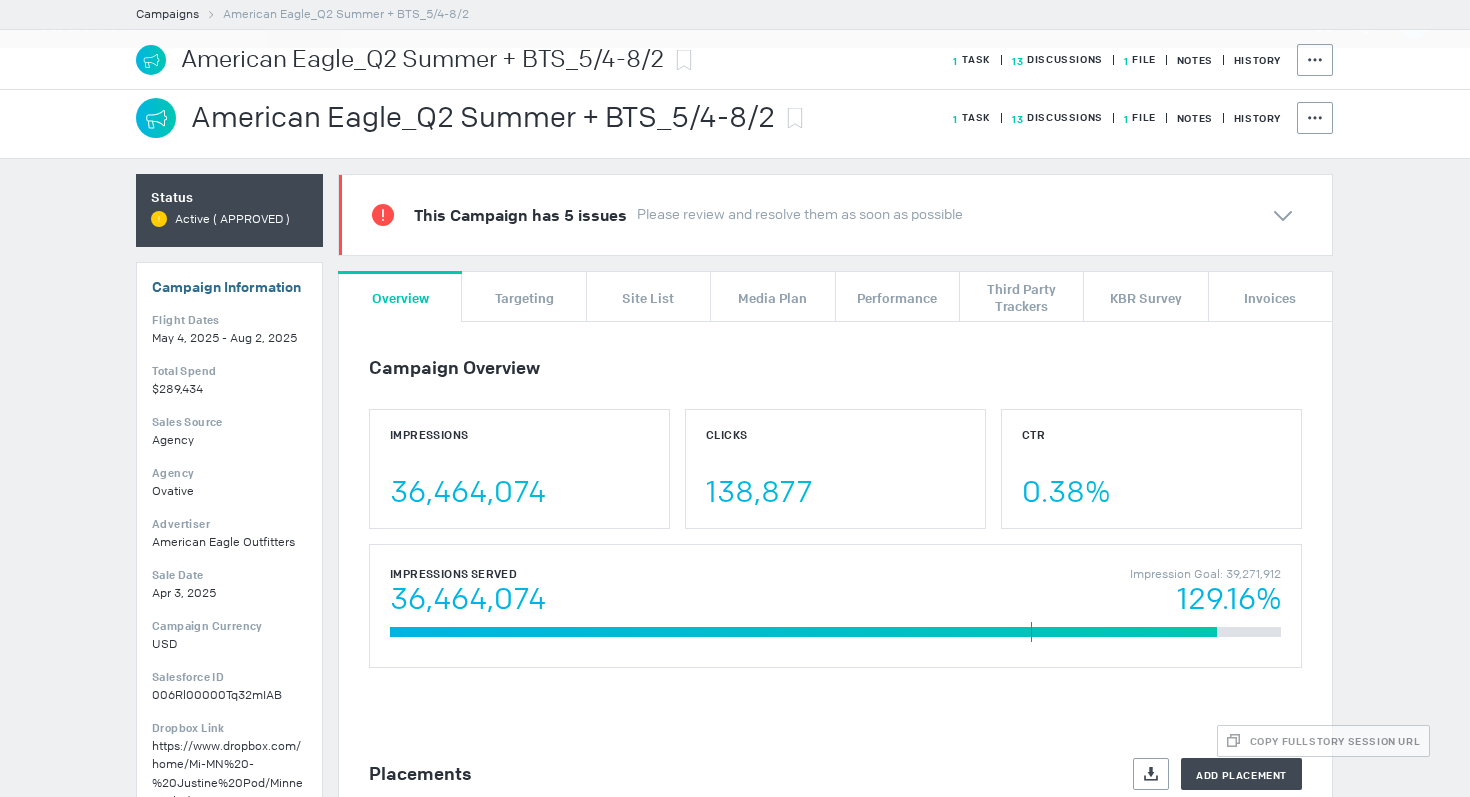 scroll, scrollTop: 0, scrollLeft: 0, axis: both 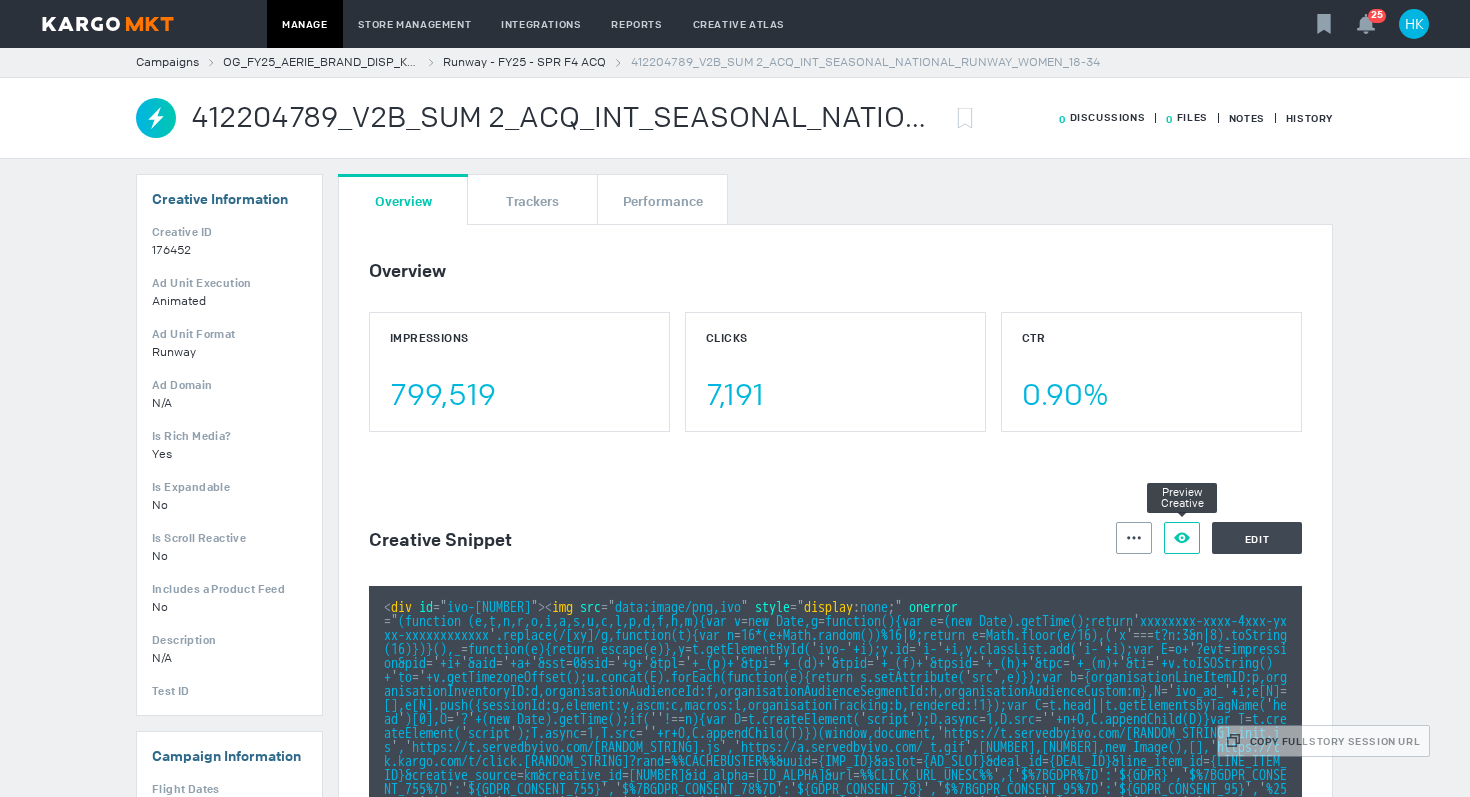 click on "Preview Creative" at bounding box center [1182, 538] 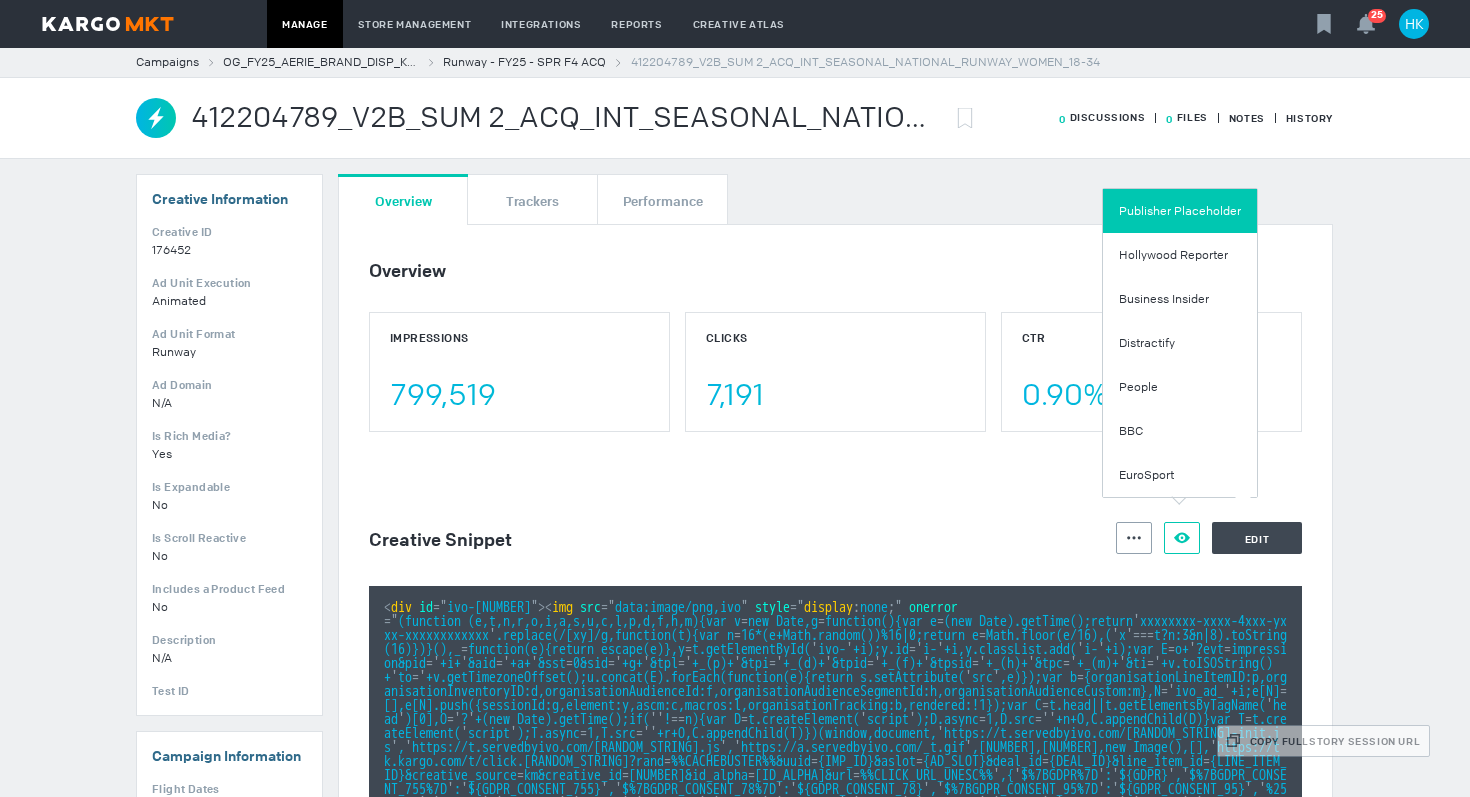 click on "Publisher Placeholder" at bounding box center [1180, 211] 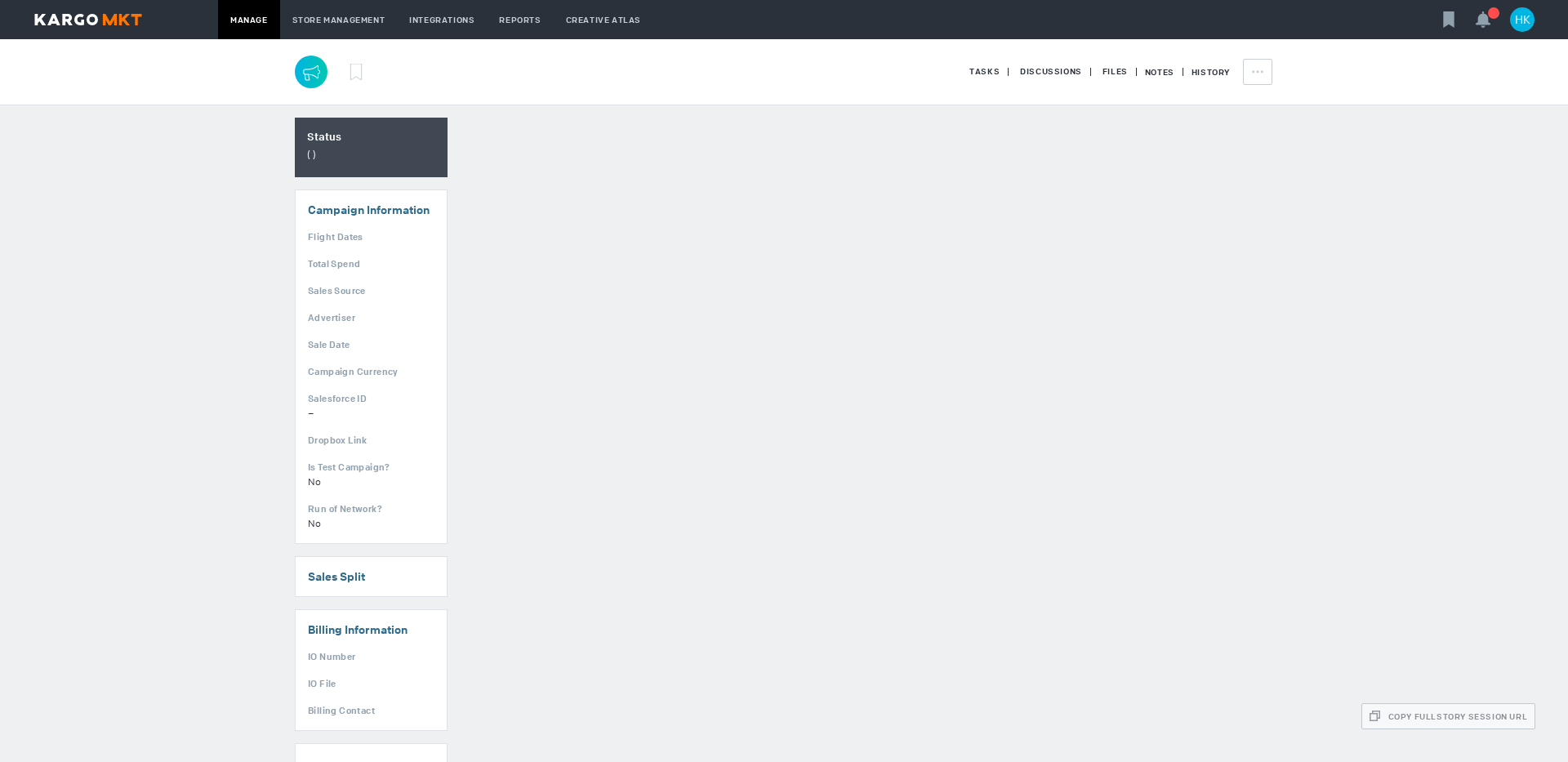 scroll, scrollTop: 0, scrollLeft: 0, axis: both 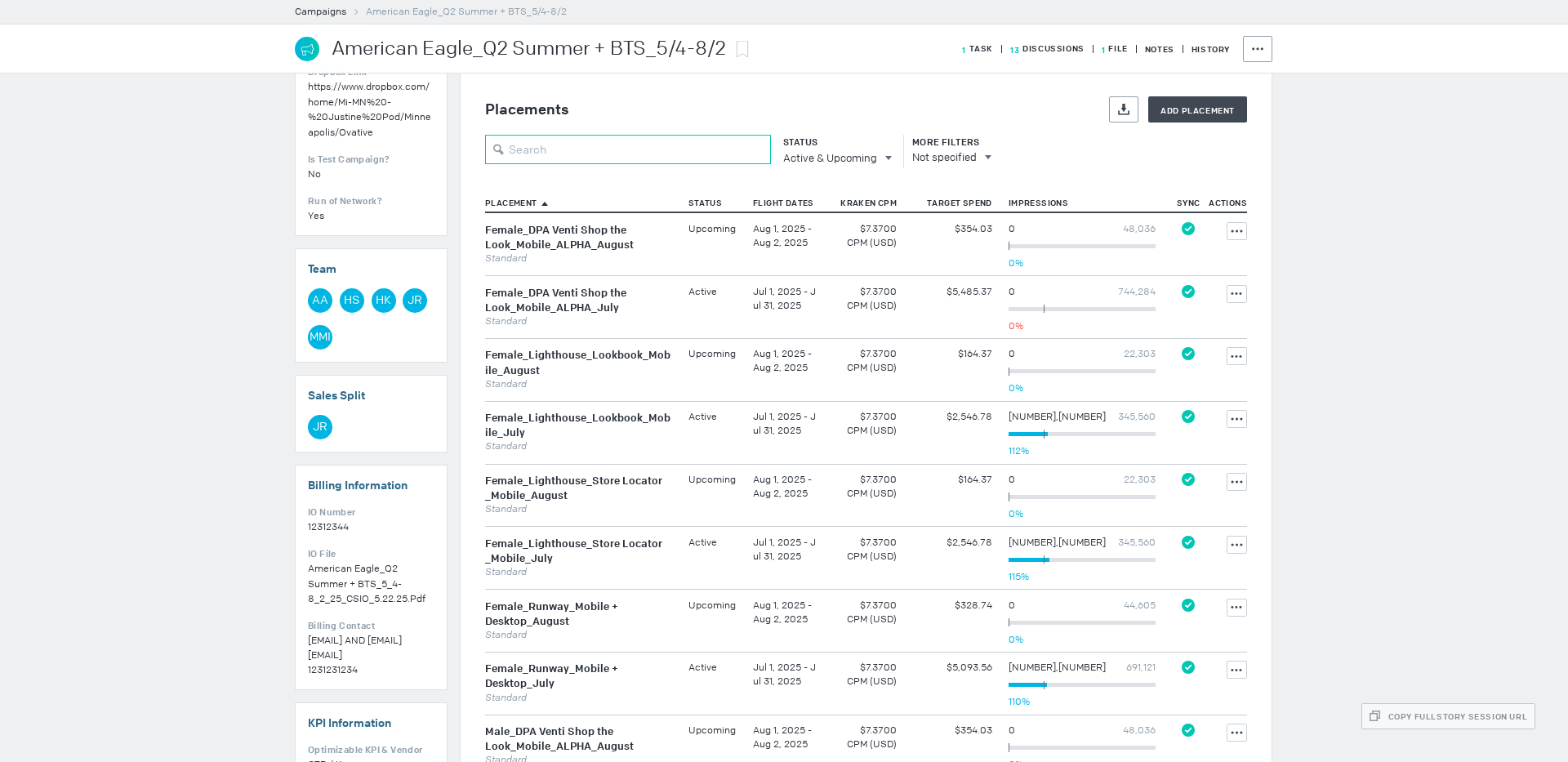 click at bounding box center (628, 149) 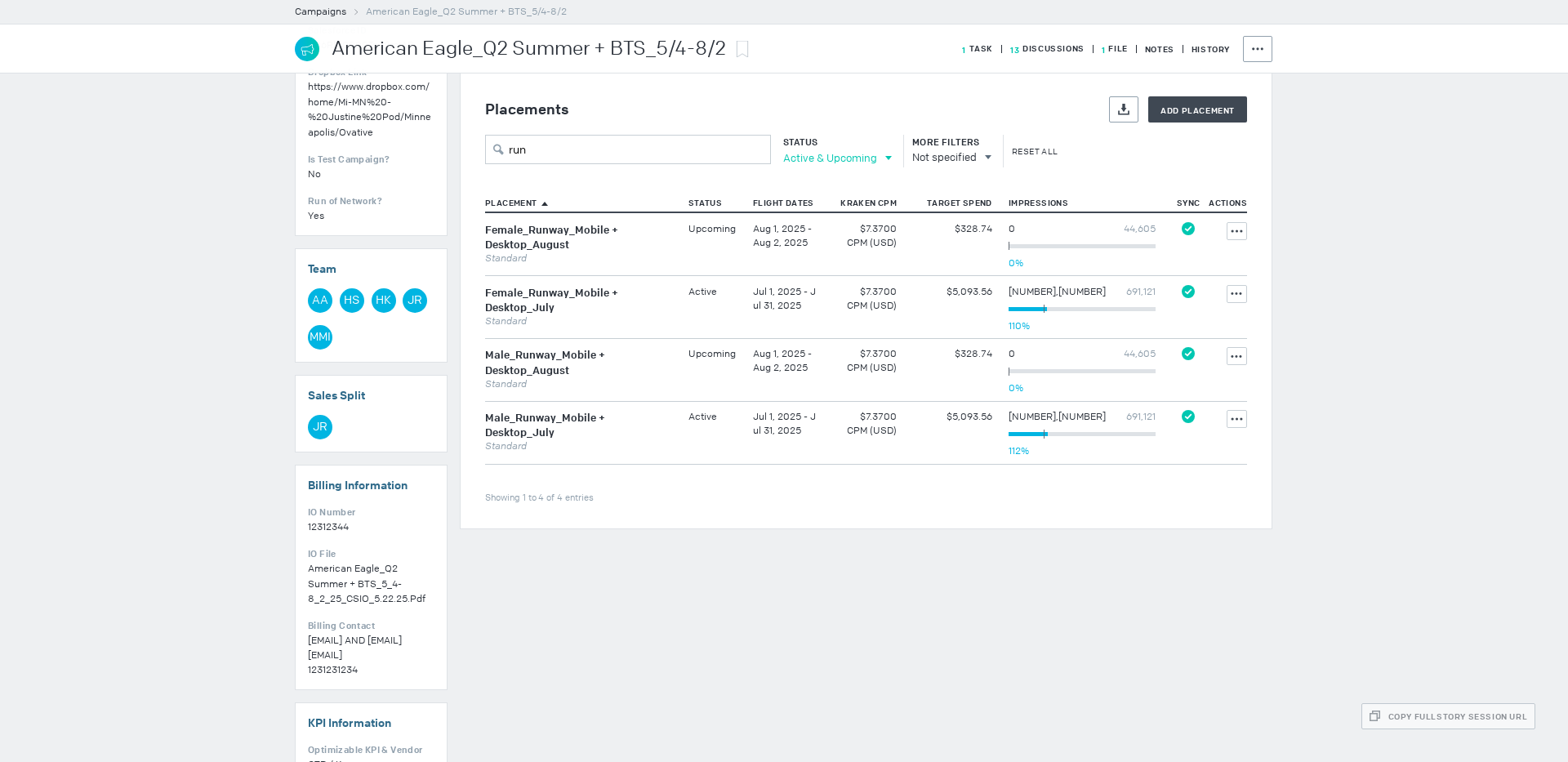 click on "Active & Upcoming" at bounding box center [830, 158] 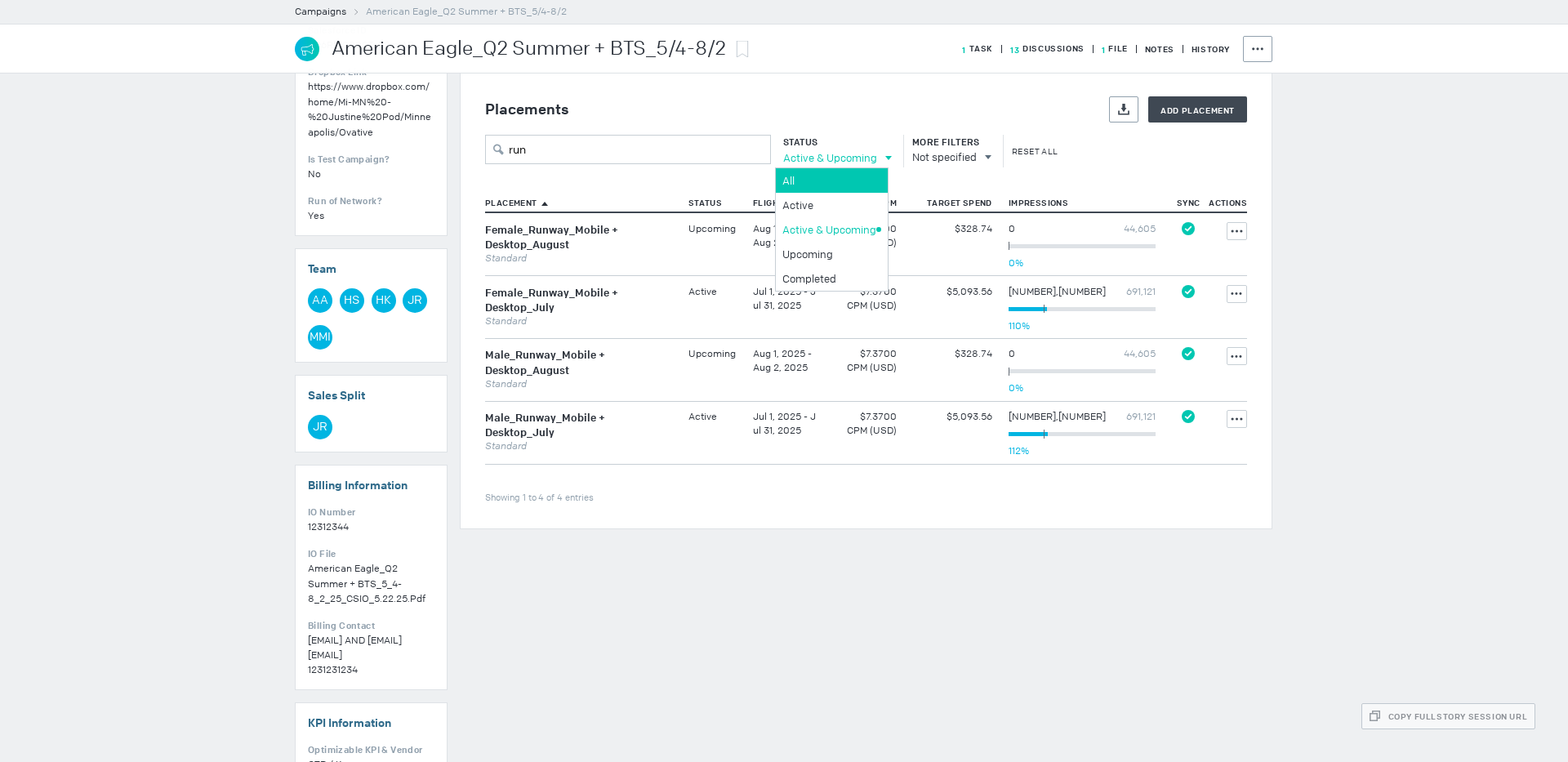 click on "All" at bounding box center [831, 180] 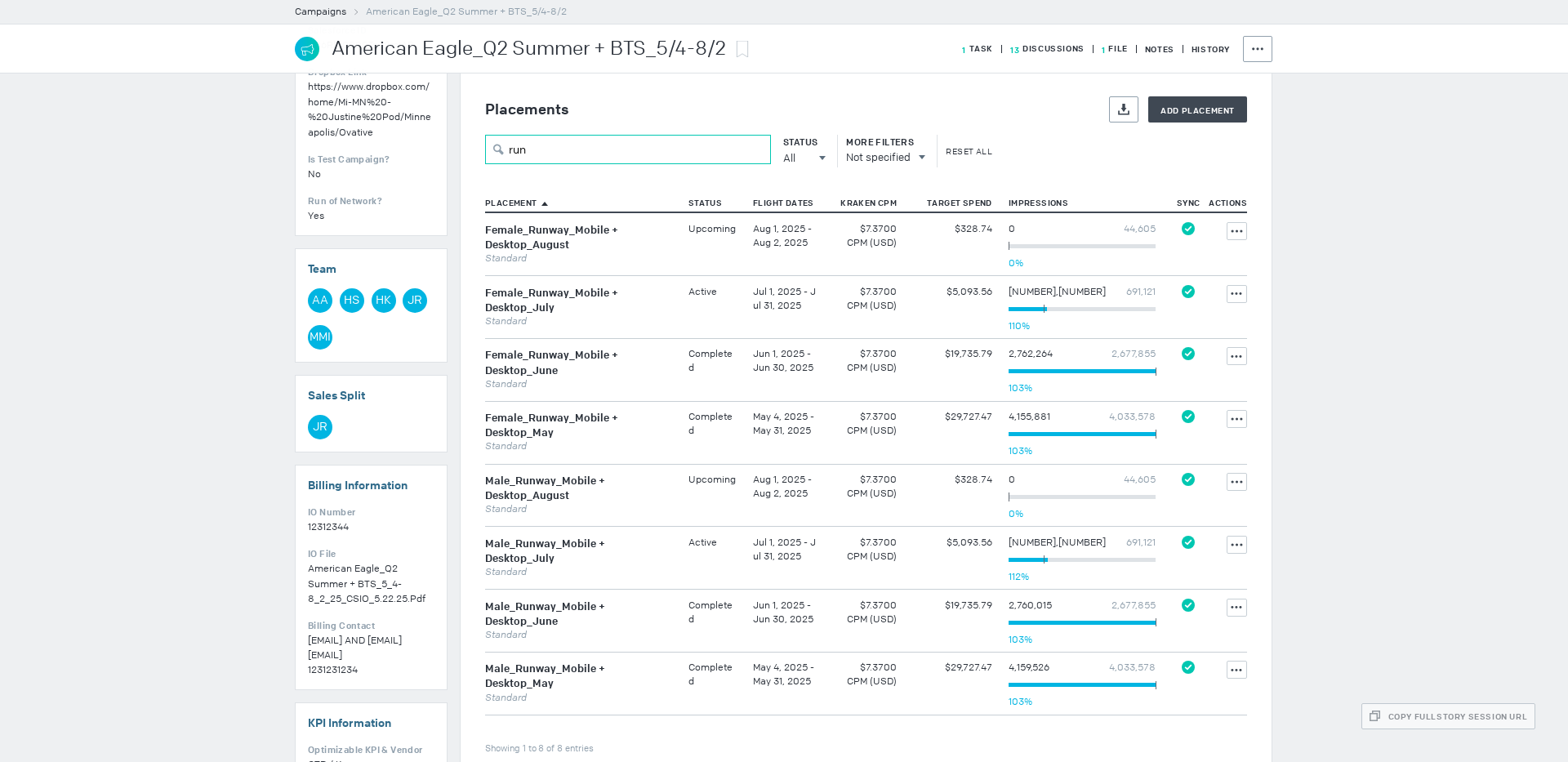 click on "run" at bounding box center (628, 149) 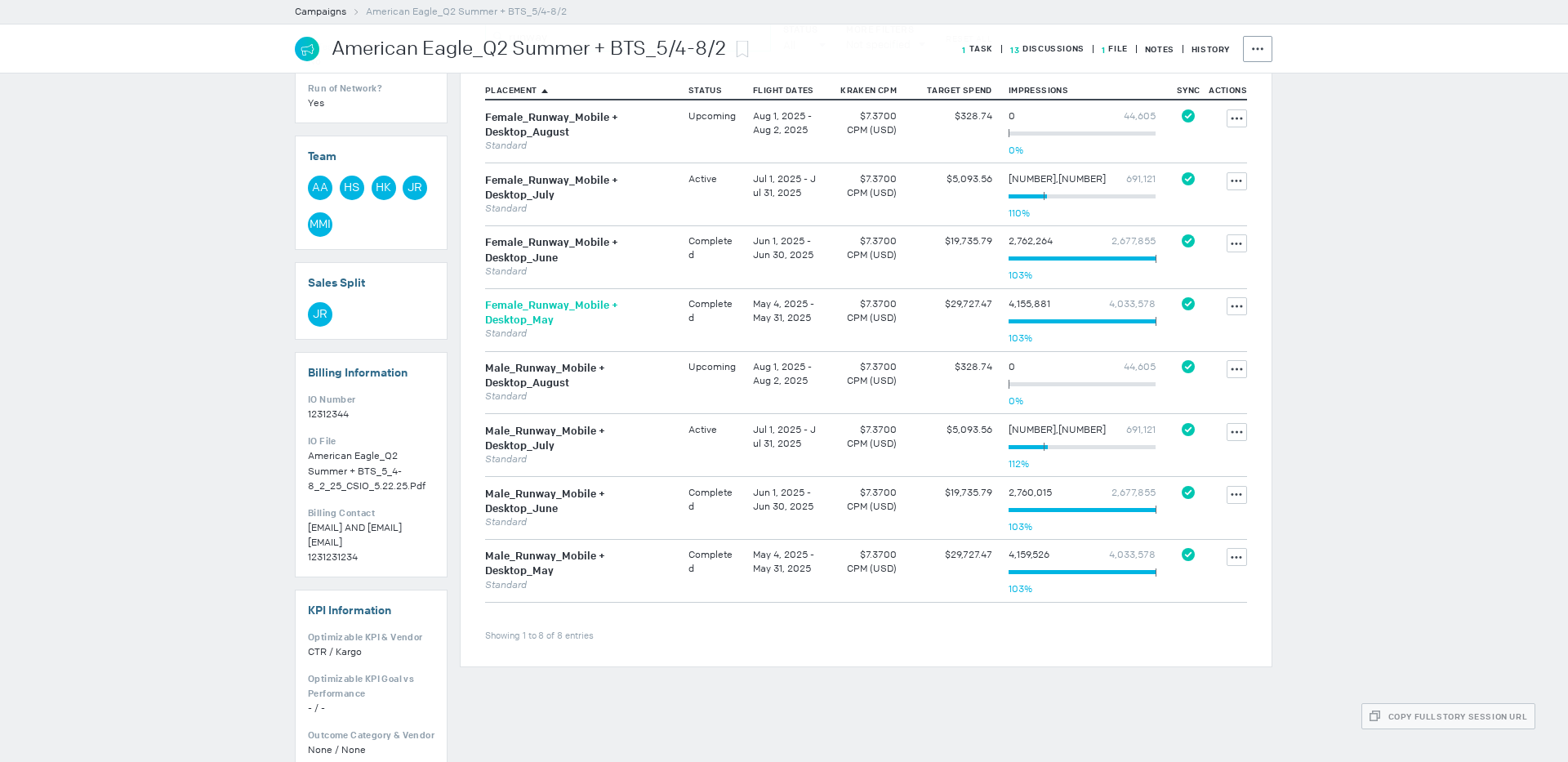 scroll, scrollTop: 639, scrollLeft: 0, axis: vertical 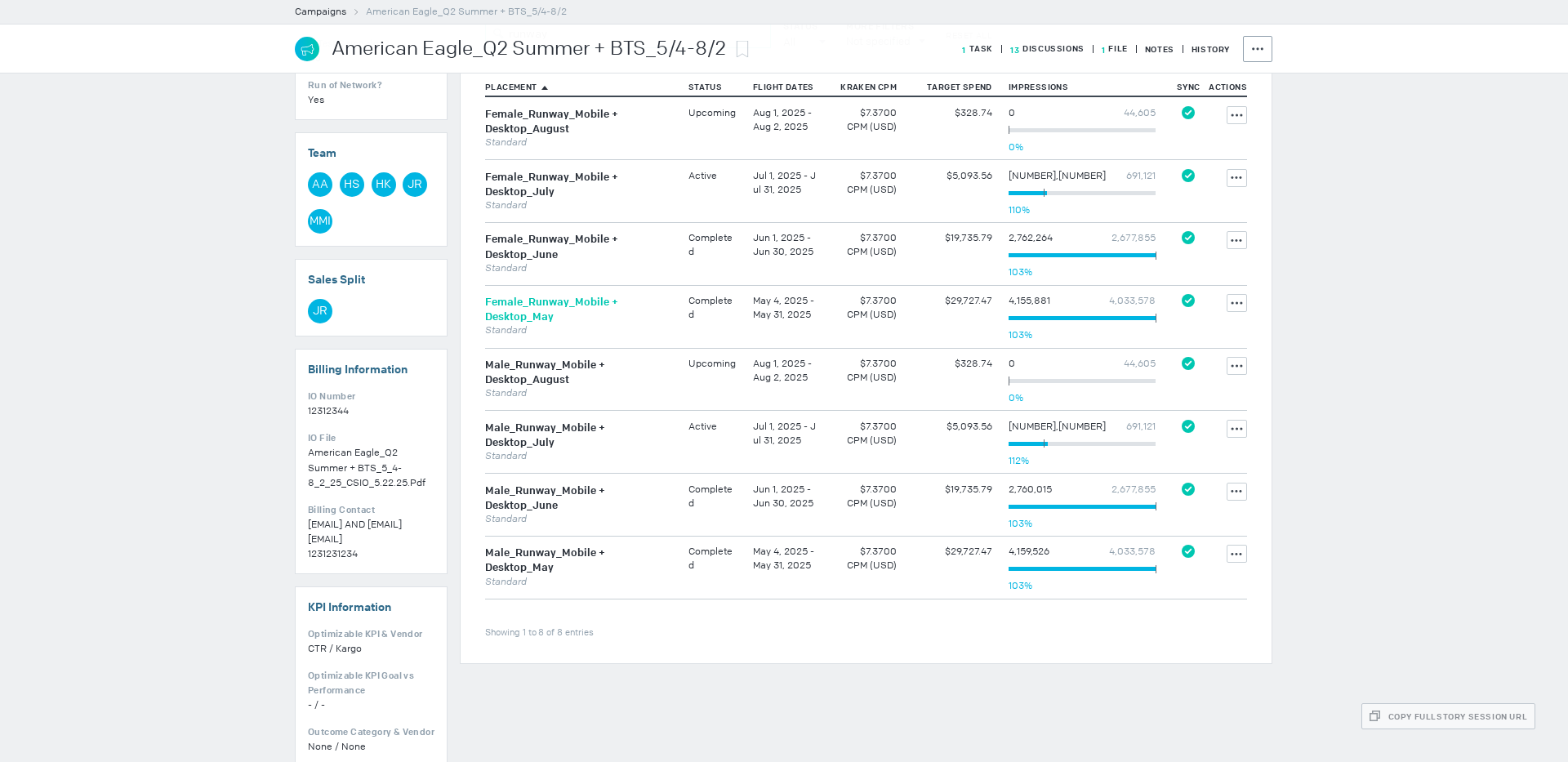 type on "runway" 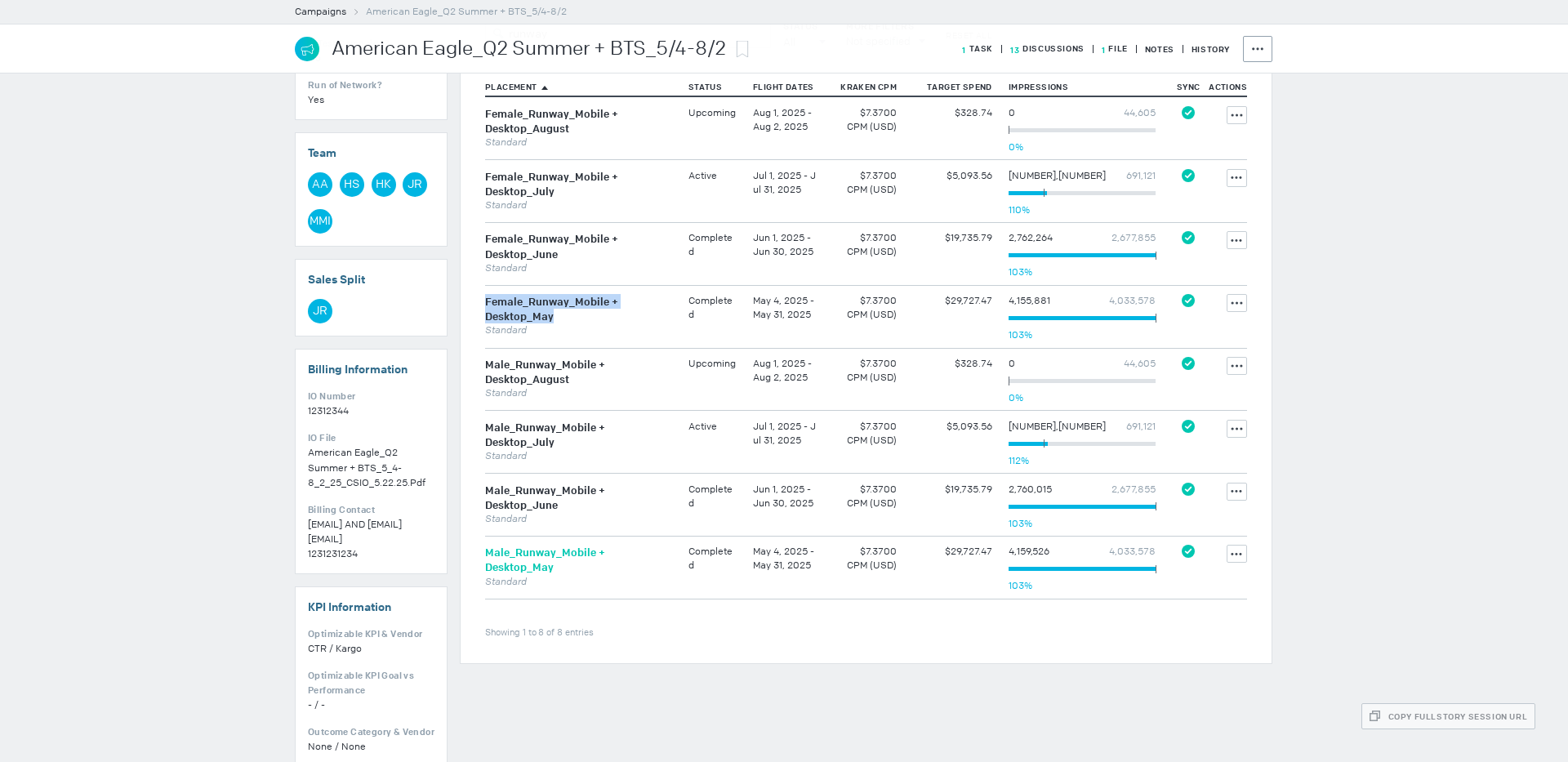 click on "Male_Runway_Mobile + Desktop_May" at bounding box center [545, 559] 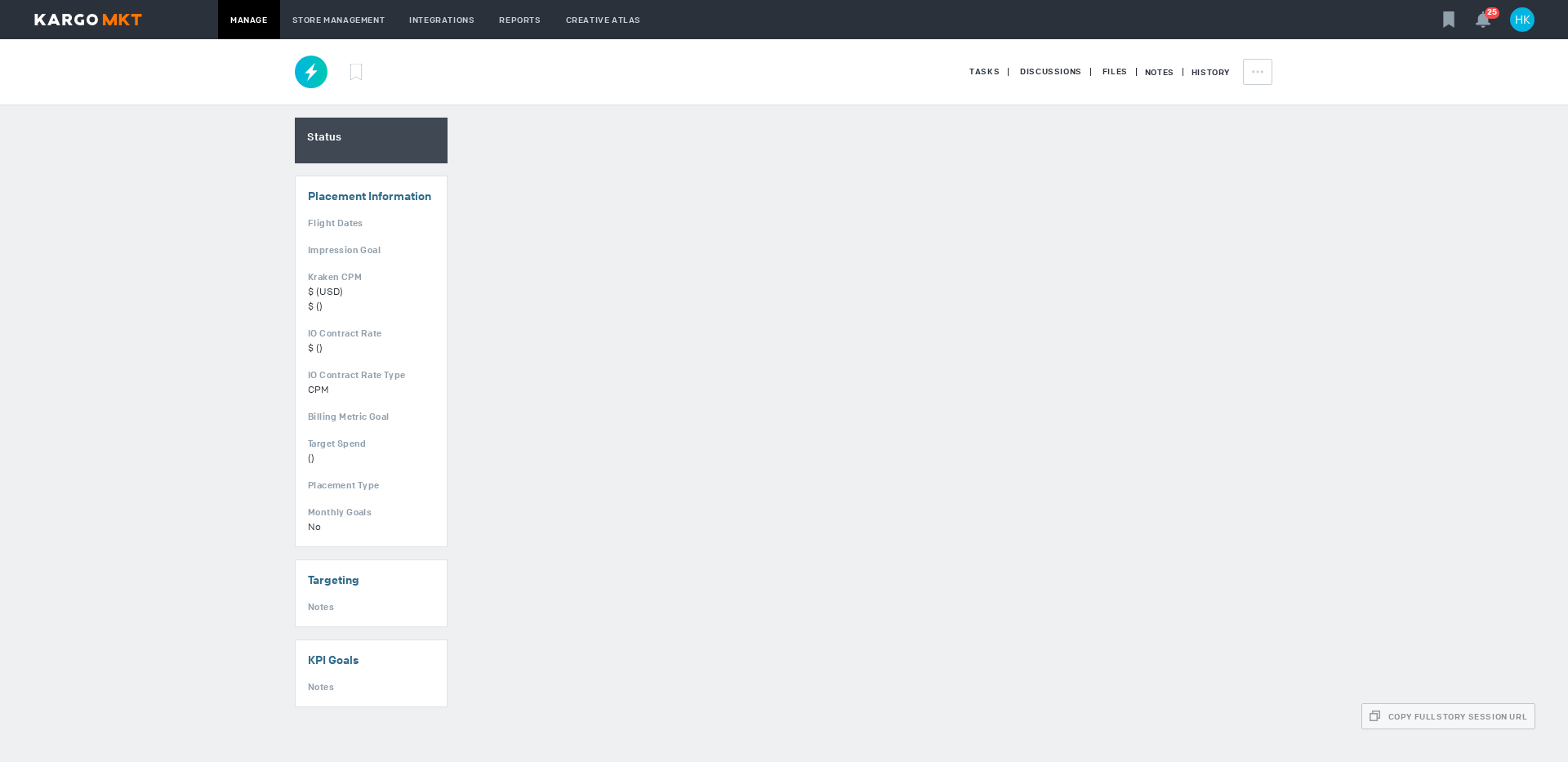 scroll, scrollTop: 0, scrollLeft: 0, axis: both 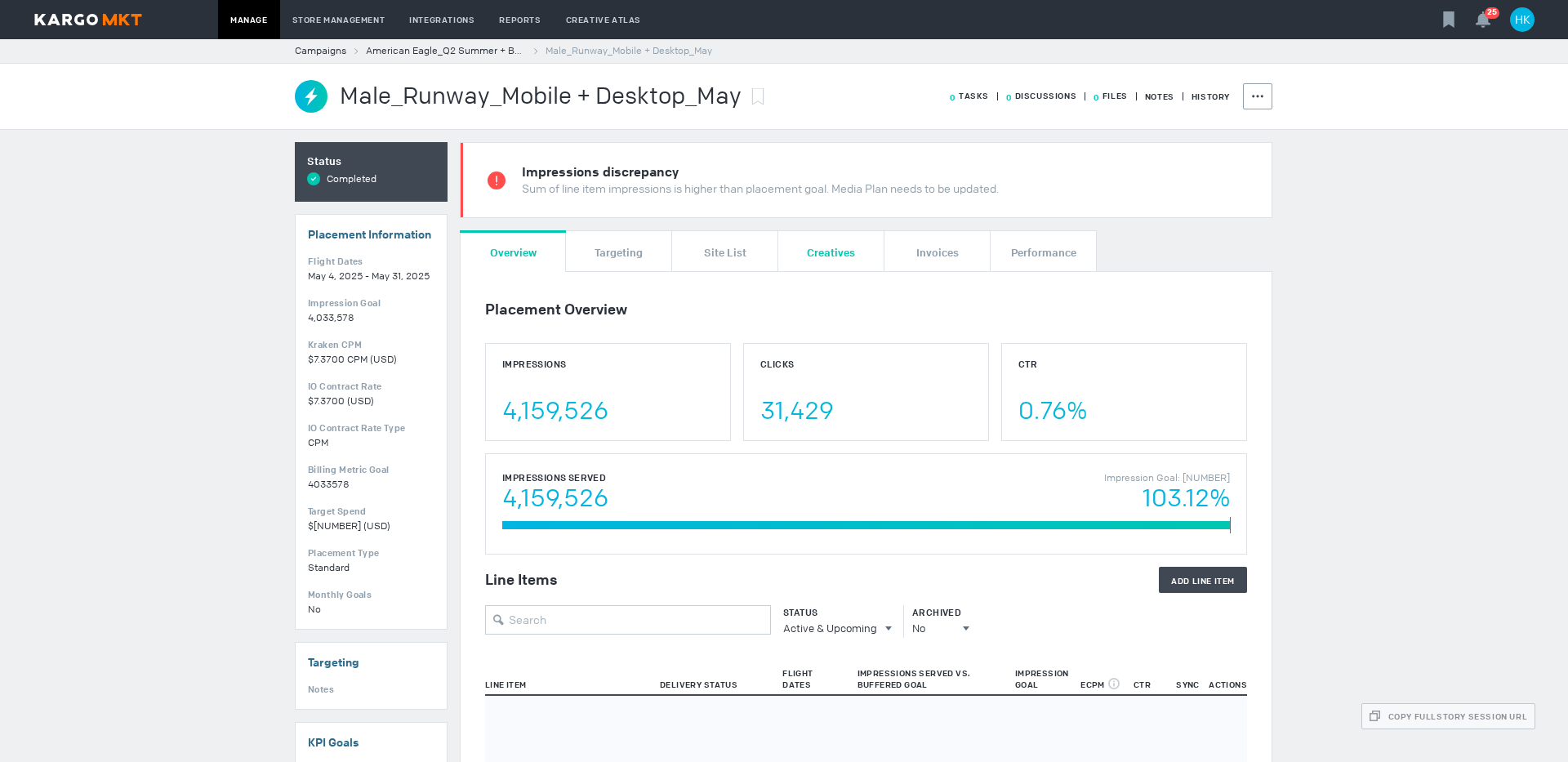 click on "Creatives" at bounding box center [831, 252] 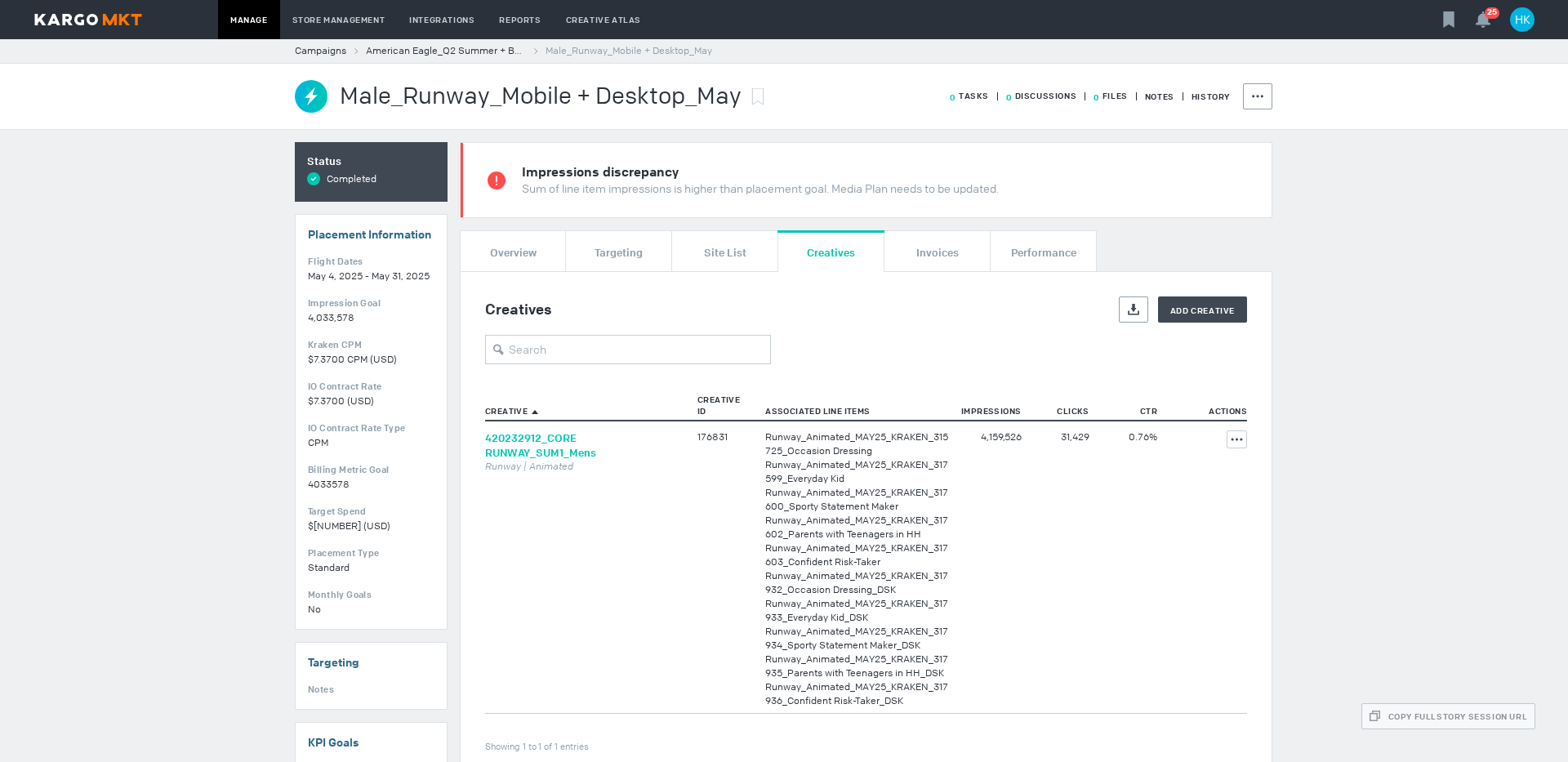 click on "420232912_CORE RUNWAY_SUM1_Mens" at bounding box center [541, 445] 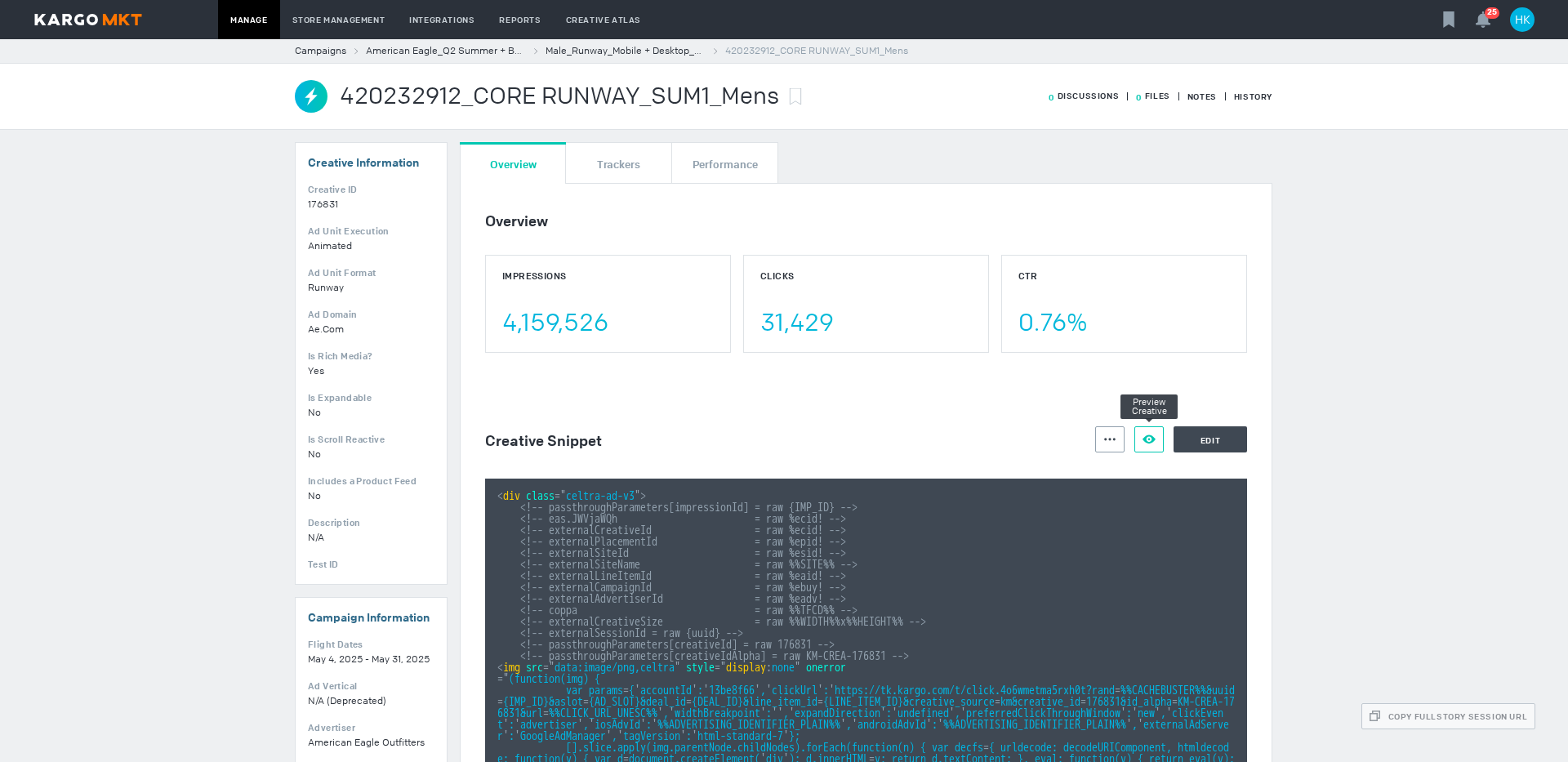 click at bounding box center (1110, 439) 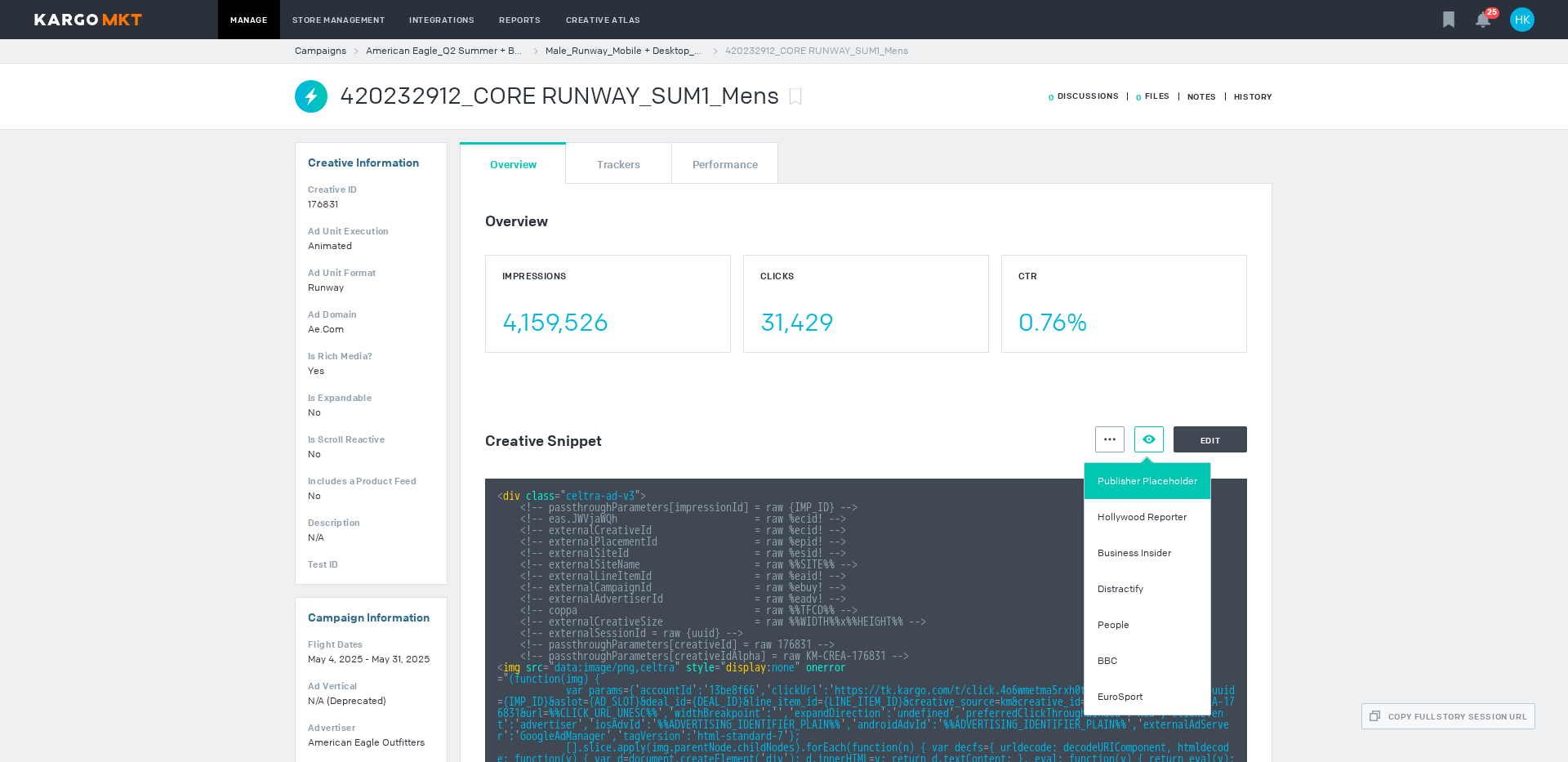 click on "Publisher Placeholder" at bounding box center [1147, 481] 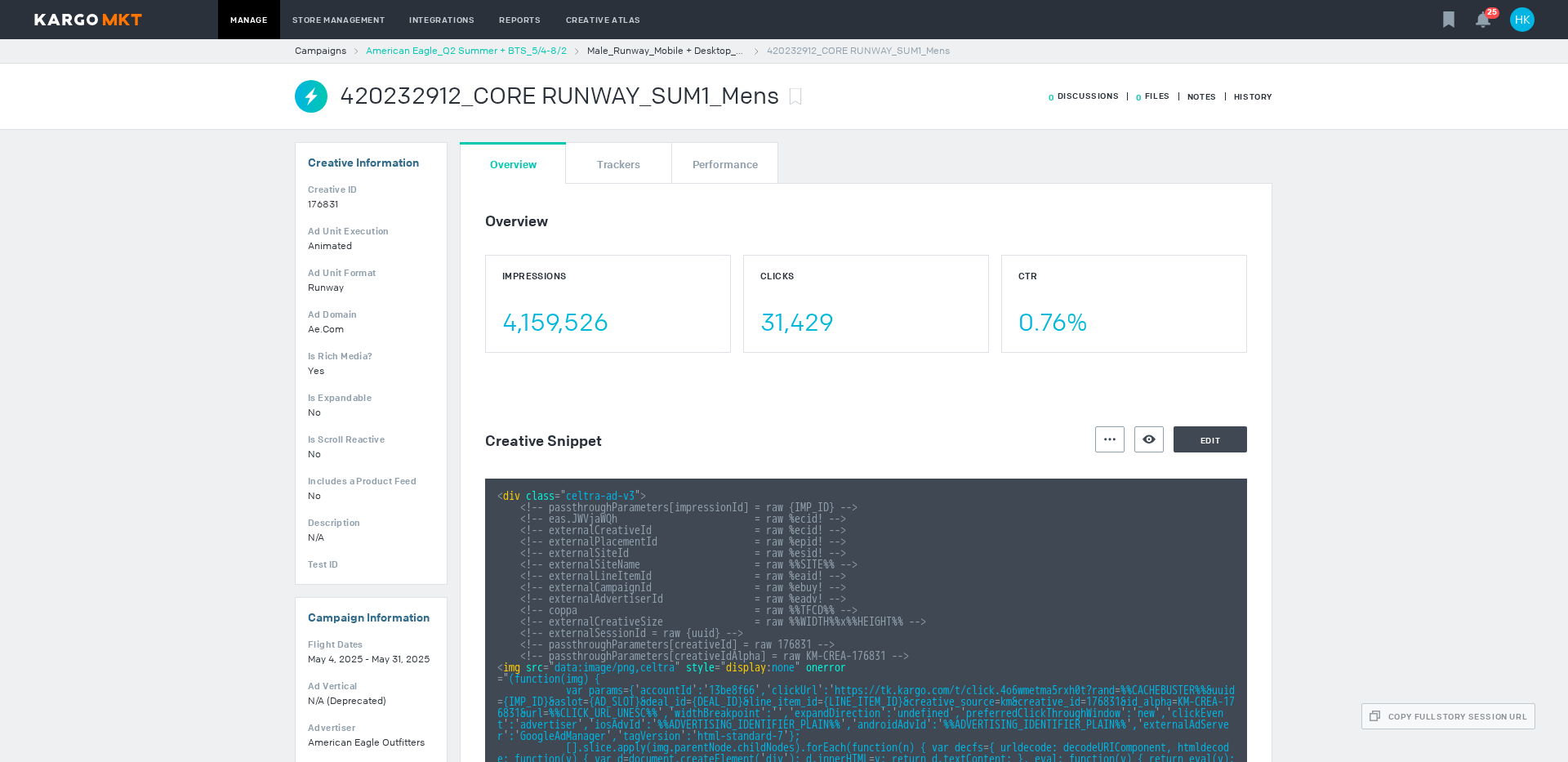 click on "American Eagle_Q2 Summer + BTS_5/4-8/2" at bounding box center (466, 51) 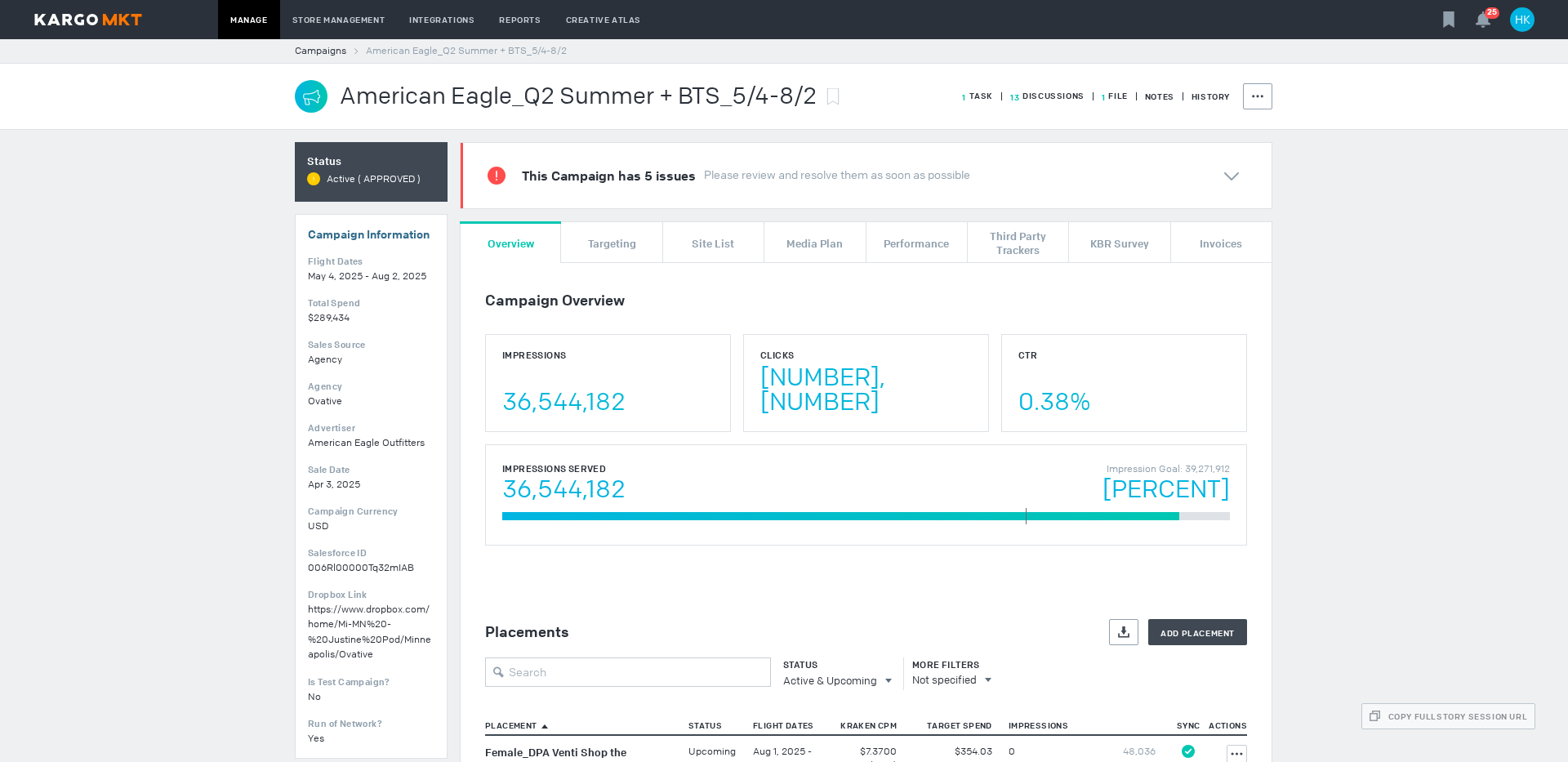 click on "Placements Export   Add Placement     Status Active & Upcoming All All Active Active & Upcoming Upcoming Completed More Filters Not specified Placement Status Flight Dates Kraken CPM Target Spend Impressions Sync Actions Showing 1 to 16 of 16 entries Female_DPA Venti Shop the Look_Mobile_ALPHA_August Standard Upcoming Aug 1, 2025 - Aug 2, 2025 $7.3700 CPM (USD) % InView $354.03 0 48,036   0 0% Synced All line items are synced with the Ad Server   Actions Female_DPA Venti Shop the Look_Mobile_ALPHA_July Standard Active Jul 1, 2025 - Jul 31, 2025 $7.3700 CPM (USD) % InView $5,485.37 0 744,284   179,068 0% Synced All line items are synced with the Ad Server   Actions Female_Lighthouse_Lookbook_Mobile_August Standard Upcoming Aug 1, 2025 - Aug 2, 2025 $7.3700 CPM (USD) % InView $164.37 0 22,303   0 0% Synced All line items are synced with the Ad Server   Actions Female_Lighthouse_Lookbook_Mobile_July Standard Active Jul 1, 2025 - Jul 31, 2025 $7.3700 CPM (USD) % InView $2,546.78 93,136 345,560   83,139 112%   0" at bounding box center [866, 1199] 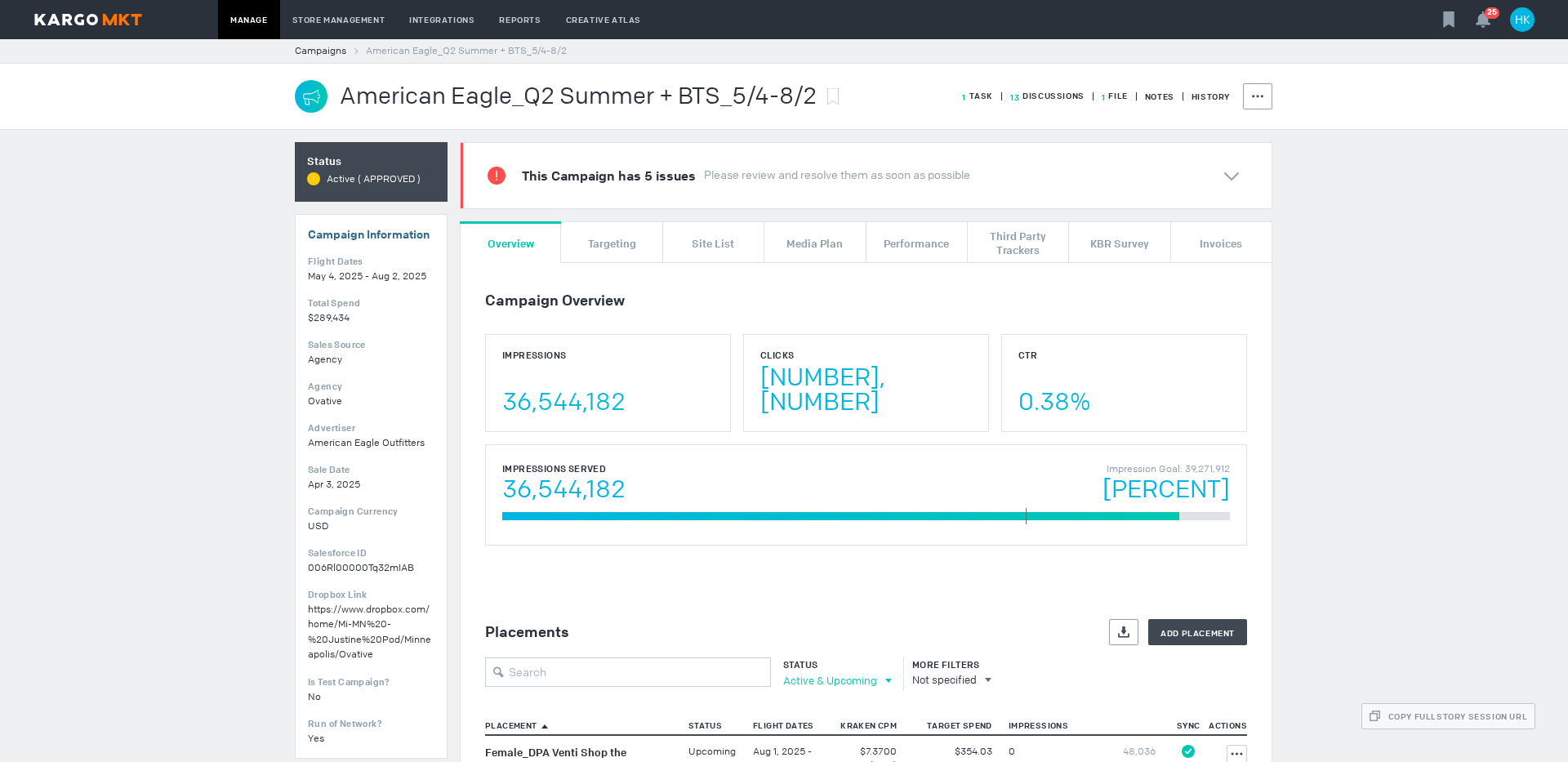 click on "Active & Upcoming" at bounding box center (830, 680) 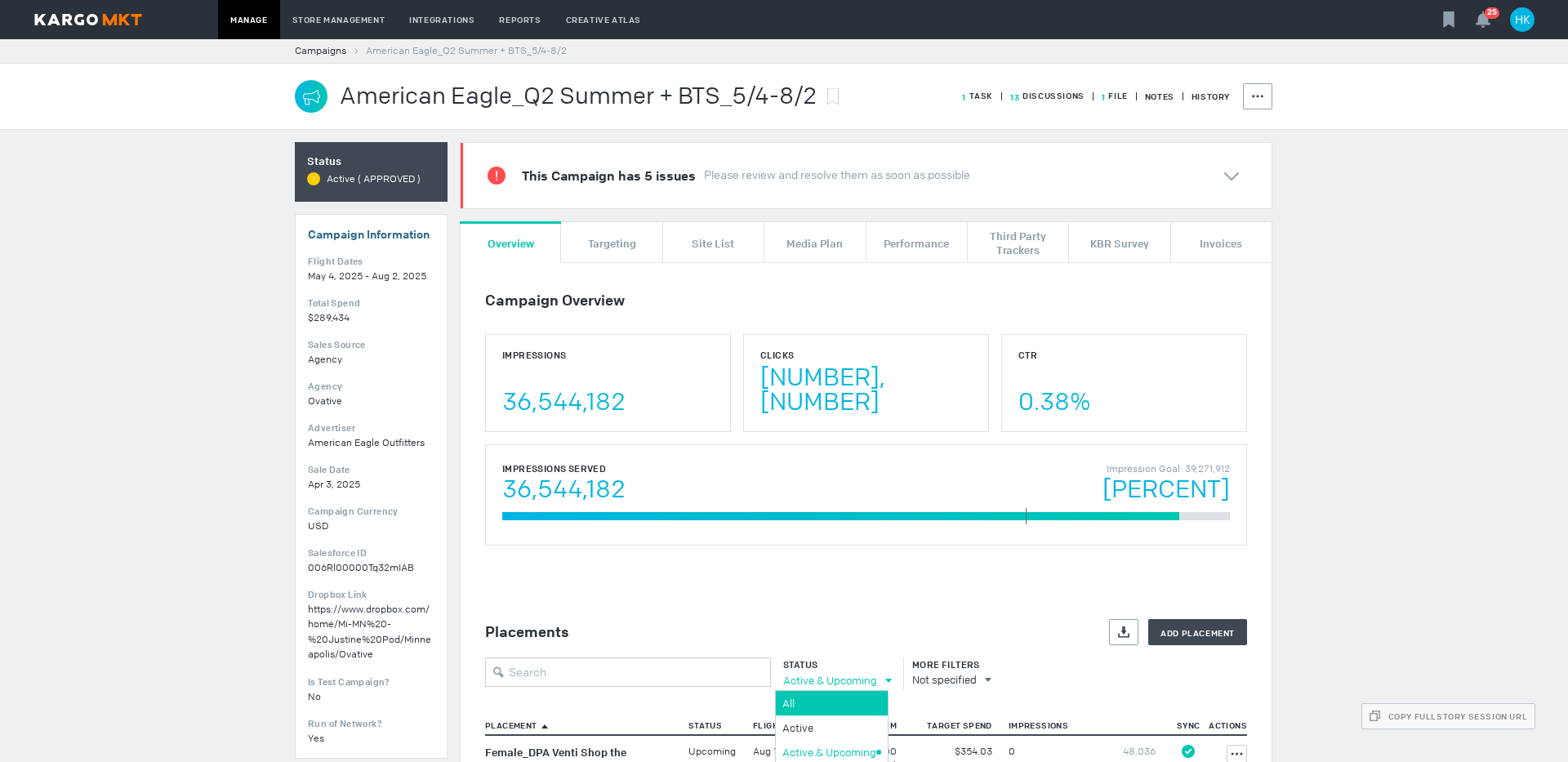 click on "All" at bounding box center [829, 703] 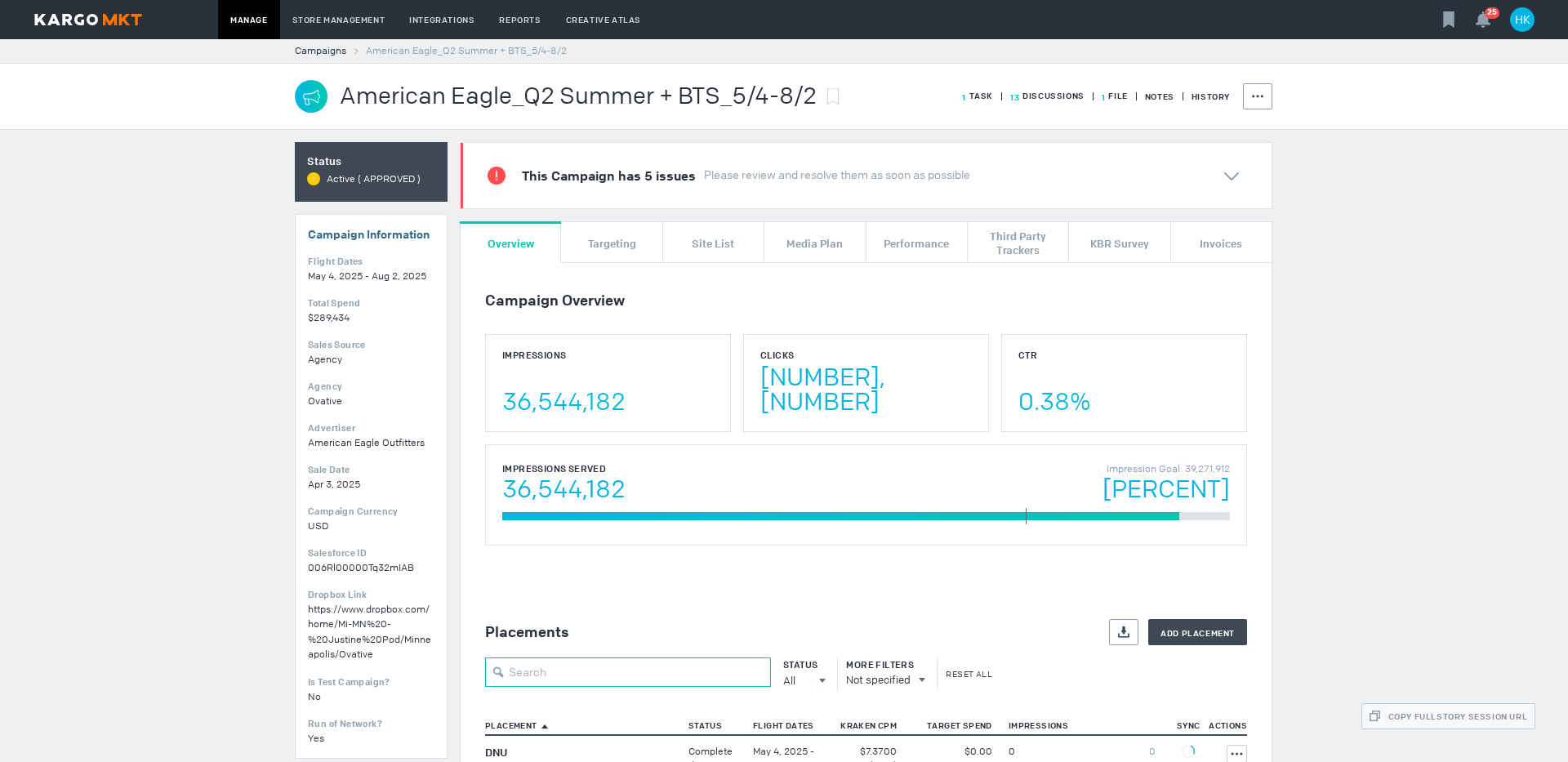 click at bounding box center [628, 672] 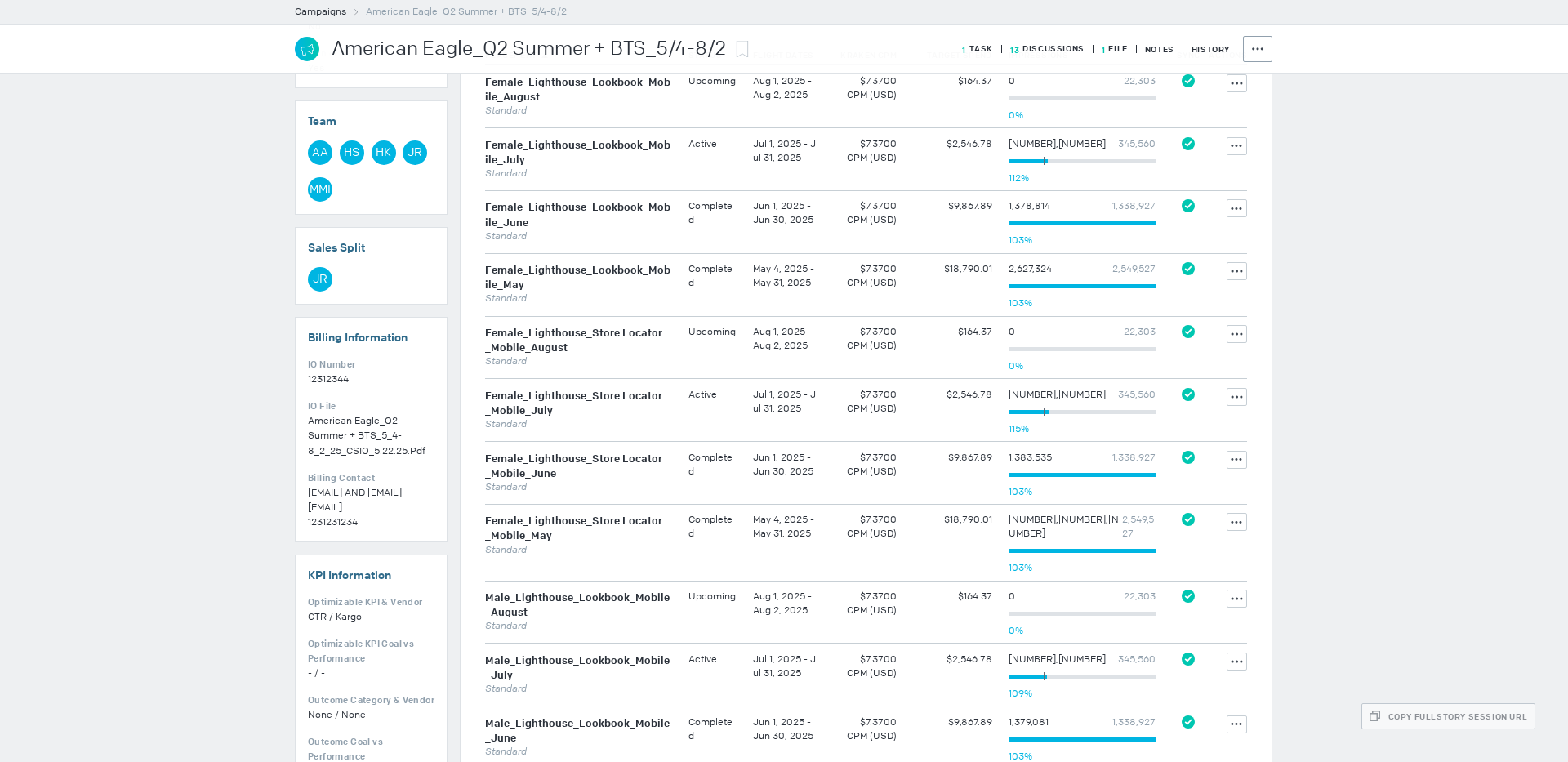 scroll, scrollTop: 678, scrollLeft: 0, axis: vertical 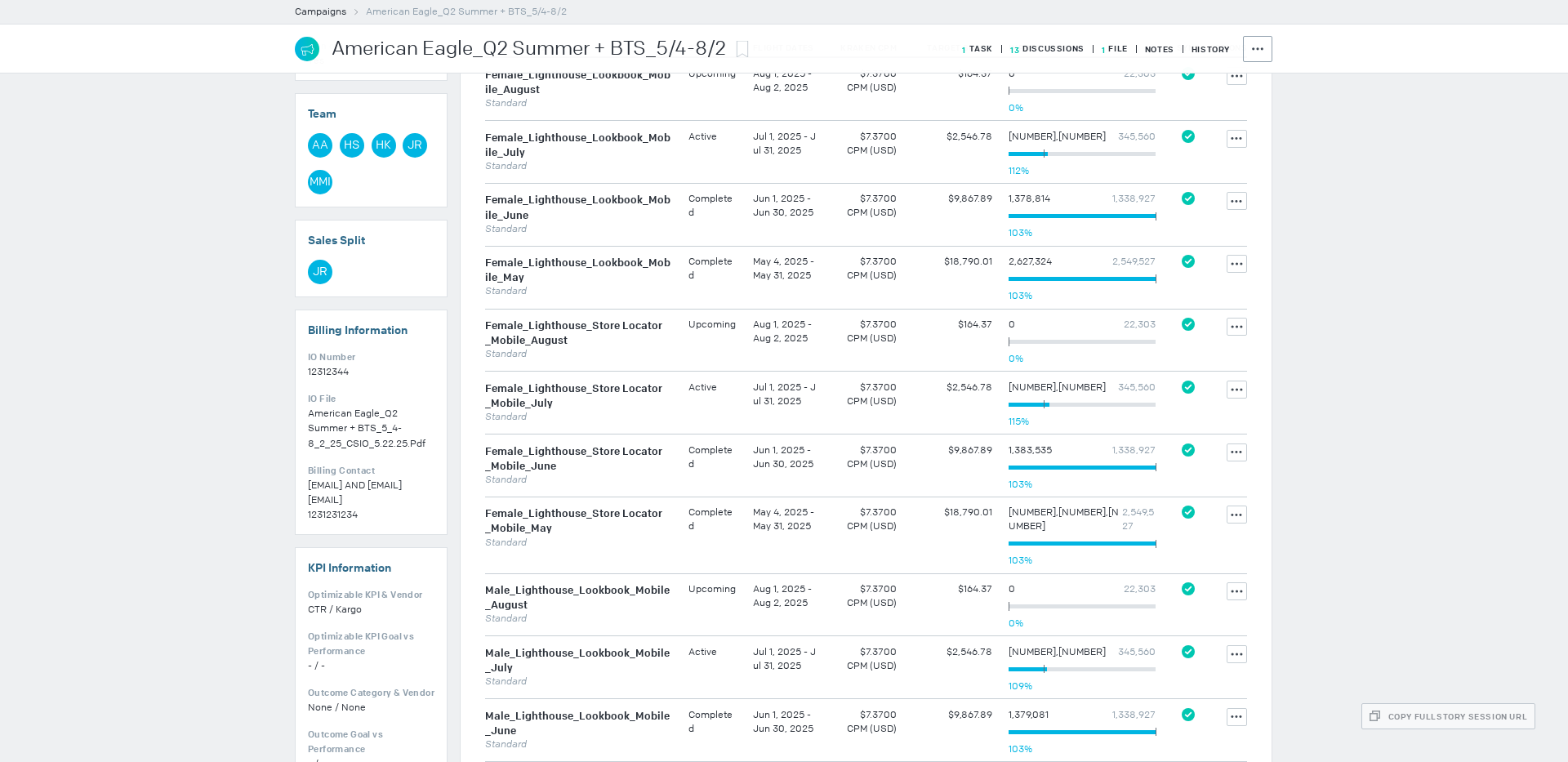 type on "lighthouse" 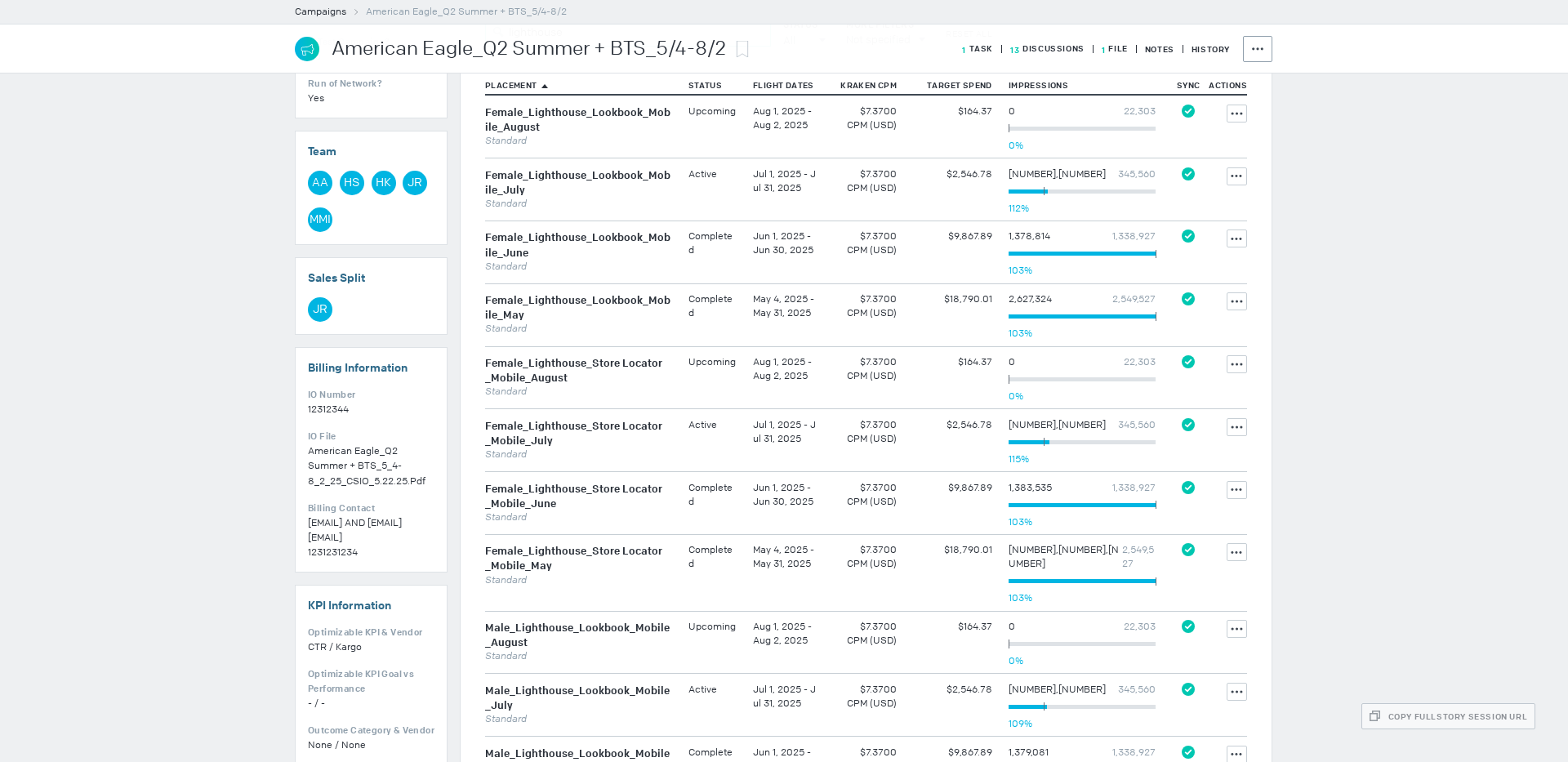 scroll, scrollTop: 627, scrollLeft: 0, axis: vertical 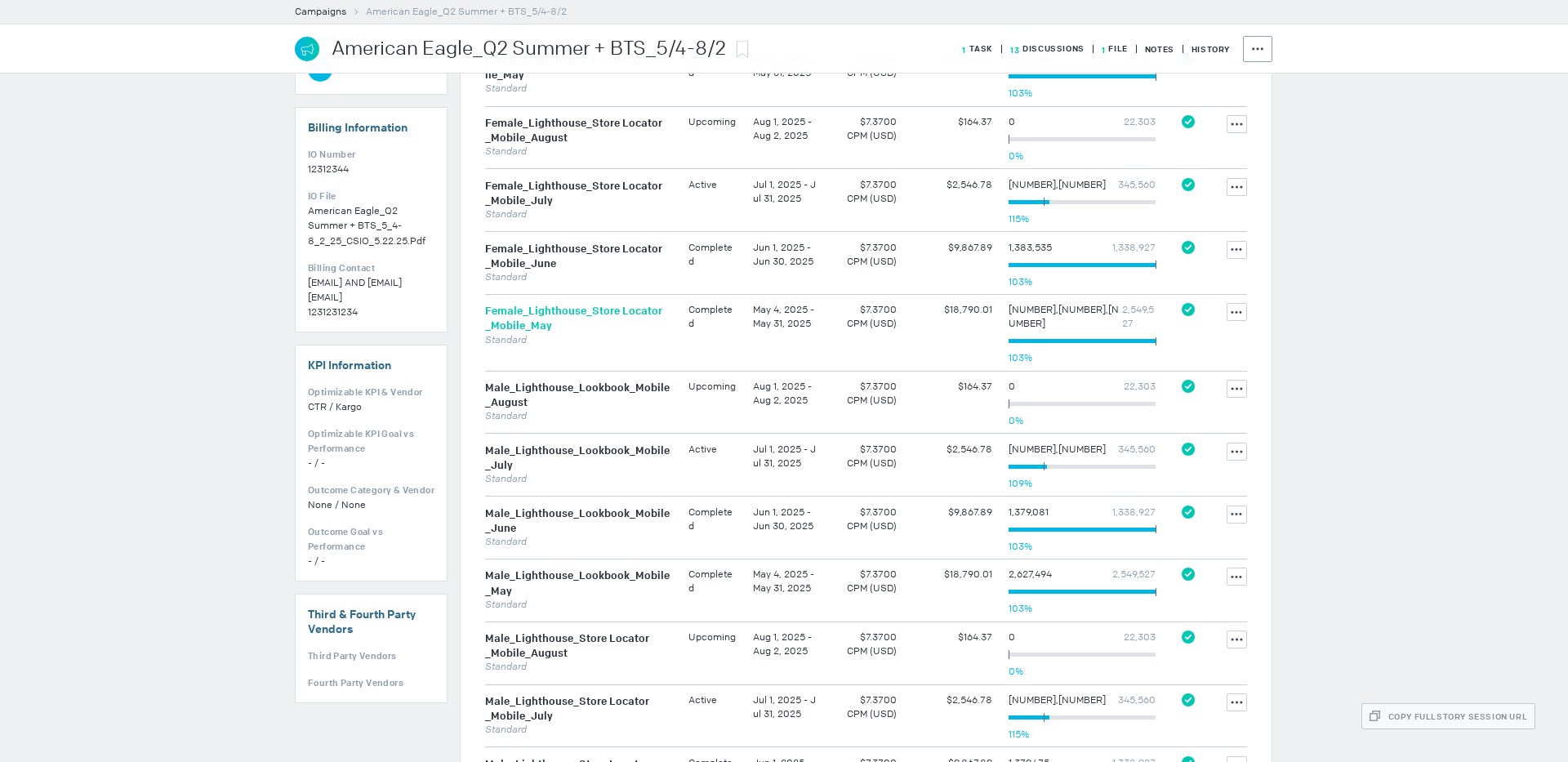 click on "Female_Lighthouse_Store Locator _Mobile_May" at bounding box center (573, 318) 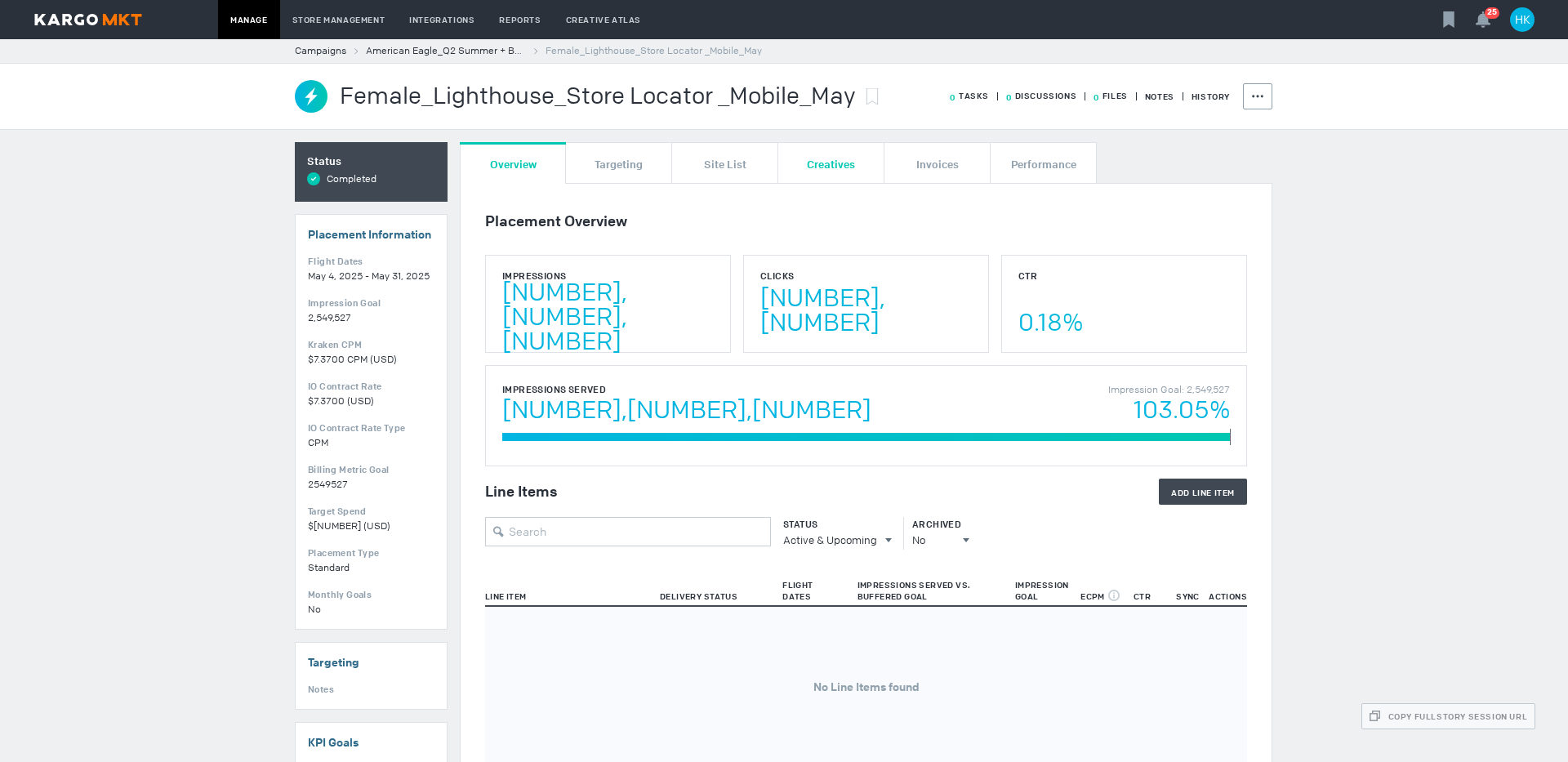 click on "Creatives" at bounding box center [831, 163] 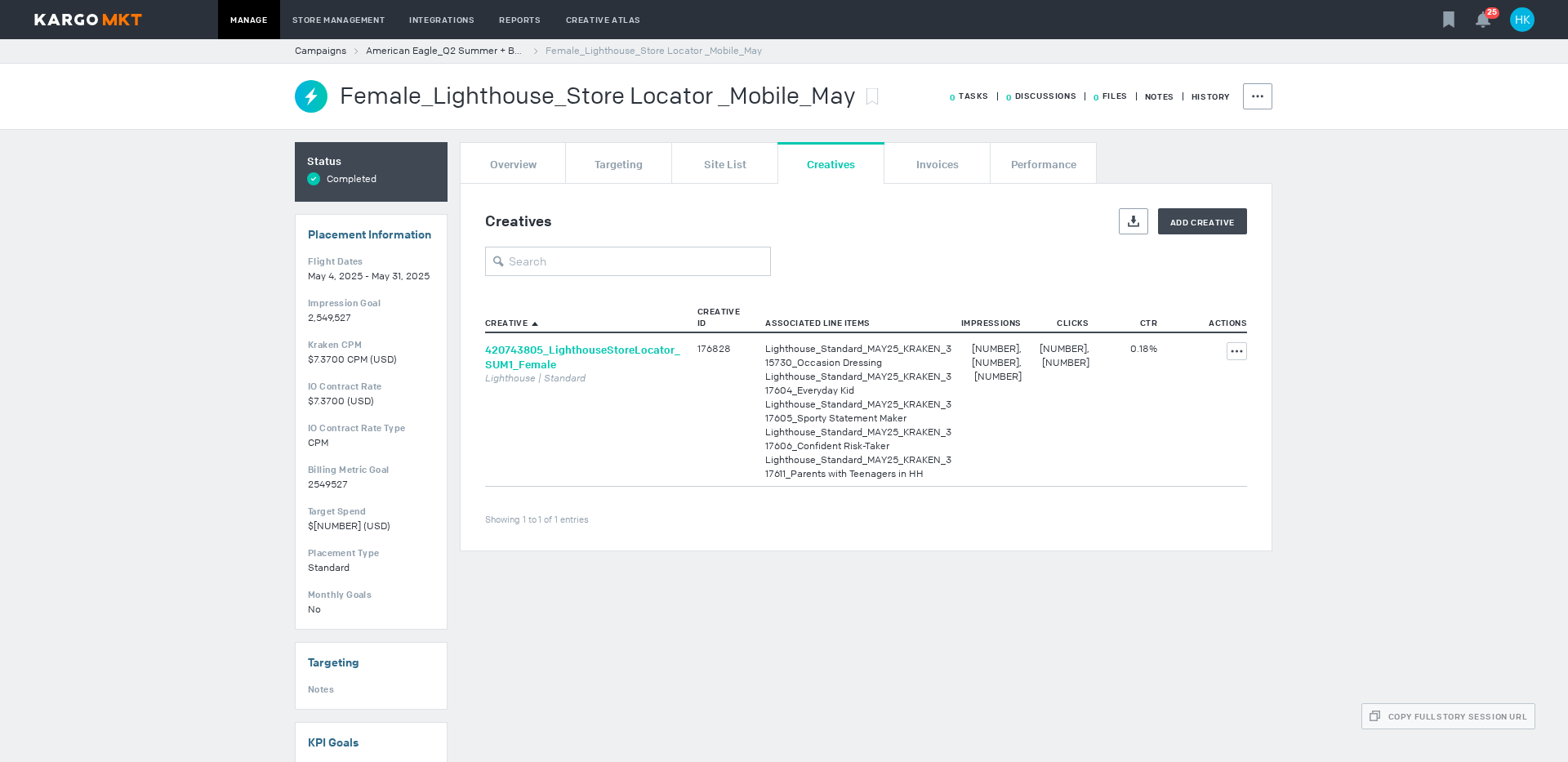 click on "420743805_LighthouseStoreLocator_SUM1_Female" at bounding box center [582, 357] 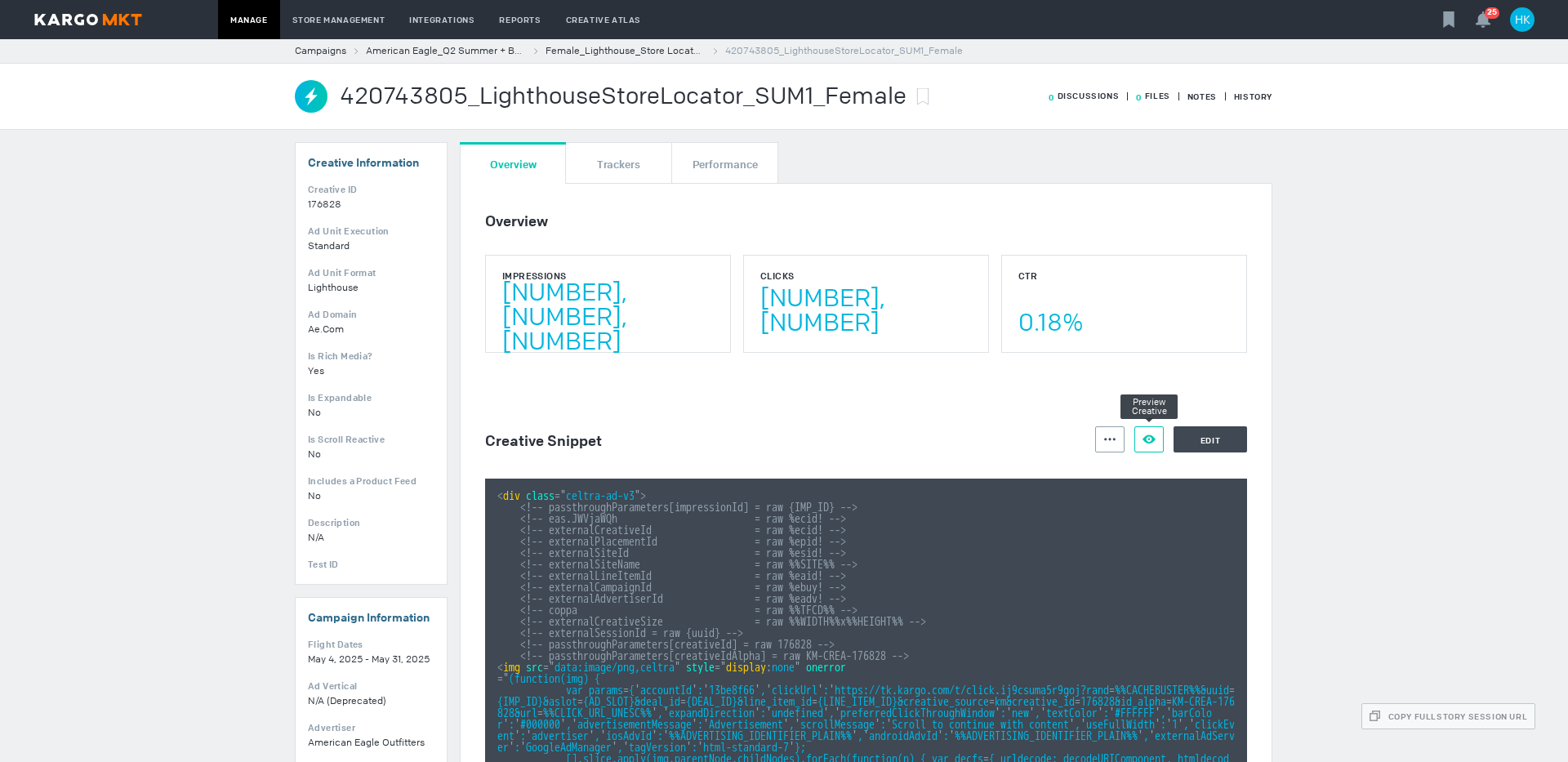 click at bounding box center [1110, 439] 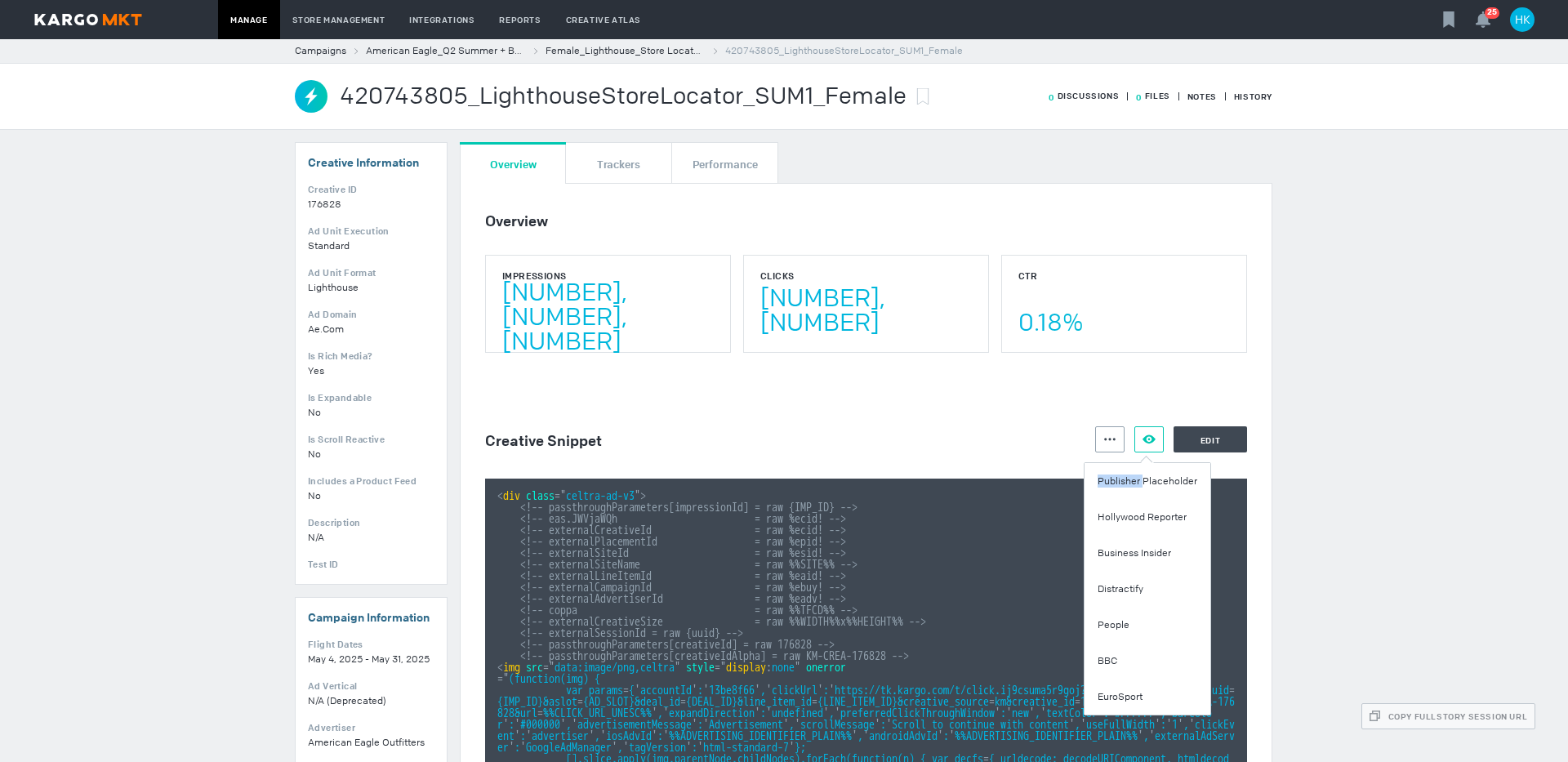 click on "Publisher Placeholder" at bounding box center [1147, 481] 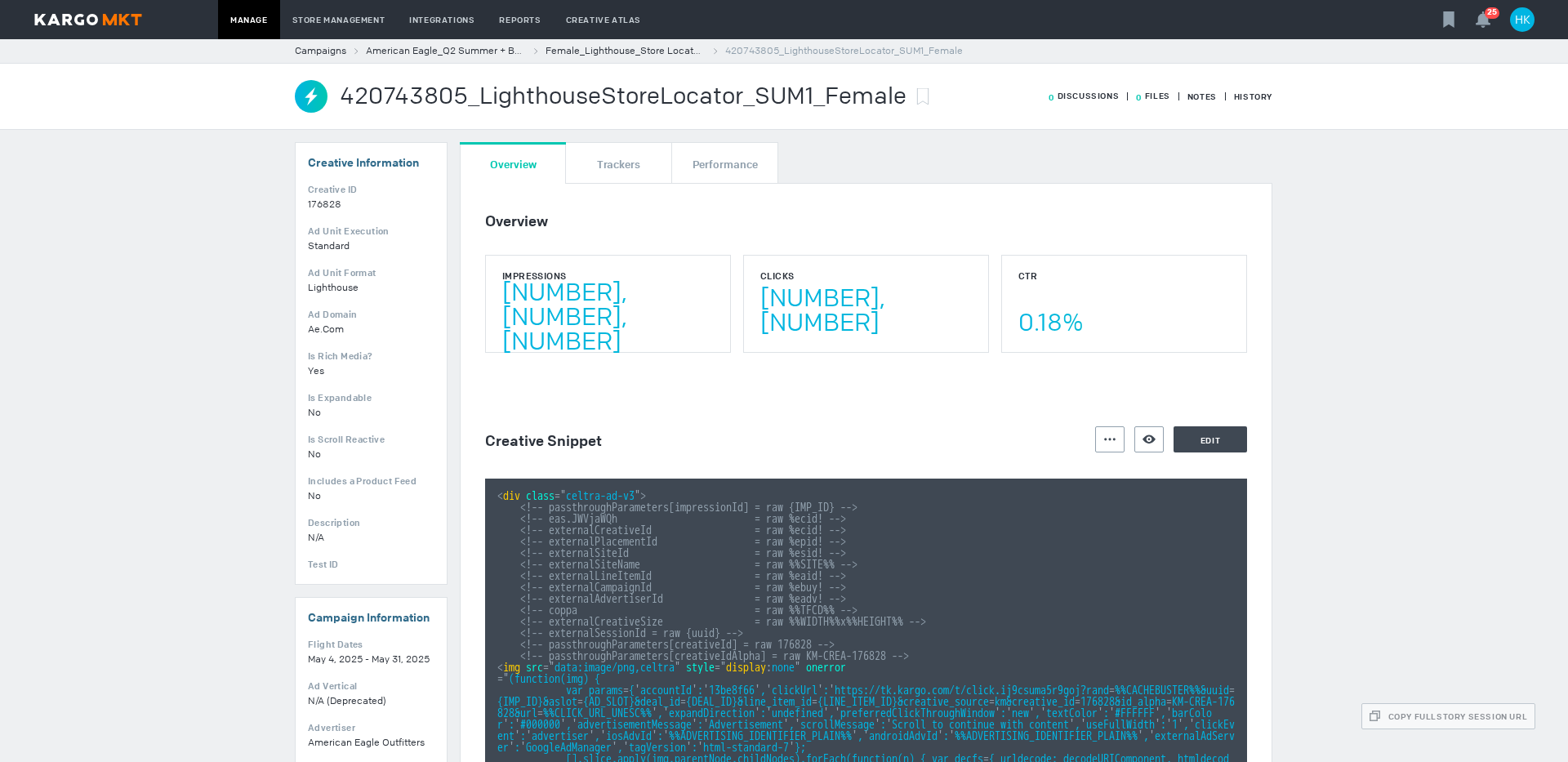 click on "Campaigns American Eagle_Q2 Summer + BTS_5/4-8/2 Female_Lighthouse_Store Locator _Mobile_May 420743805_LighthouseStoreLocator_SUM1_Female" at bounding box center (784, 51) 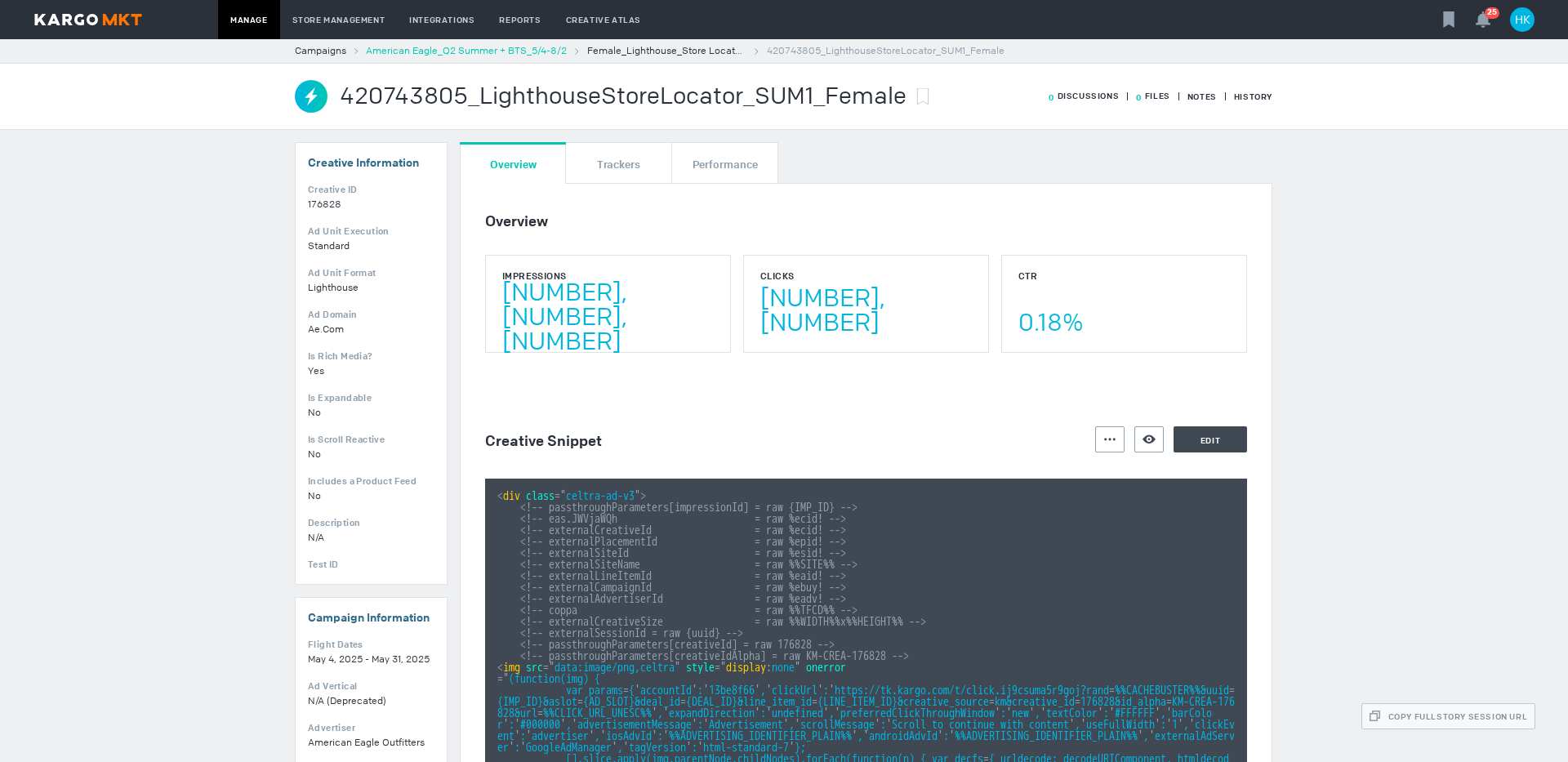 click on "American Eagle_Q2 Summer + BTS_5/4-8/2" at bounding box center [466, 51] 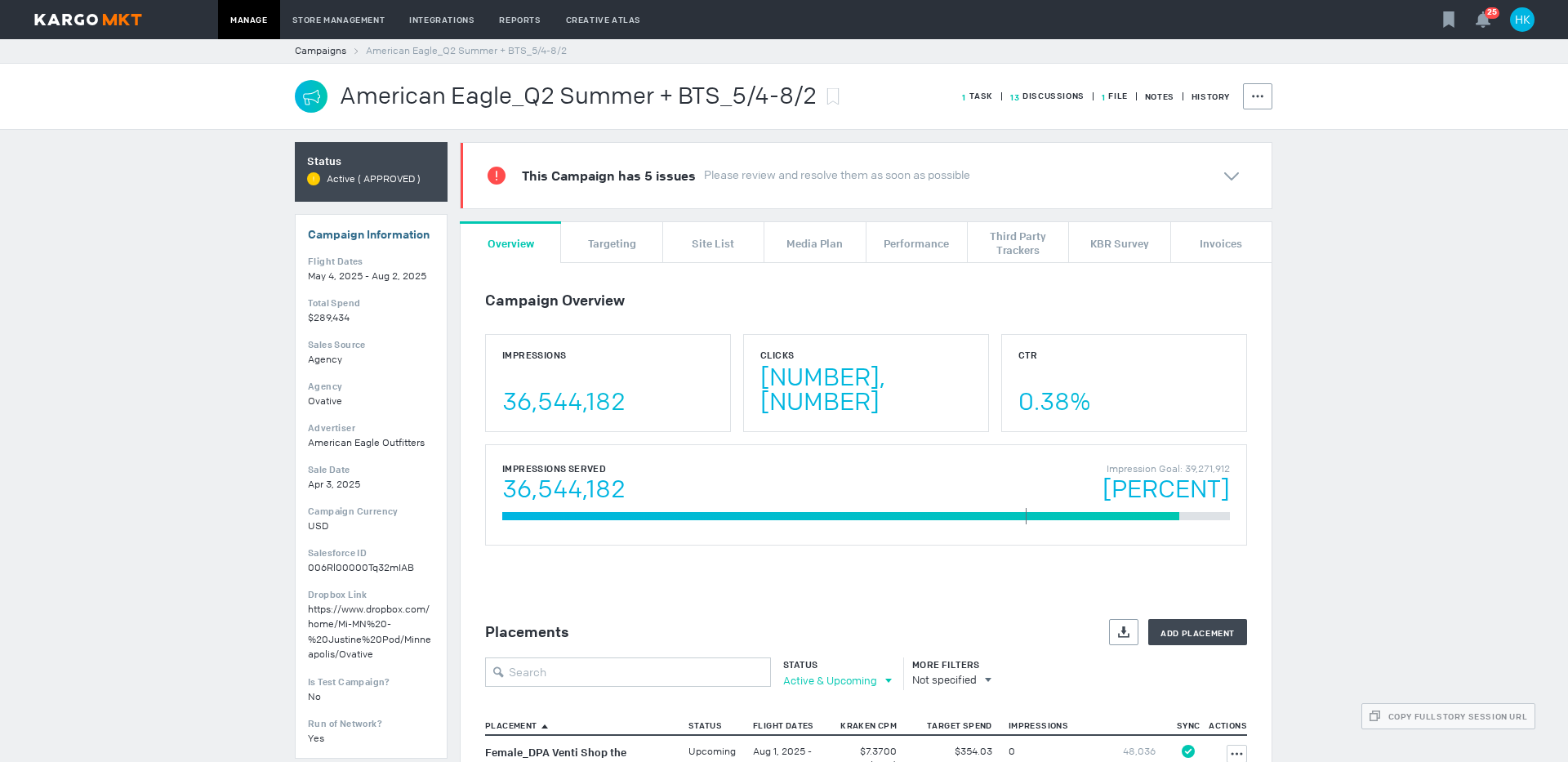 click on "Active & Upcoming" at bounding box center [830, 680] 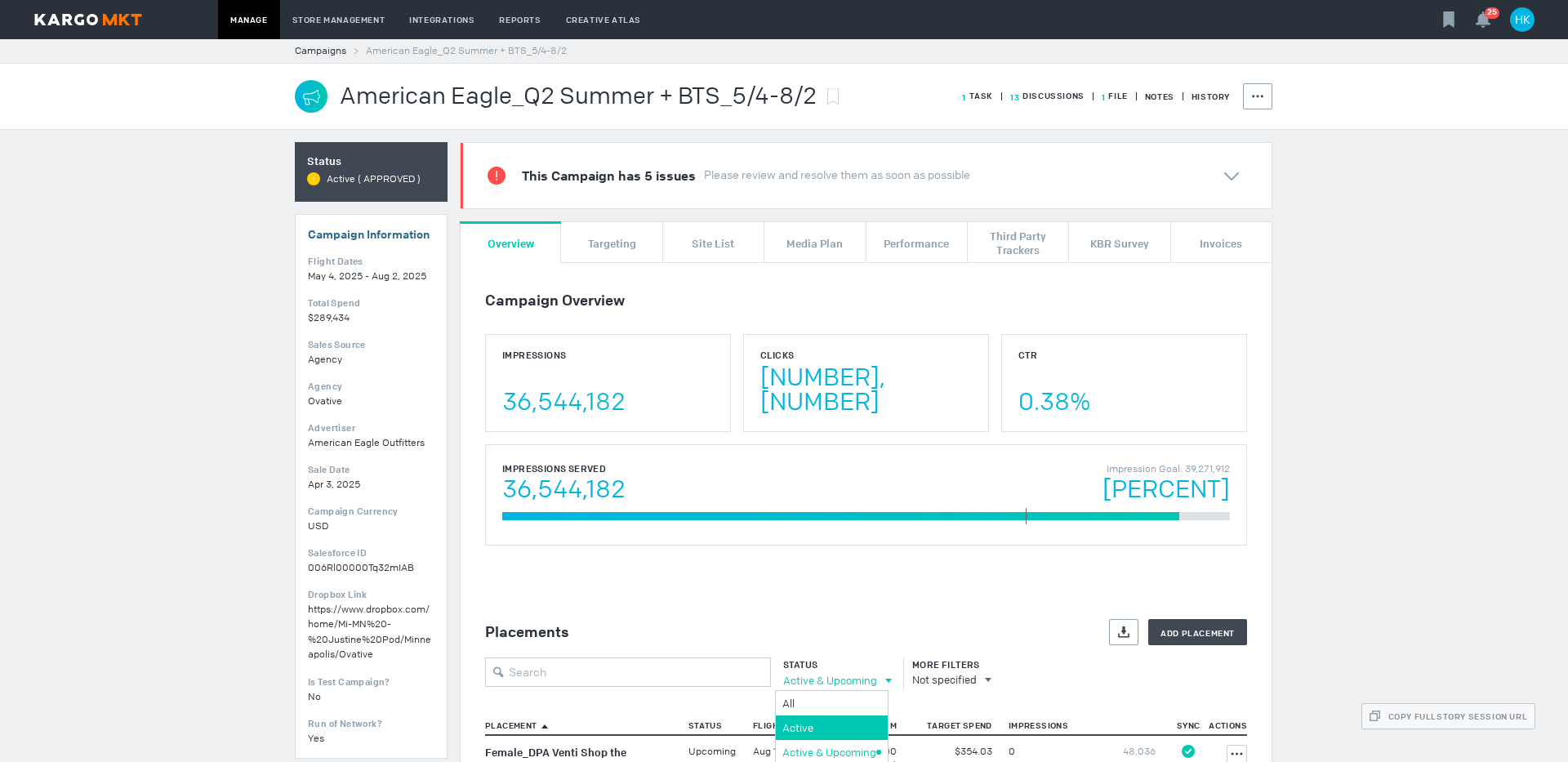 click on "Active" at bounding box center (831, 728) 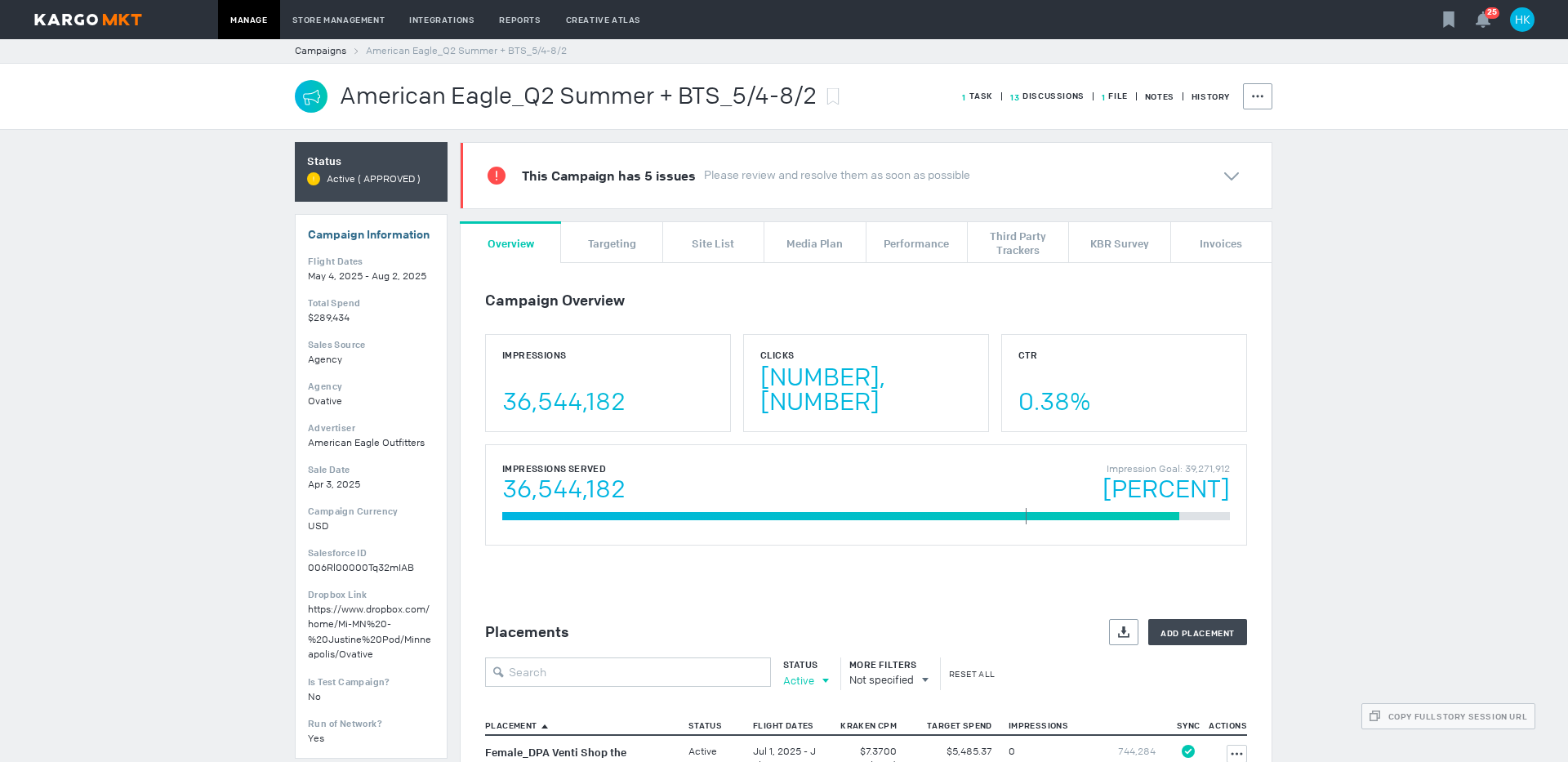 click on "Active" at bounding box center [802, 680] 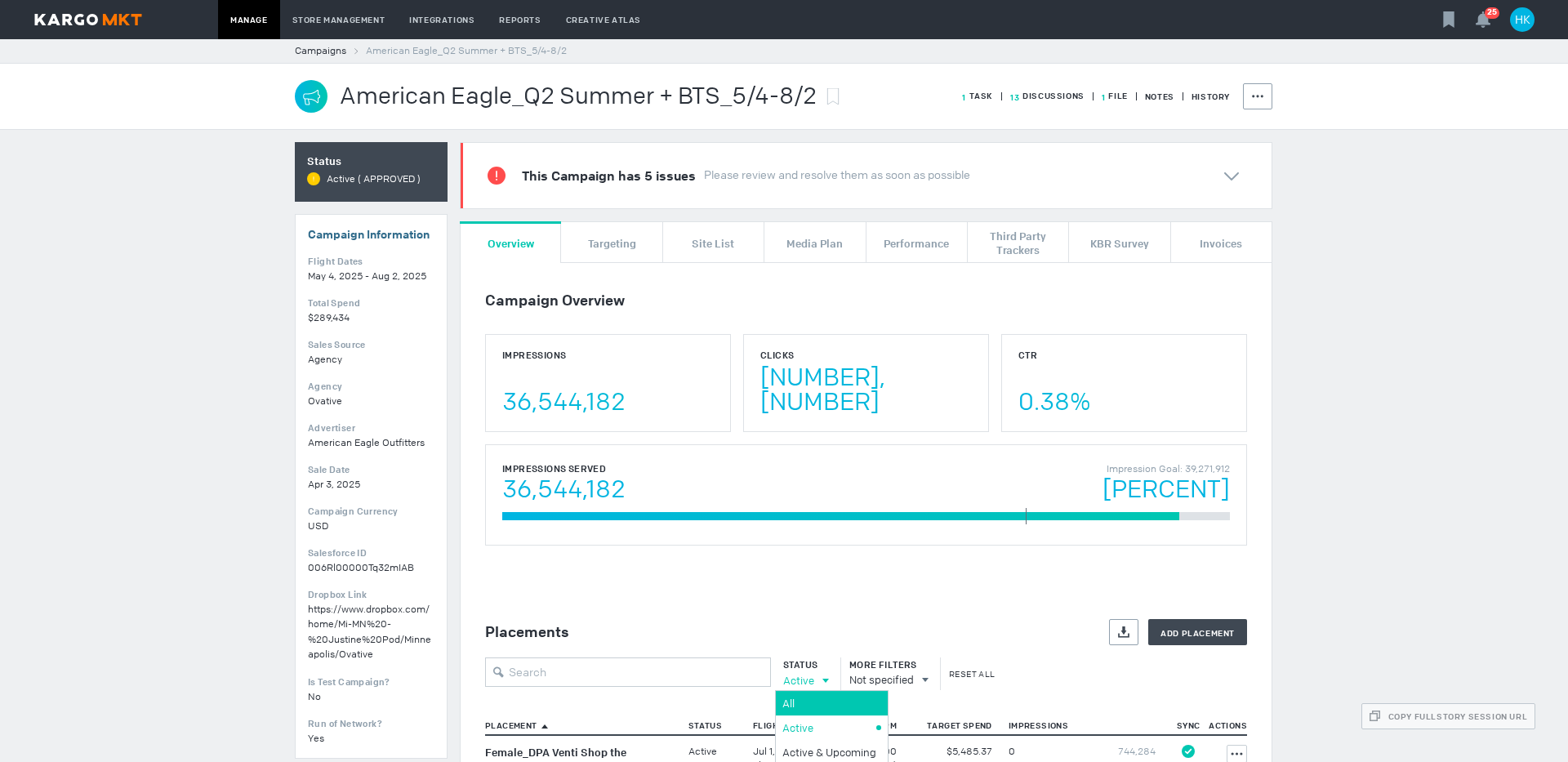 click on "All" at bounding box center [829, 703] 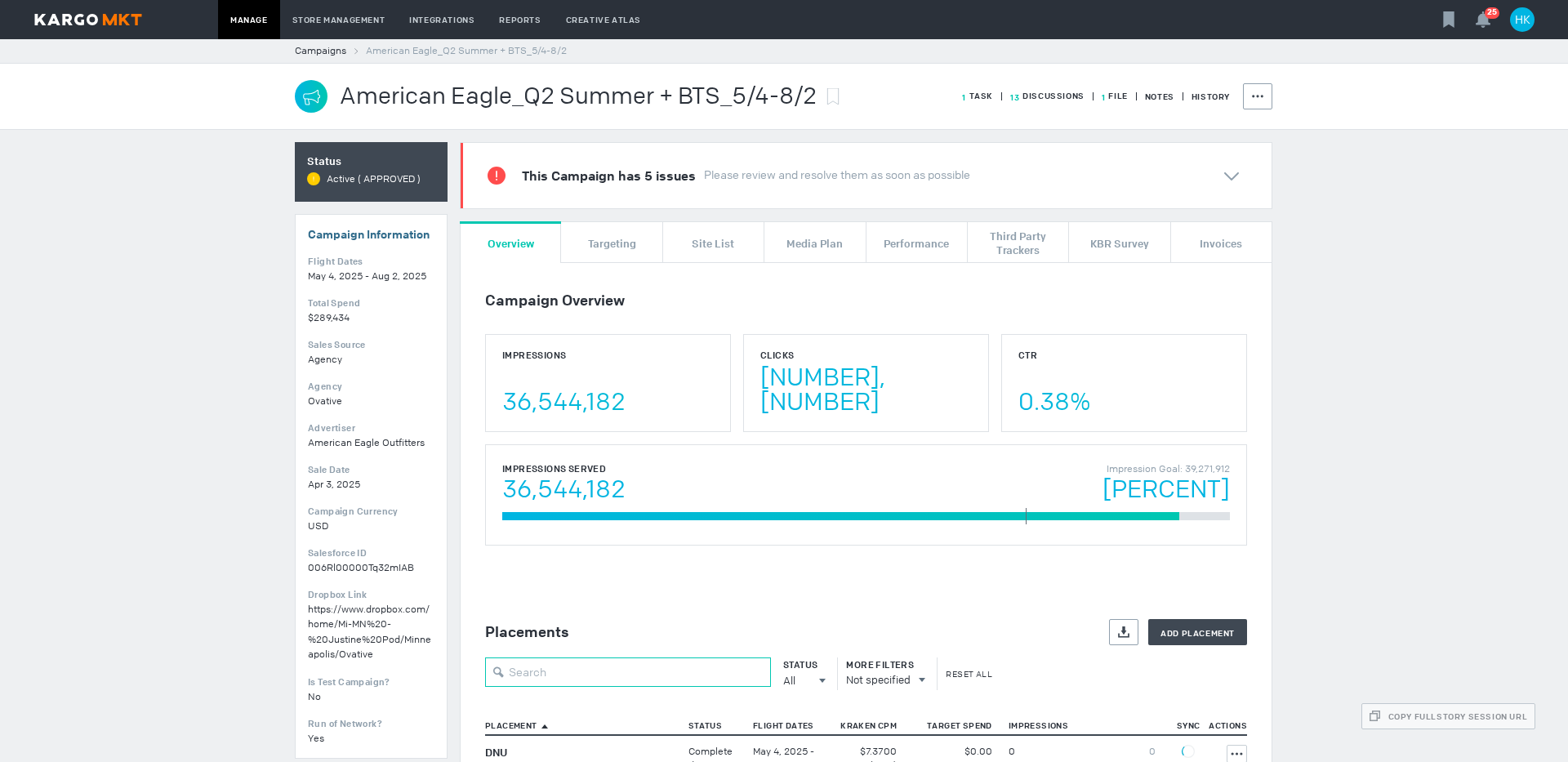 click at bounding box center (628, 672) 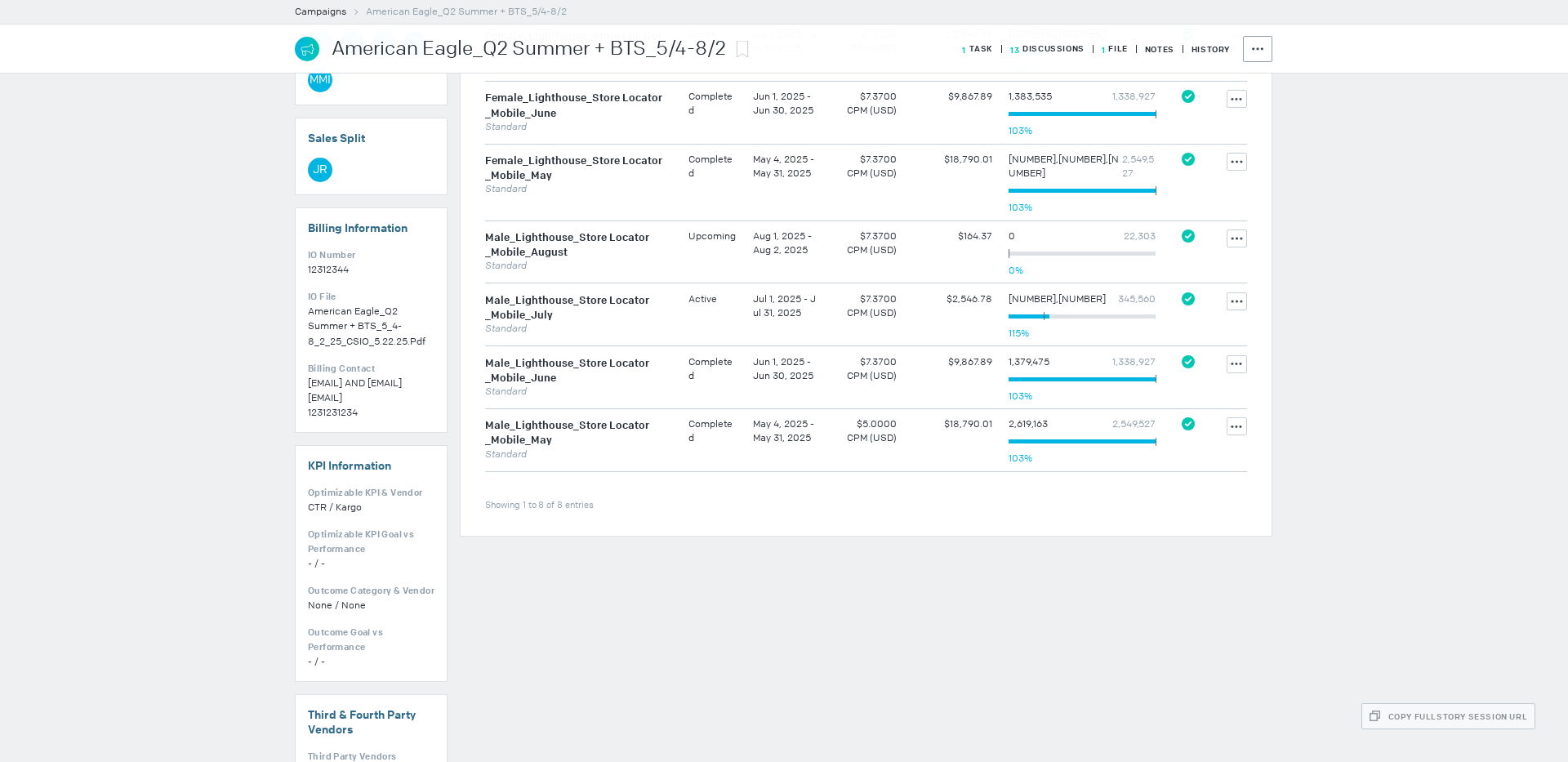 scroll, scrollTop: 792, scrollLeft: 0, axis: vertical 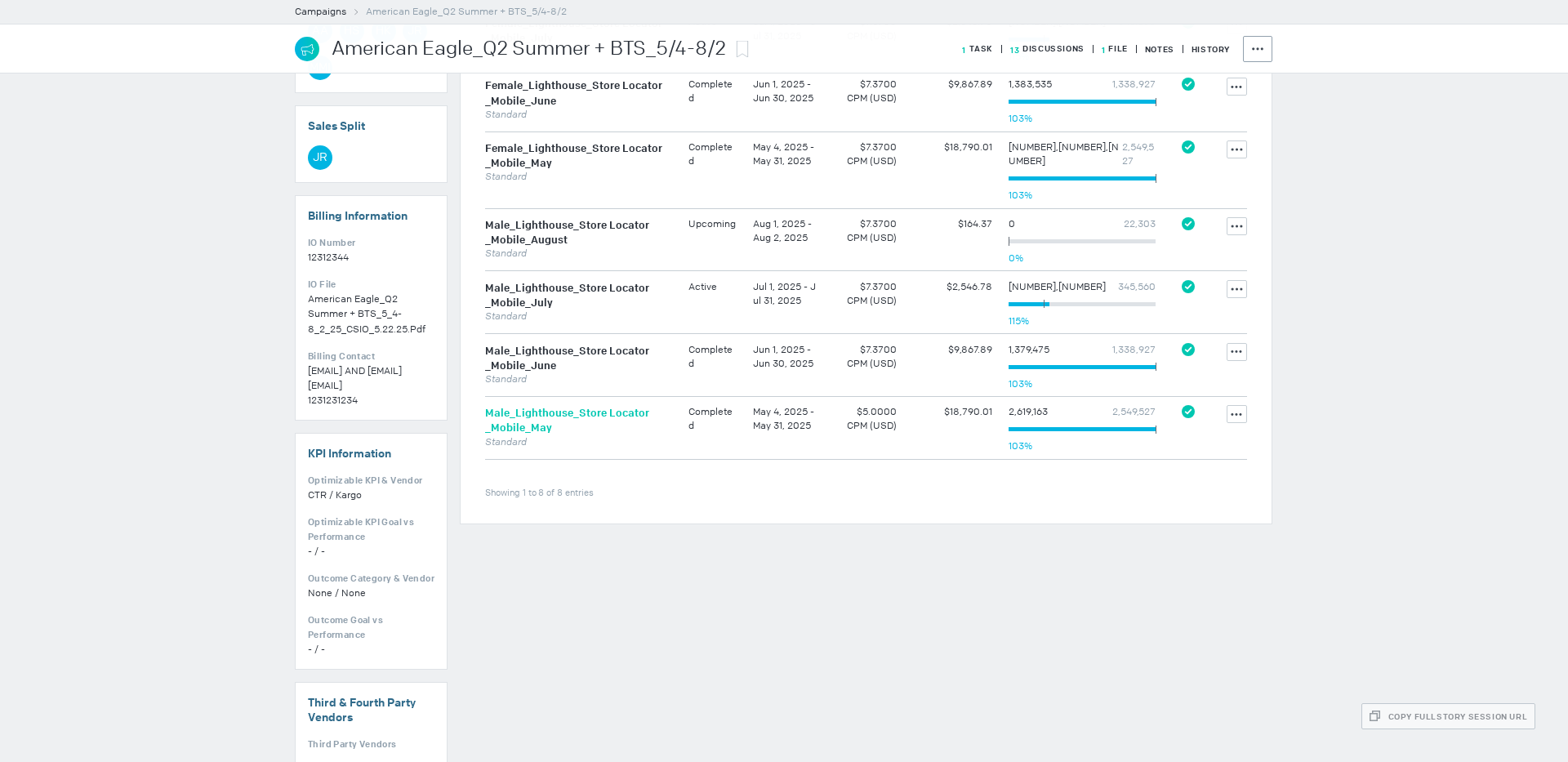 type on "store" 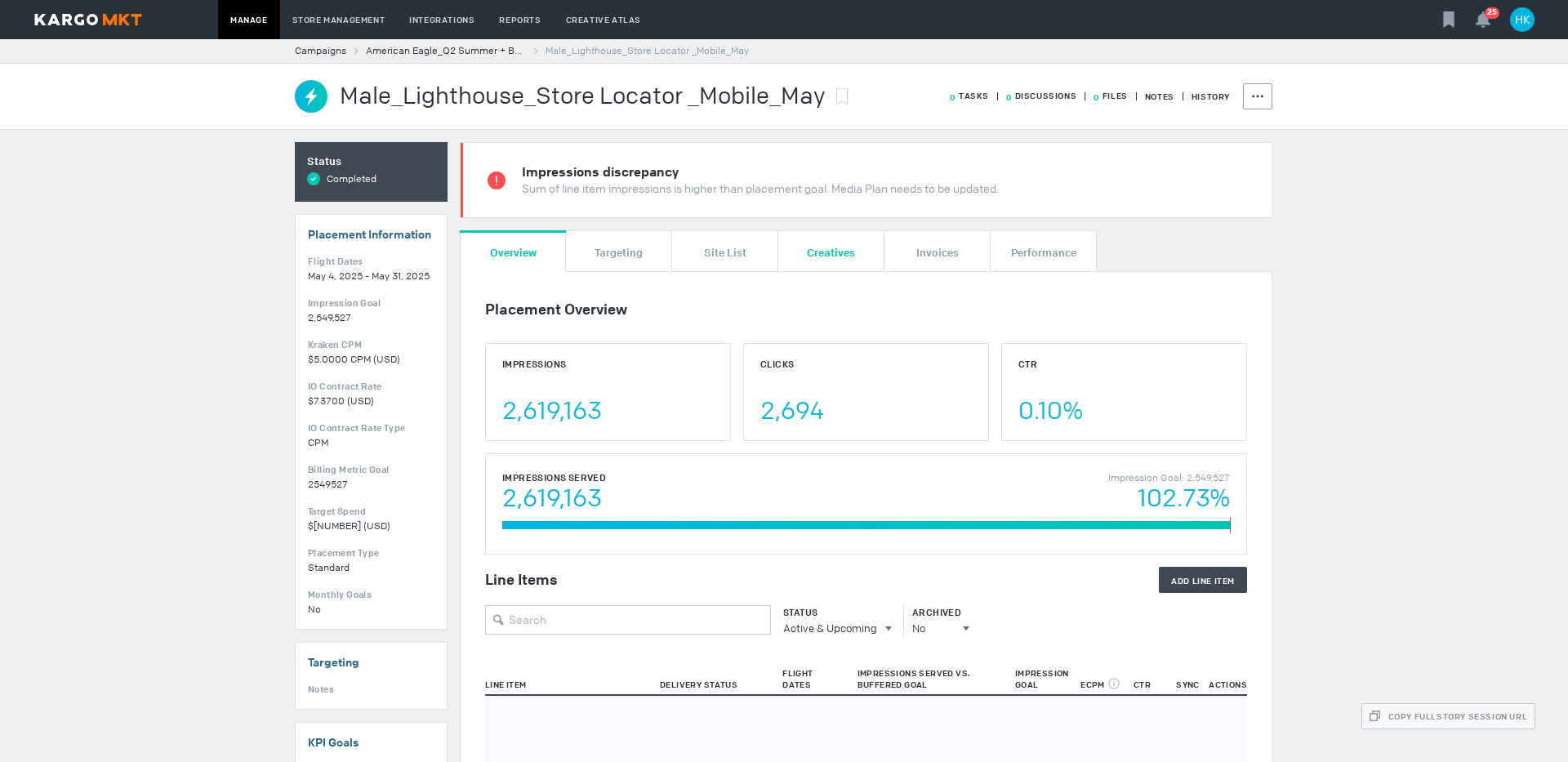 click on "Creatives" at bounding box center [831, 252] 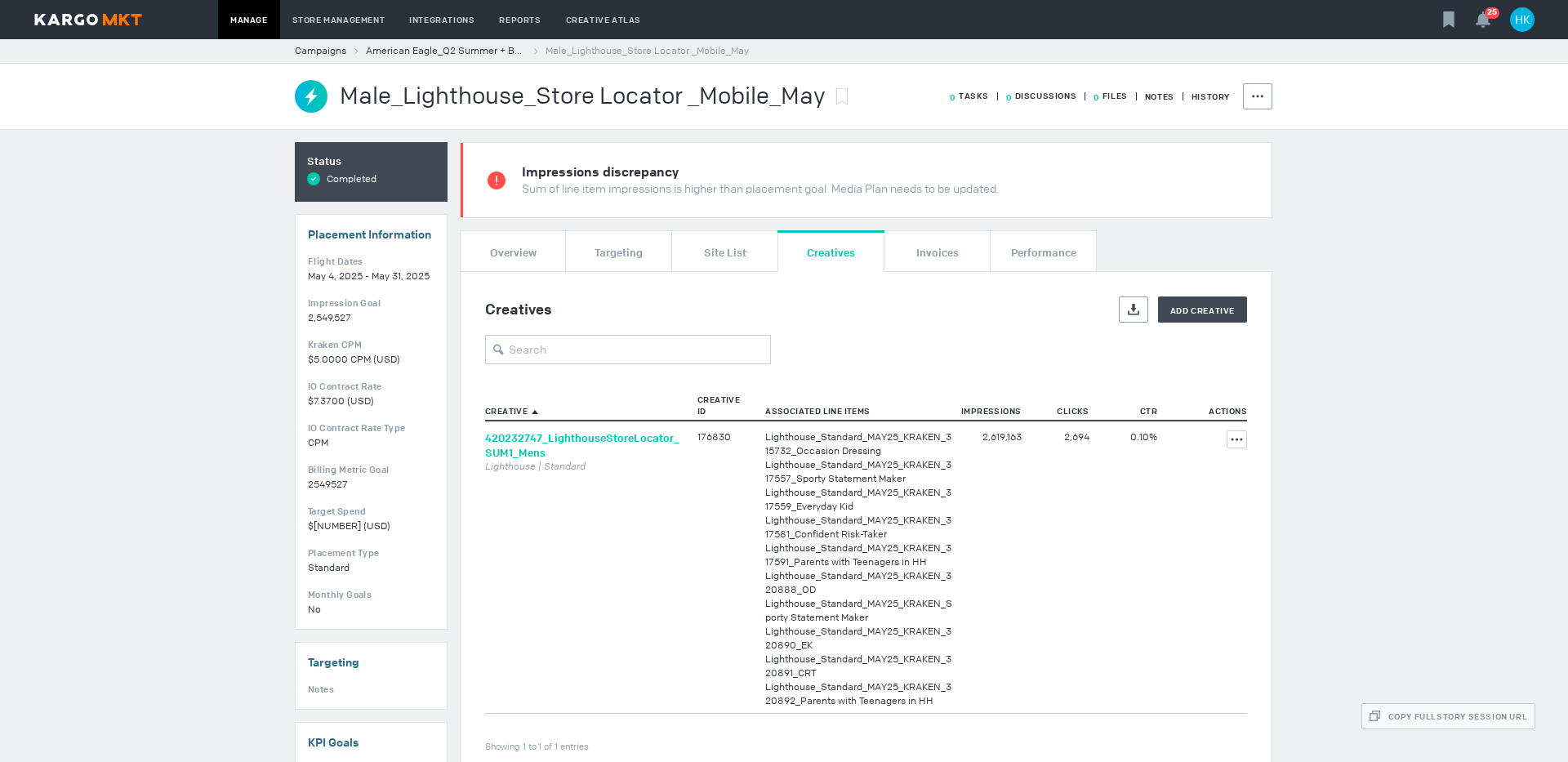 click on "420232747_LighthouseStoreLocator_SUM1_Mens" at bounding box center [582, 445] 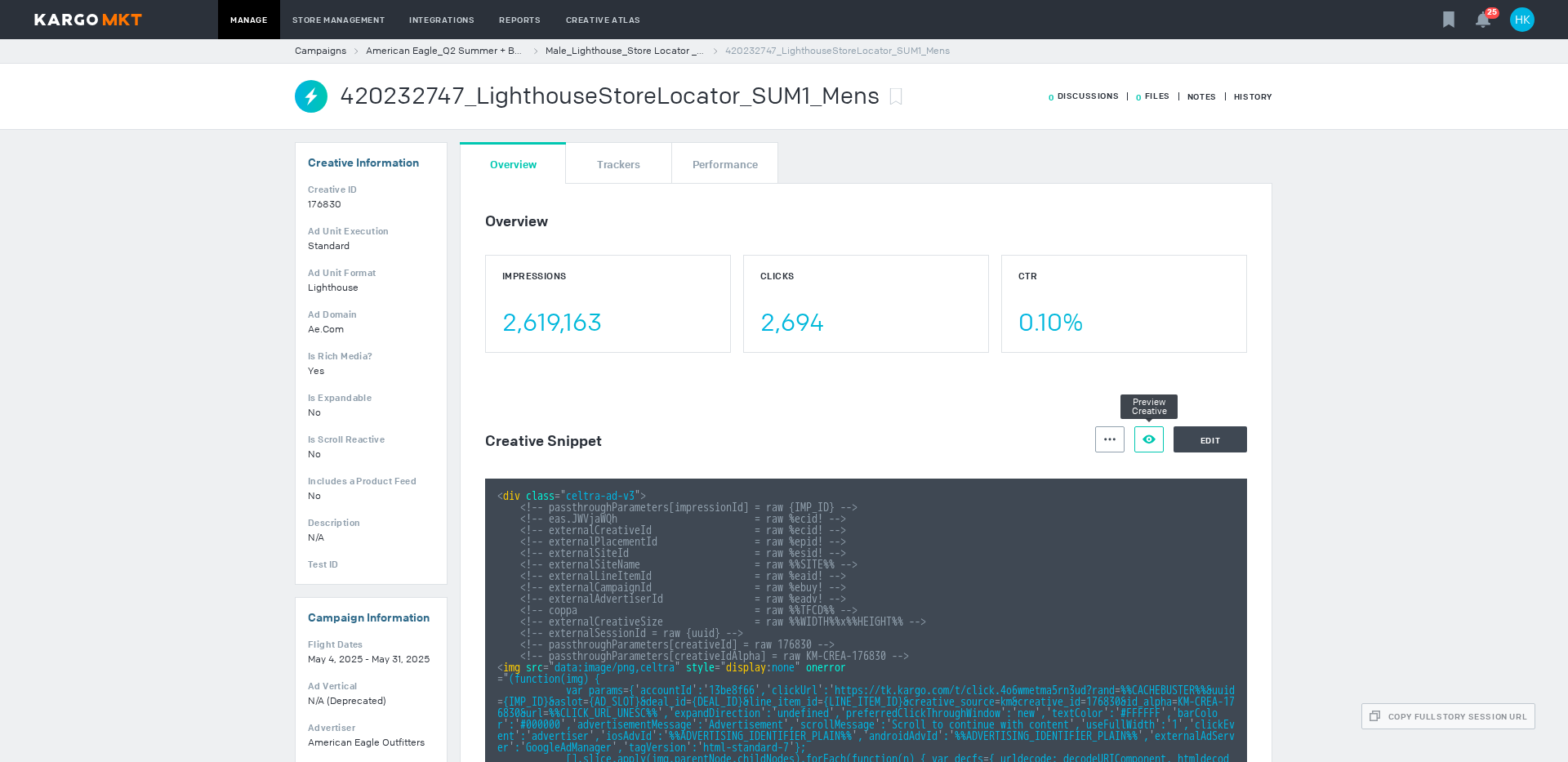 click at bounding box center (1110, 439) 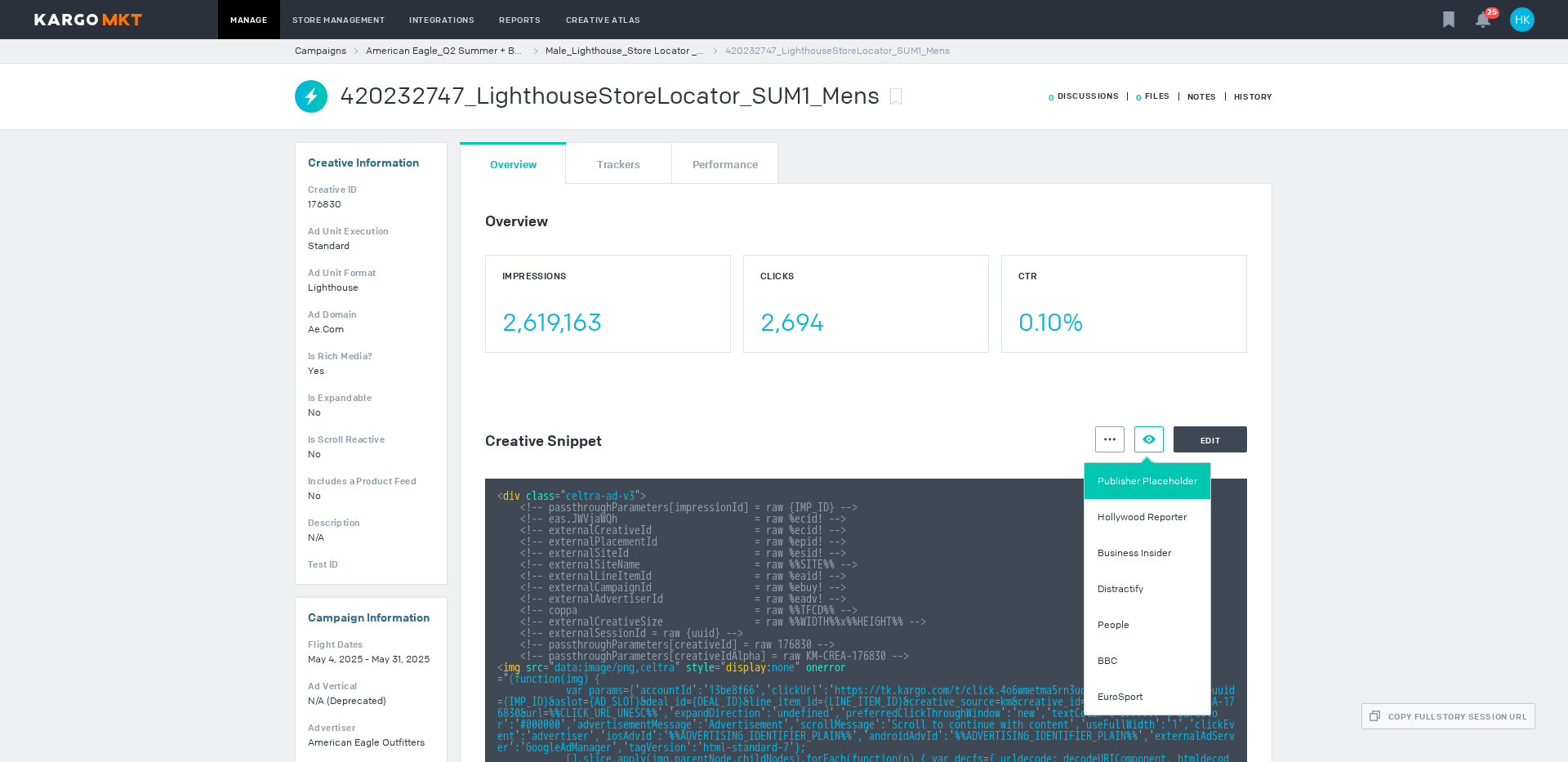 click on "Publisher Placeholder" at bounding box center [1147, 481] 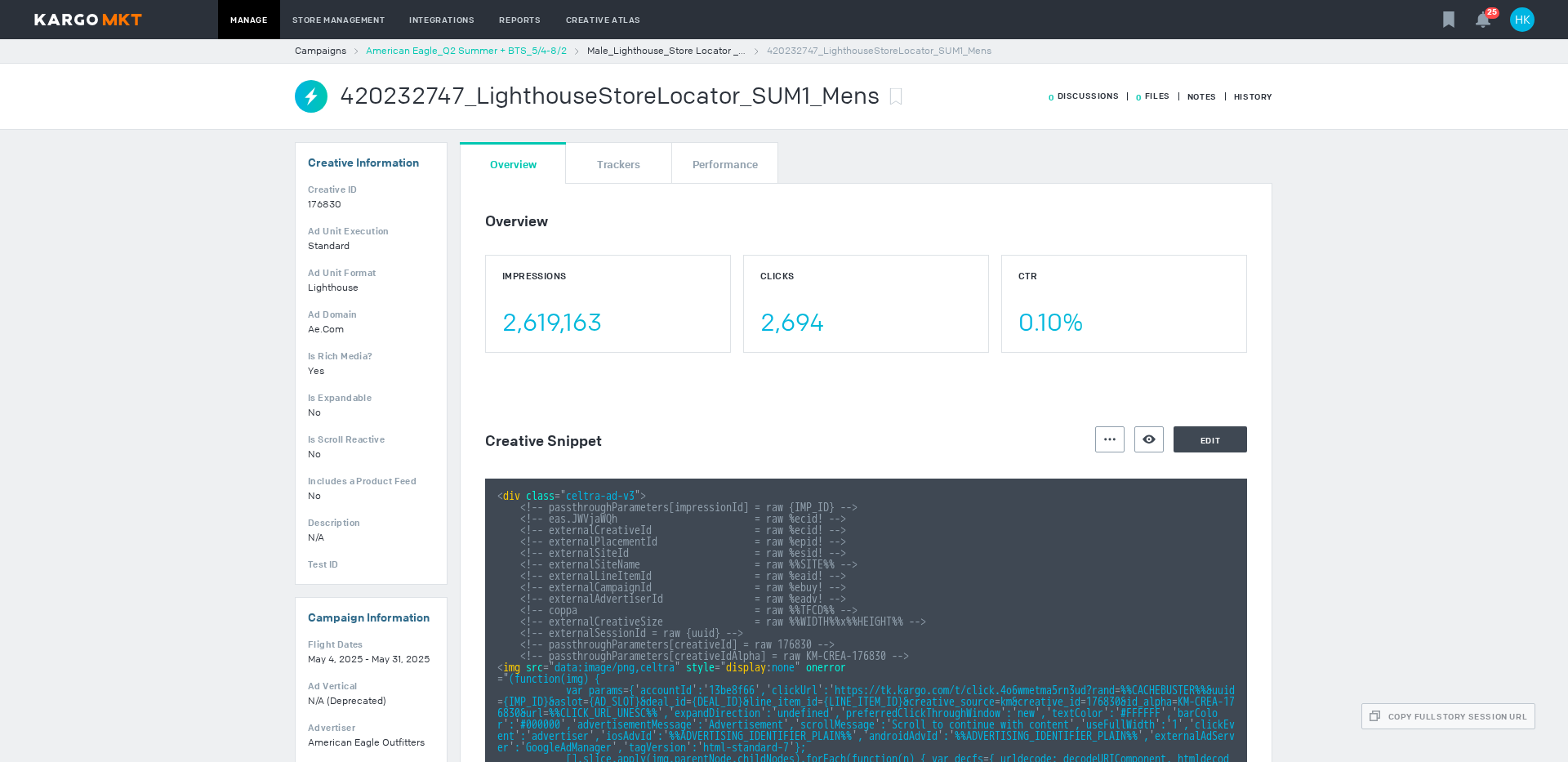 click on "American Eagle_Q2 Summer + BTS_5/4-8/2" at bounding box center [466, 51] 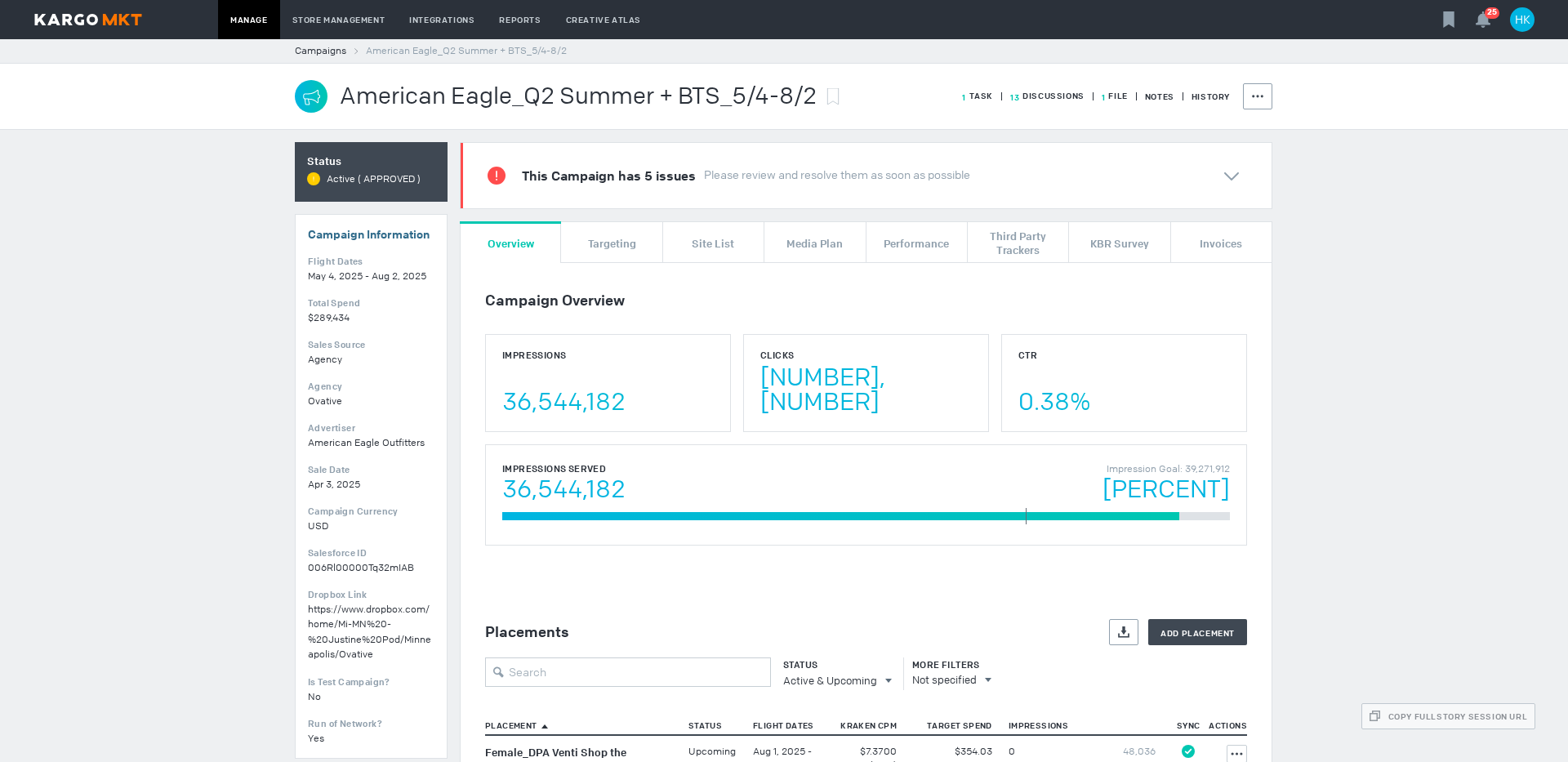 click on "Campaign Overview Impressions 36,544,182  Clicks 139,192  CTR 0.38% Impressions Served Impression Goal: 39,271,912 36,544,182 129.36%   28,249,164 Placements Export   Add Placement     Status Active & Upcoming All All Active Active & Upcoming Upcoming Completed More Filters Not specified Placement Status Flight Dates Kraken CPM Target Spend Impressions Sync Actions Showing 1 to 16 of 16 entries Female_DPA Venti Shop the Look_Mobile_ALPHA_August Standard Upcoming Aug 1, 2025 - Aug 2, 2025 $7.3700 CPM (USD) % InView $354.03 0 48,036   0 0% Synced All line items are synced with the Ad Server   Actions Female_DPA Venti Shop the Look_Mobile_ALPHA_July Standard Active Jul 1, 2025 - Jul 31, 2025 $7.3700 CPM (USD) % InView $5,485.37 0 744,284   179,068 0% Synced All line items are synced with the Ad Server   Actions Female_Lighthouse_Lookbook_Mobile_August Standard Upcoming Aug 1, 2025 - Aug 2, 2025 $7.3700 CPM (USD) % InView $164.37 0 22,303   0 0% Synced All line items are synced with the Ad Server   Actions Active" at bounding box center [866, 1033] 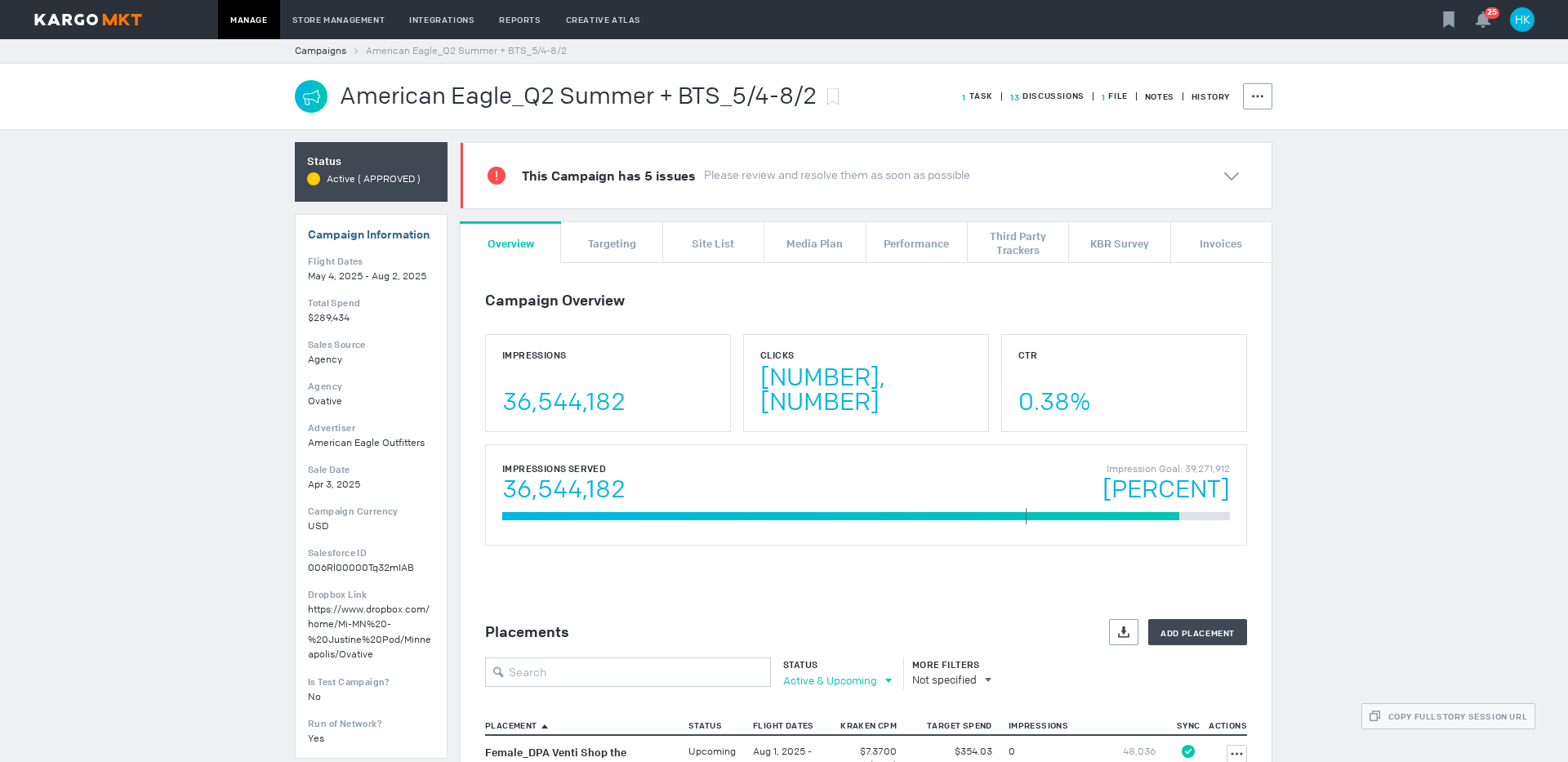 click on "Active & Upcoming" at bounding box center [830, 680] 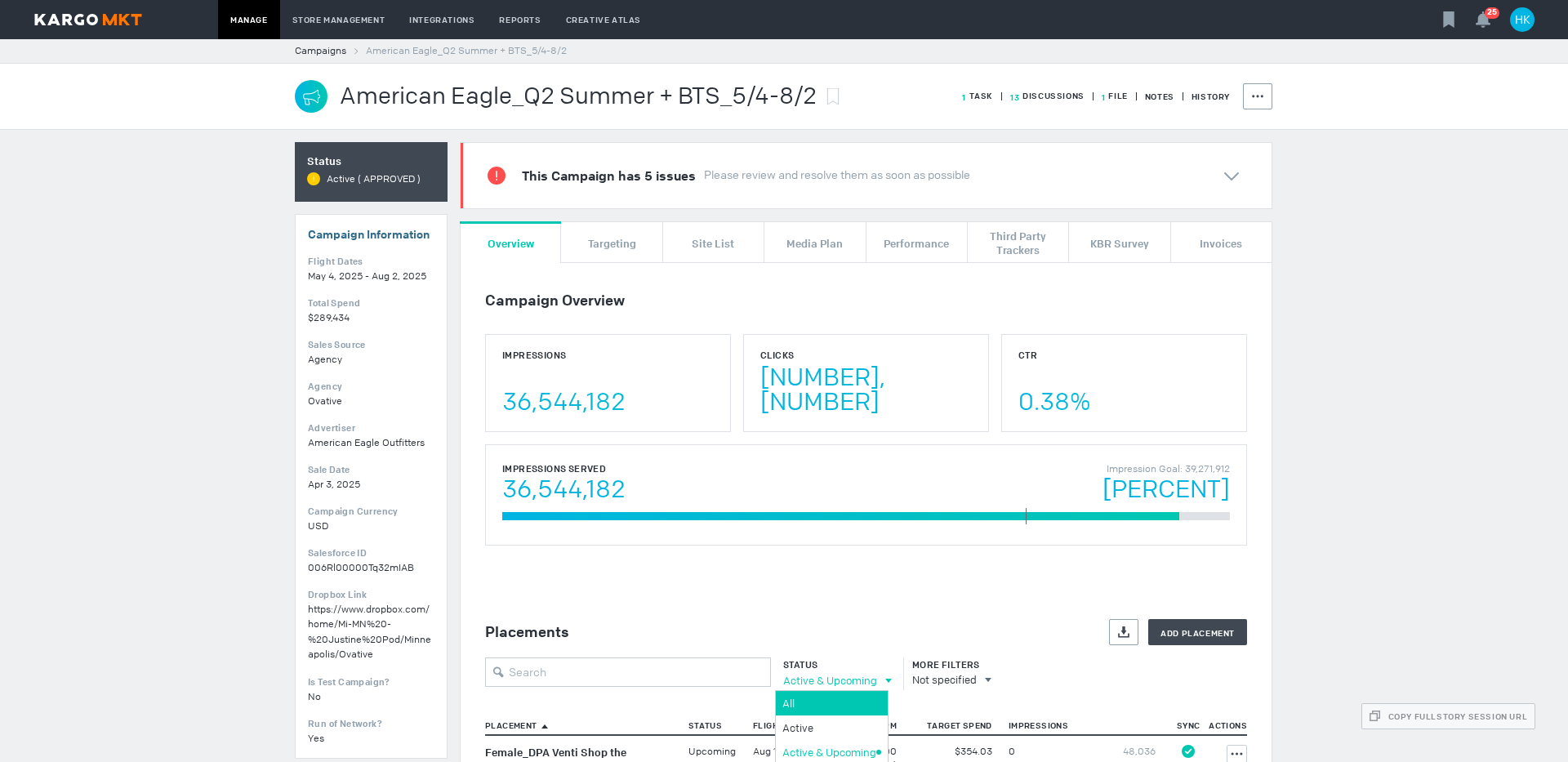click on "All" at bounding box center [829, 703] 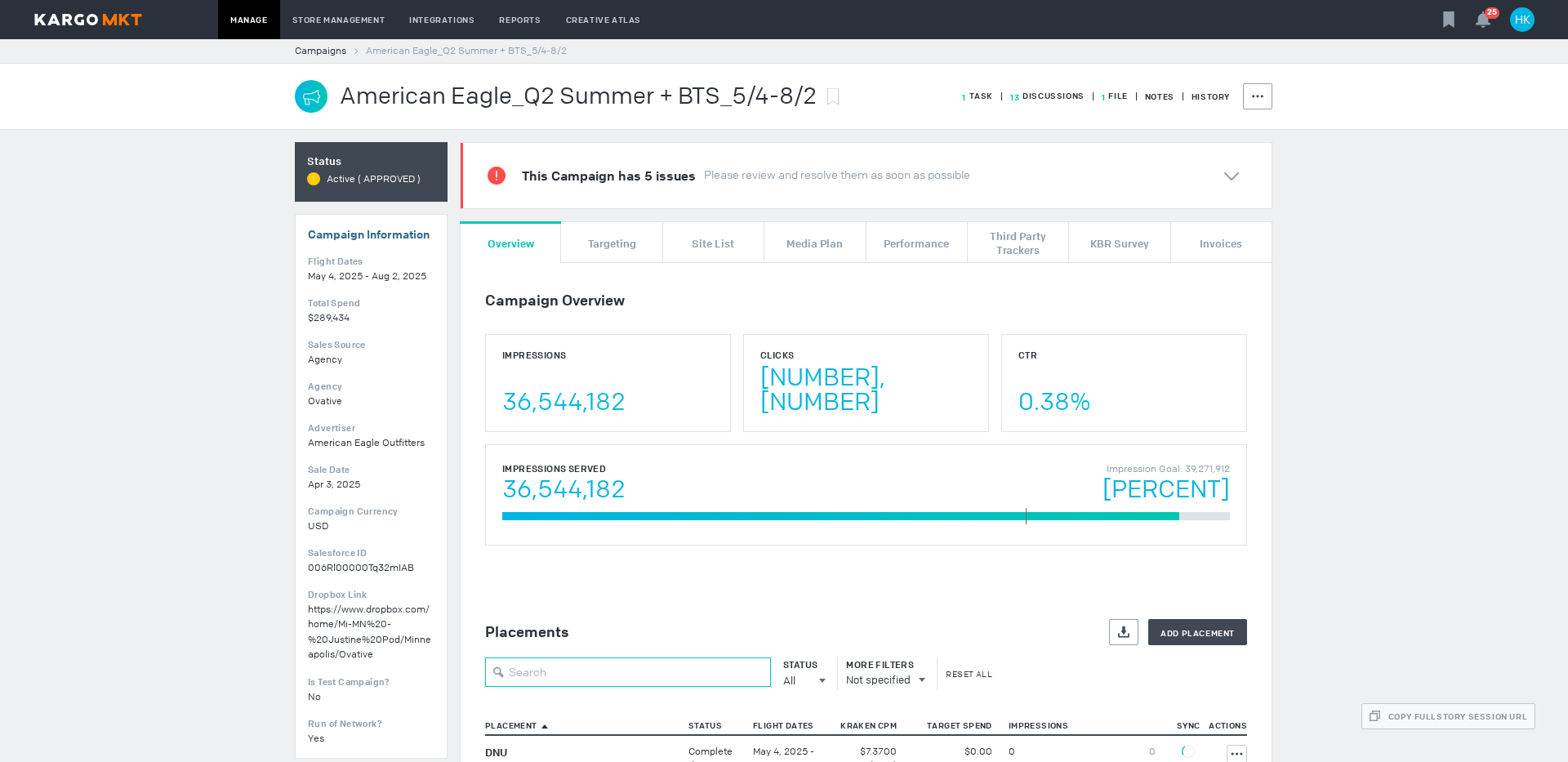 click at bounding box center [628, 672] 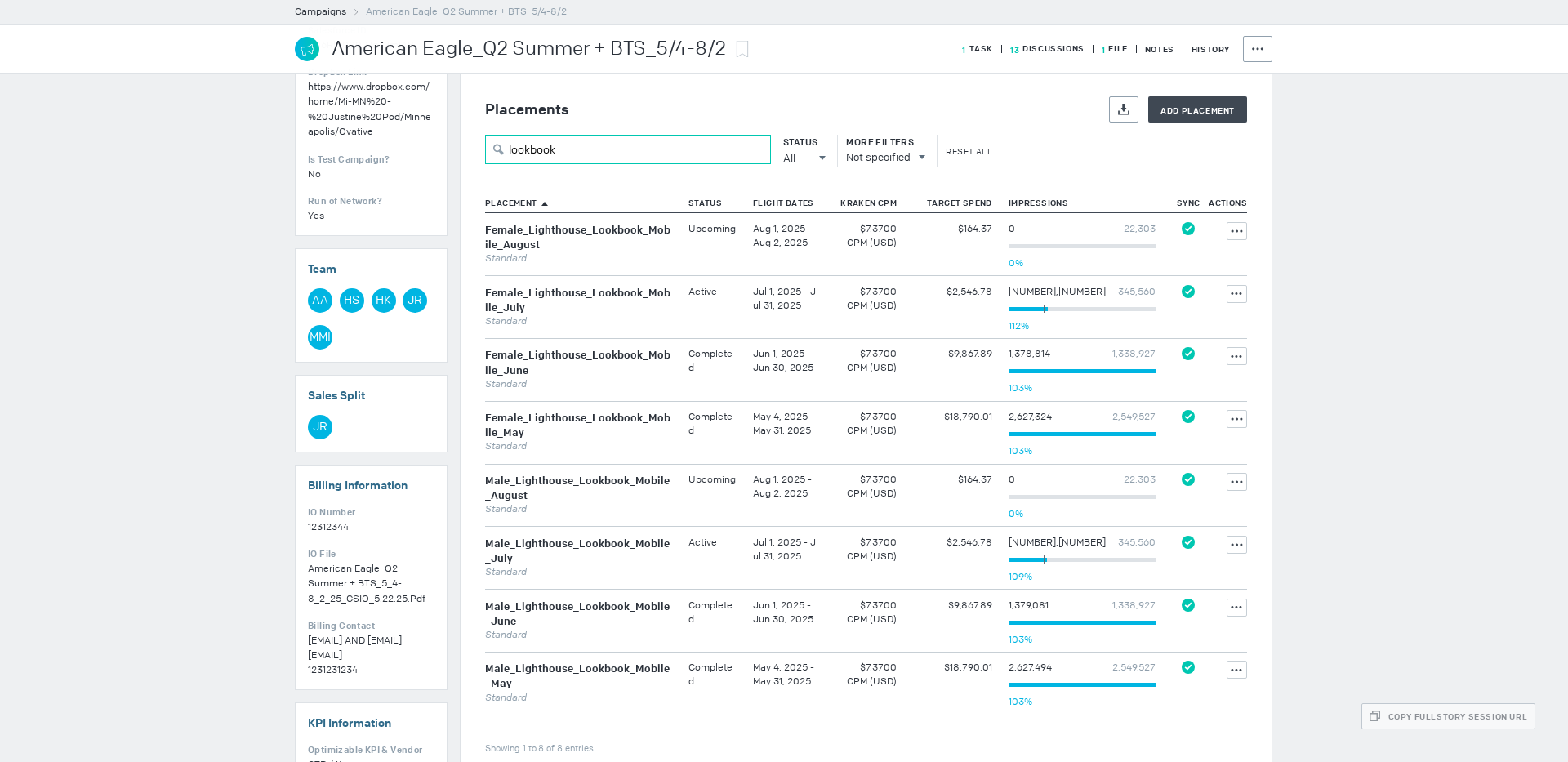 scroll, scrollTop: 534, scrollLeft: 0, axis: vertical 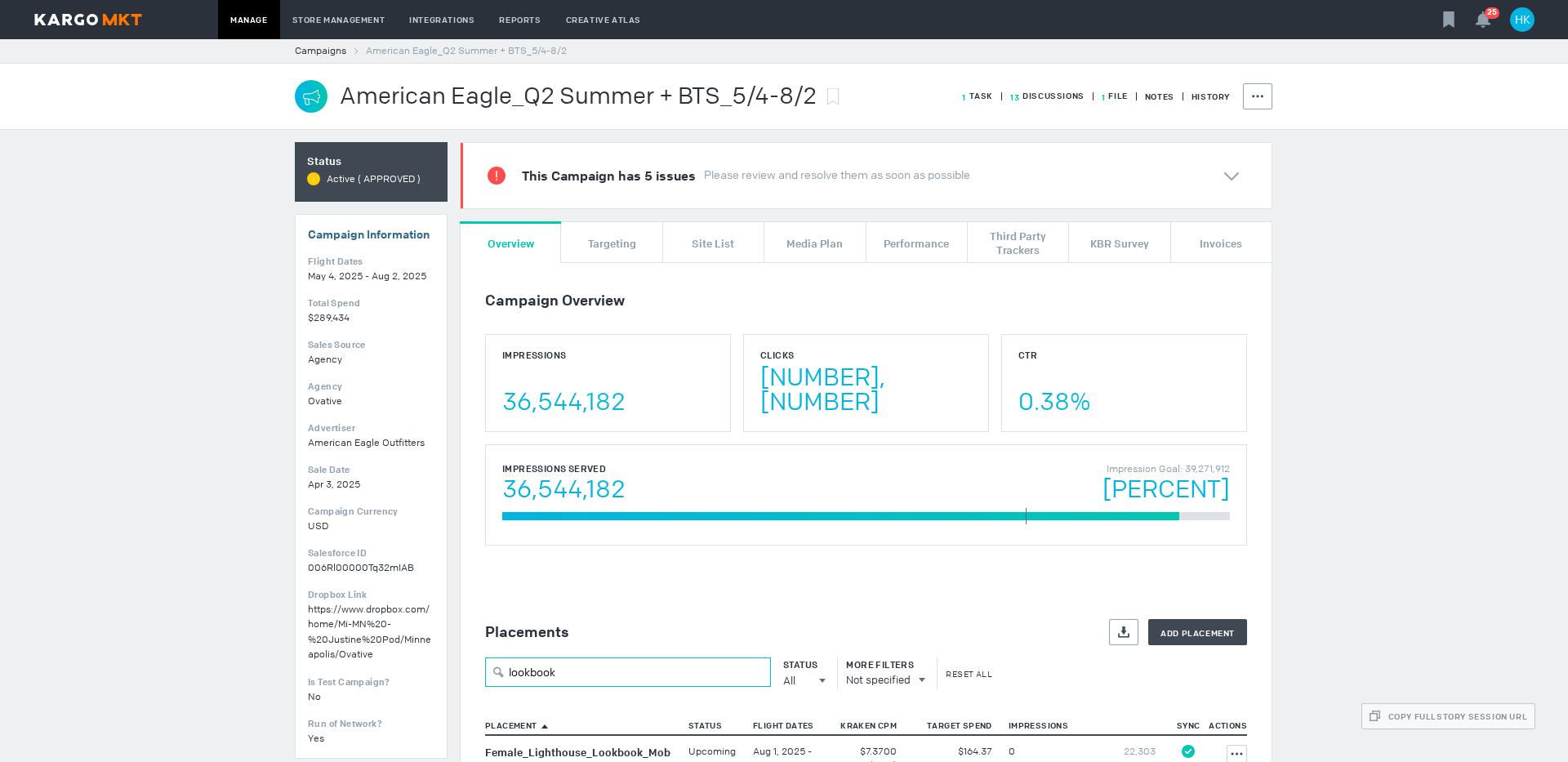 click on "lookbook" at bounding box center (628, 672) 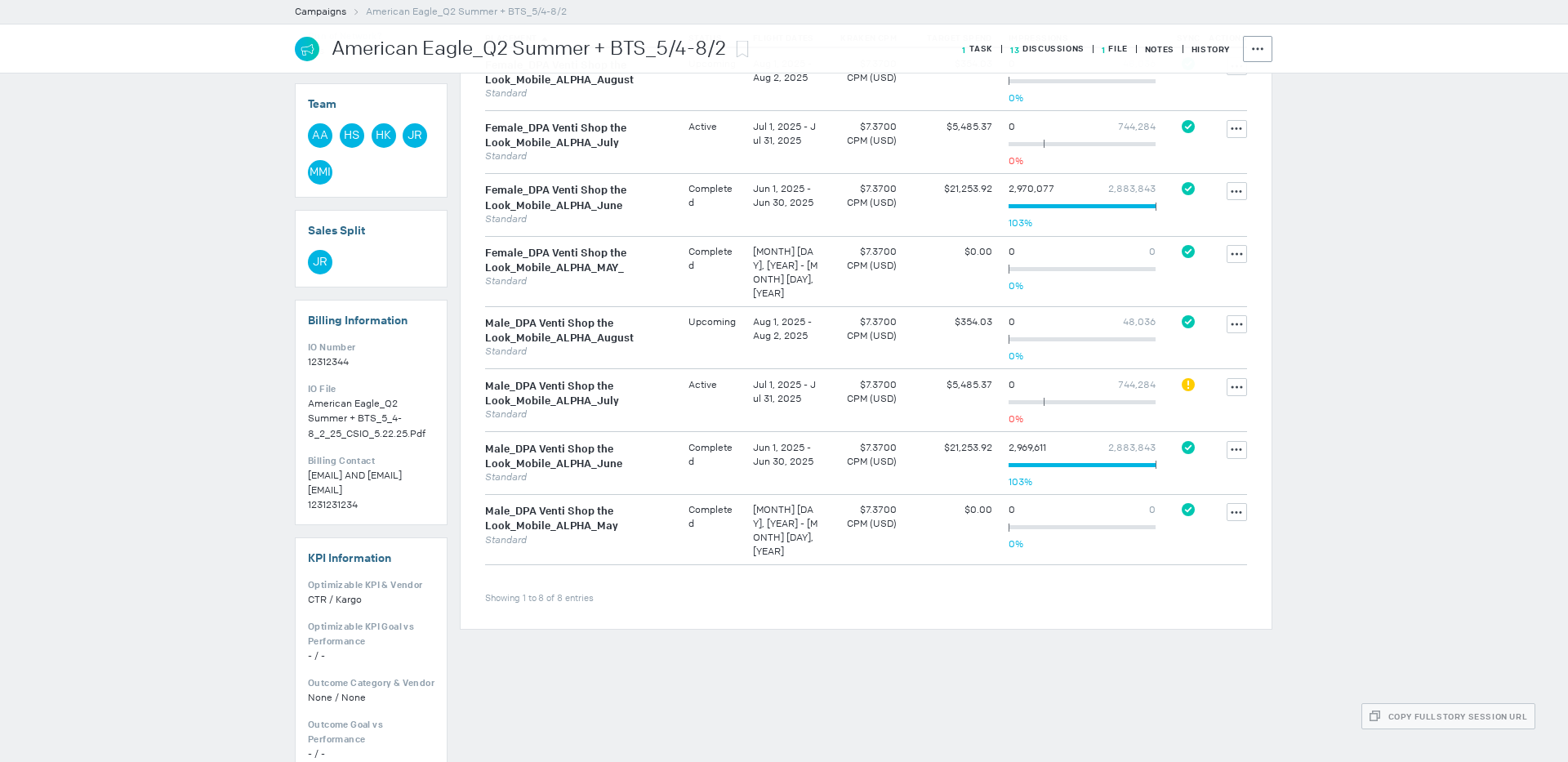 scroll, scrollTop: 688, scrollLeft: 0, axis: vertical 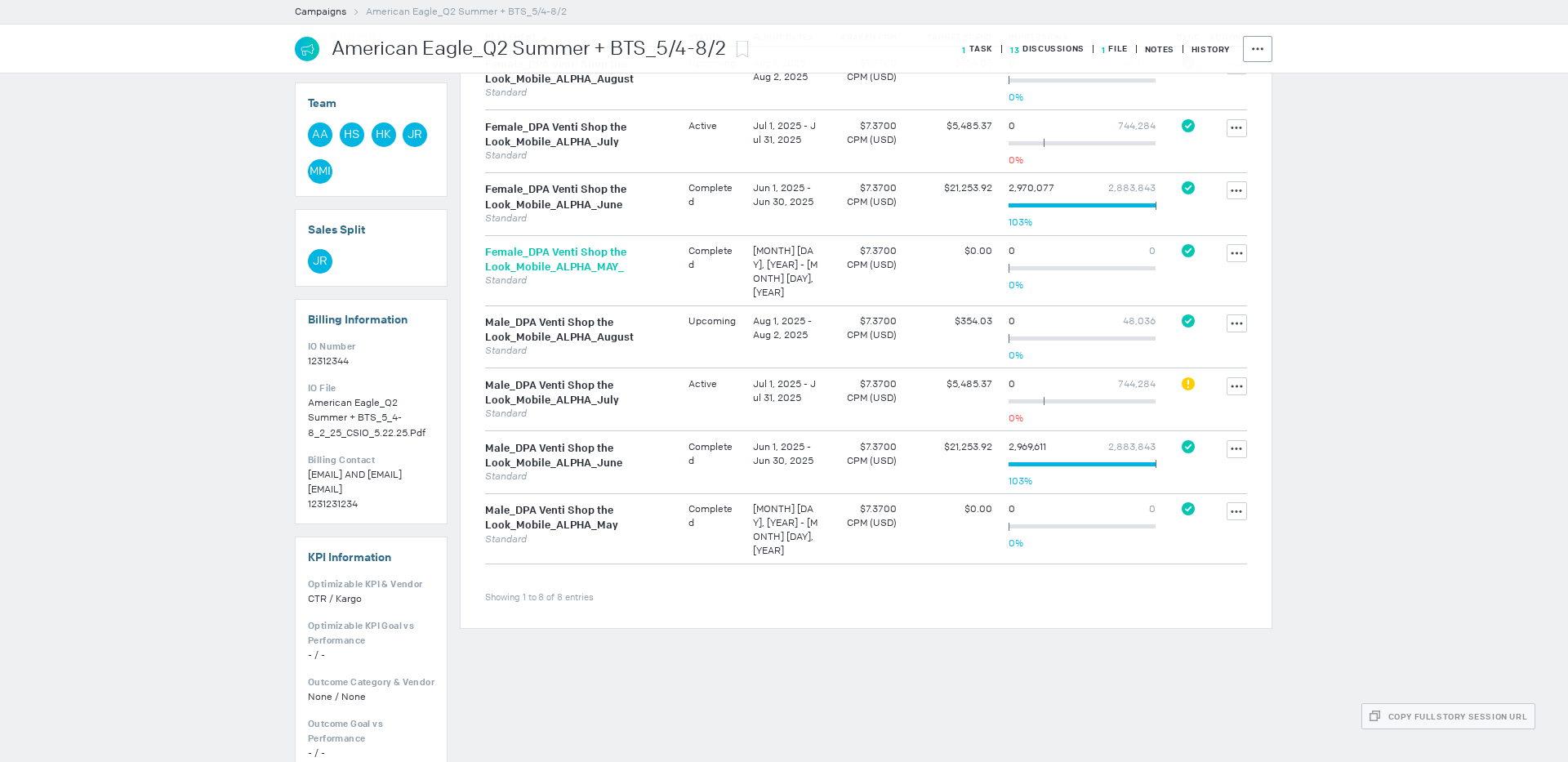 type on "venti" 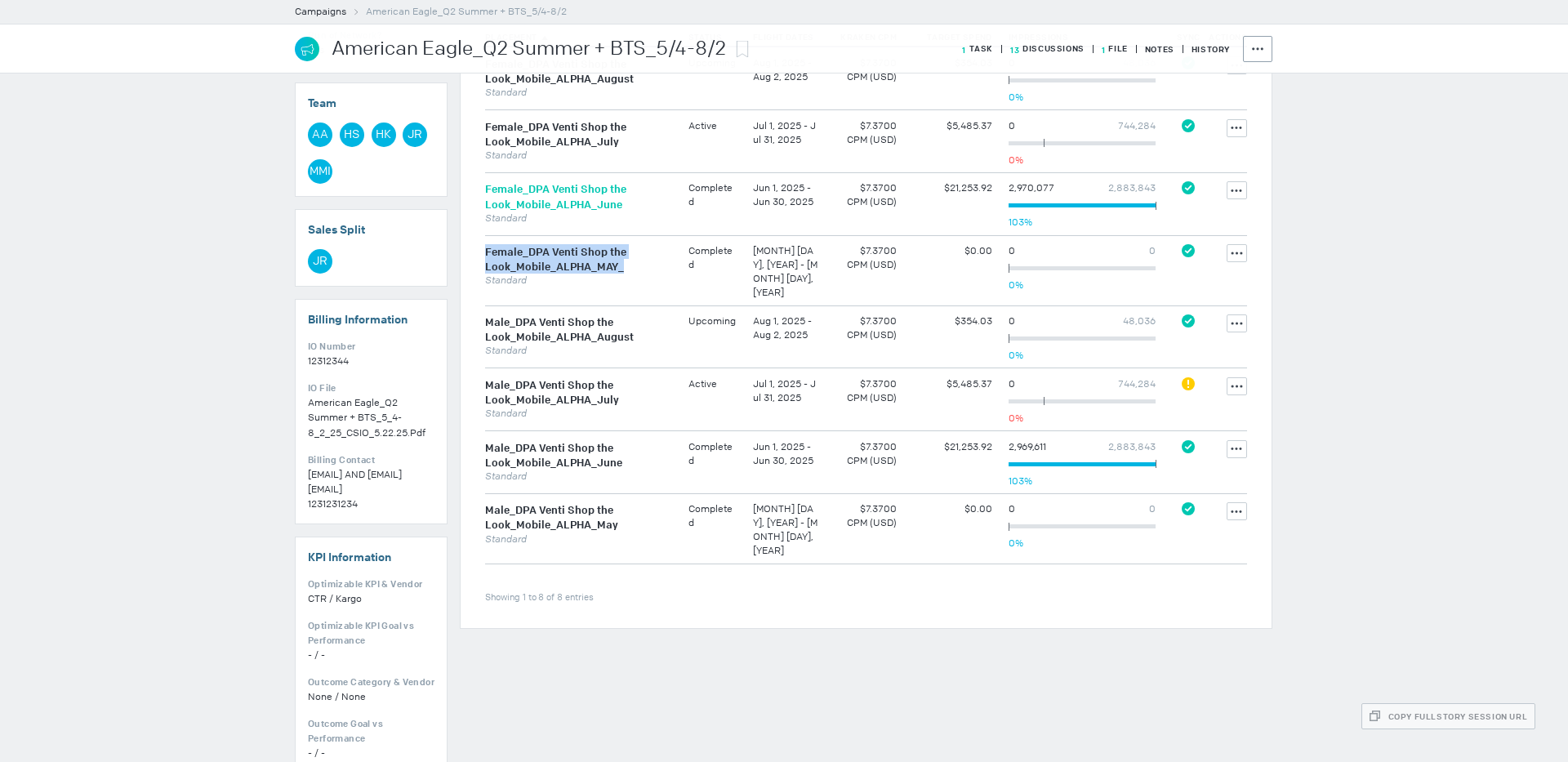 click on "Female_DPA Venti Shop the Look_Mobile_ALPHA_June" at bounding box center (555, 197) 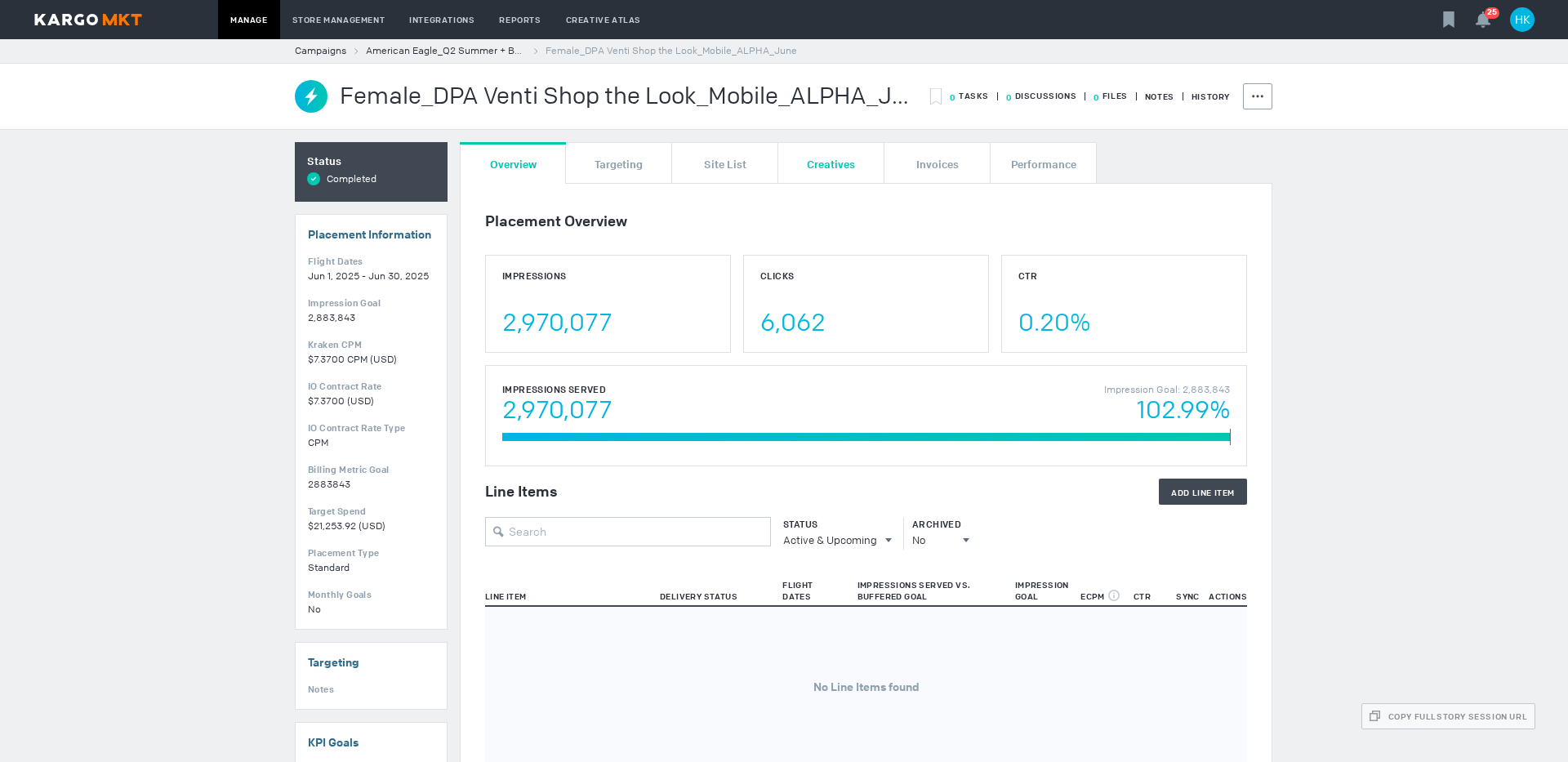 click on "Creatives" at bounding box center (831, 163) 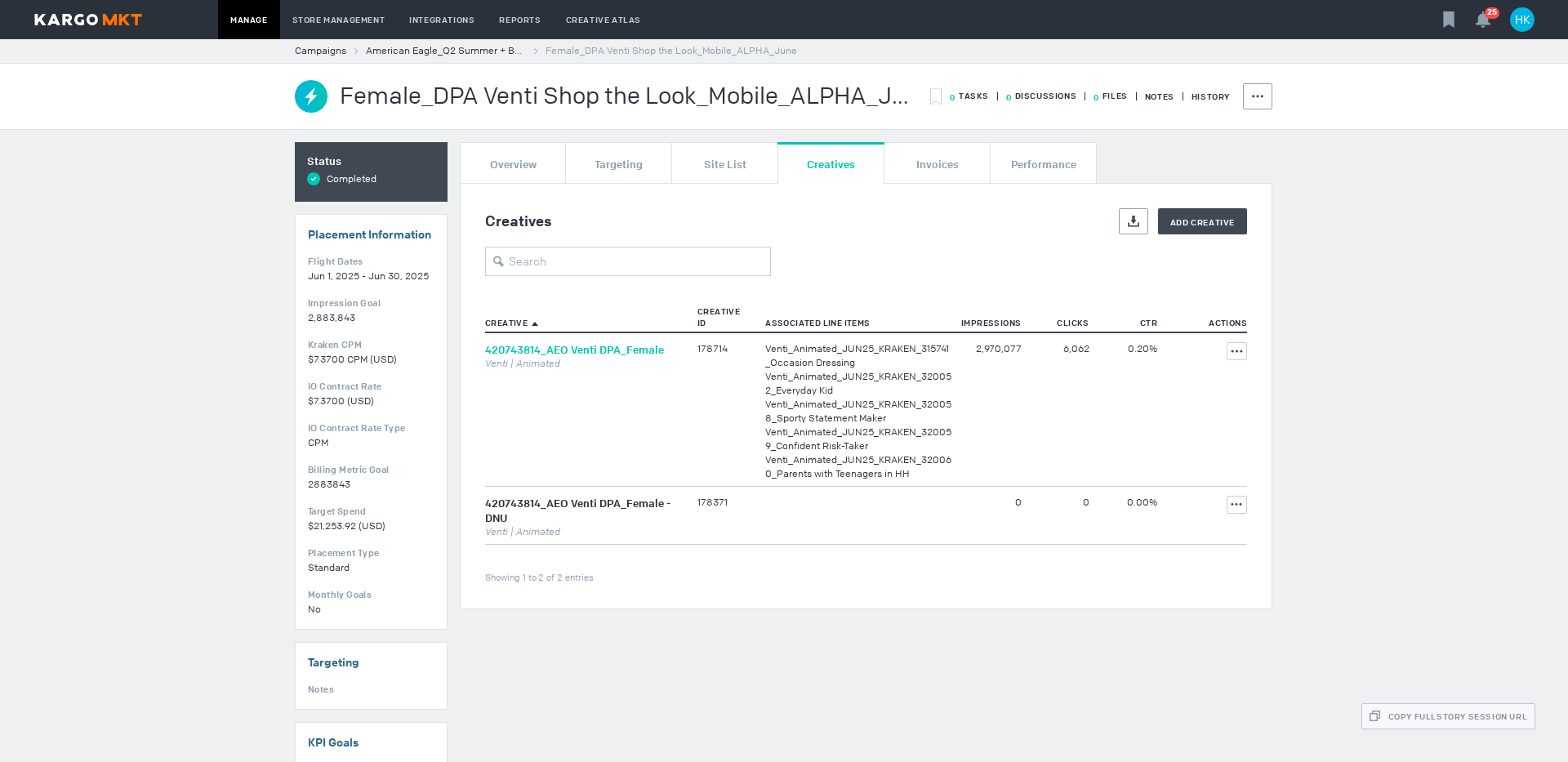 click on "420743814_AEO Venti DPA_Female" at bounding box center (574, 350) 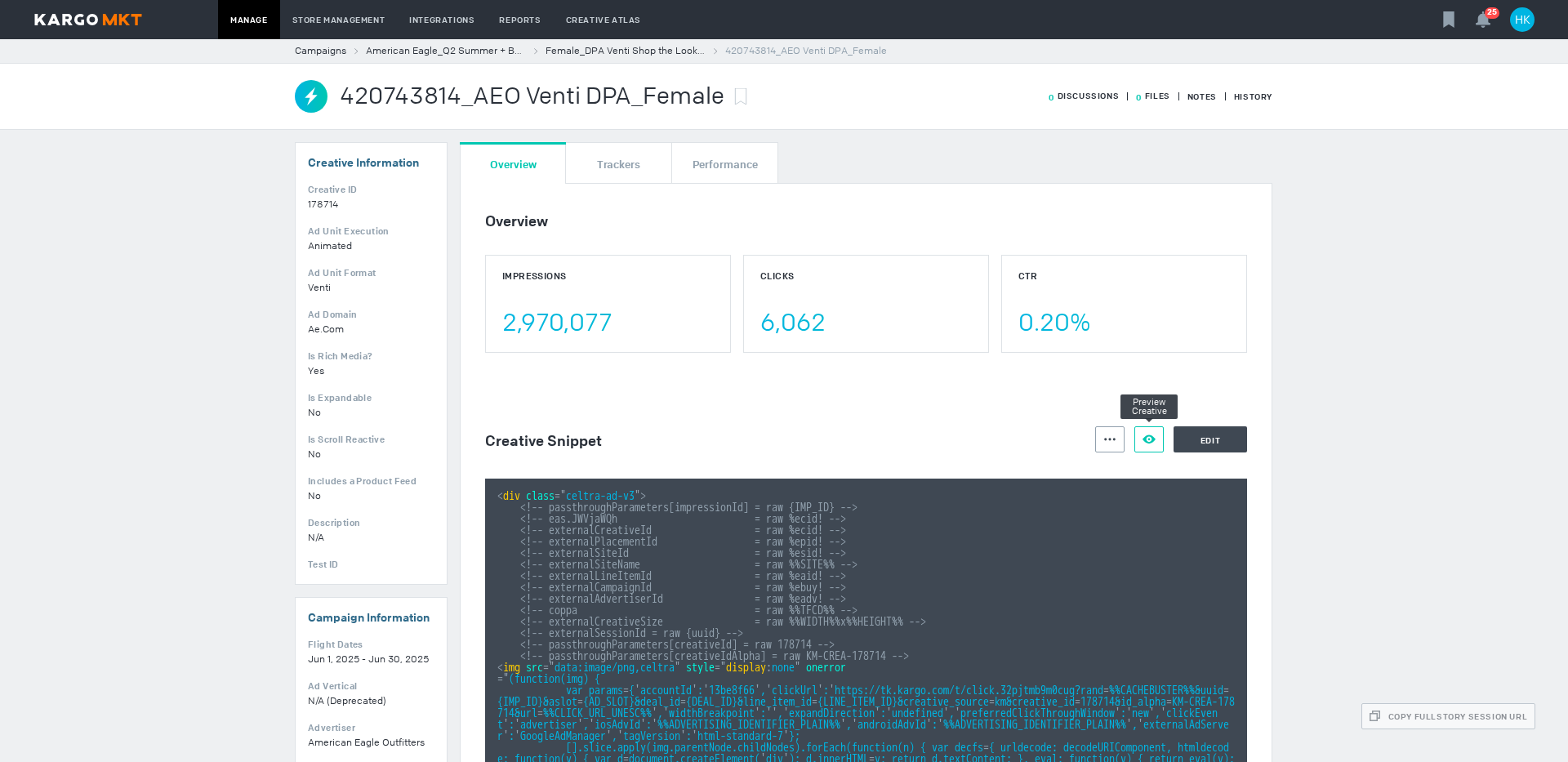 click at bounding box center [1110, 439] 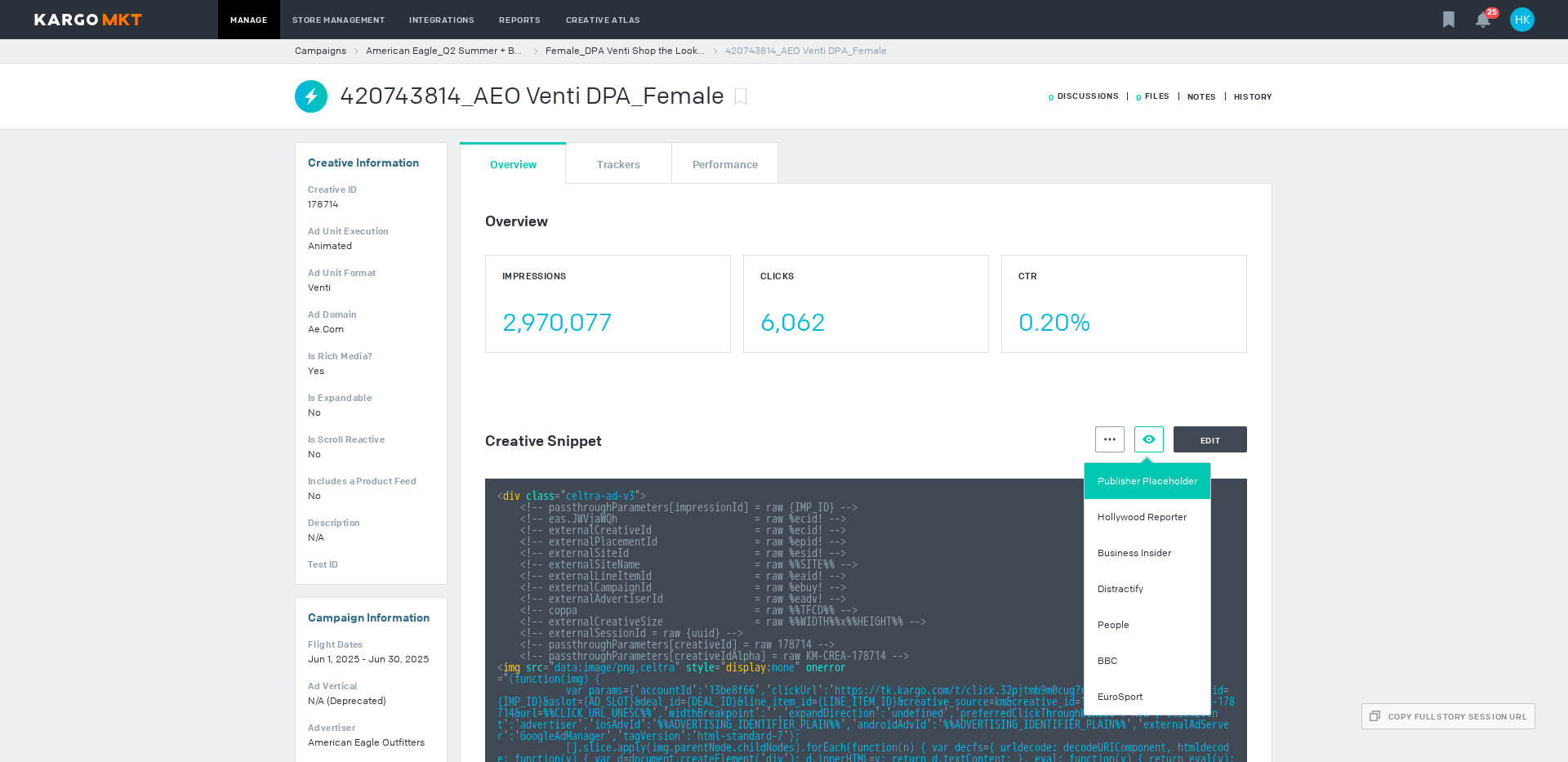 click on "Publisher Placeholder" at bounding box center [1147, 481] 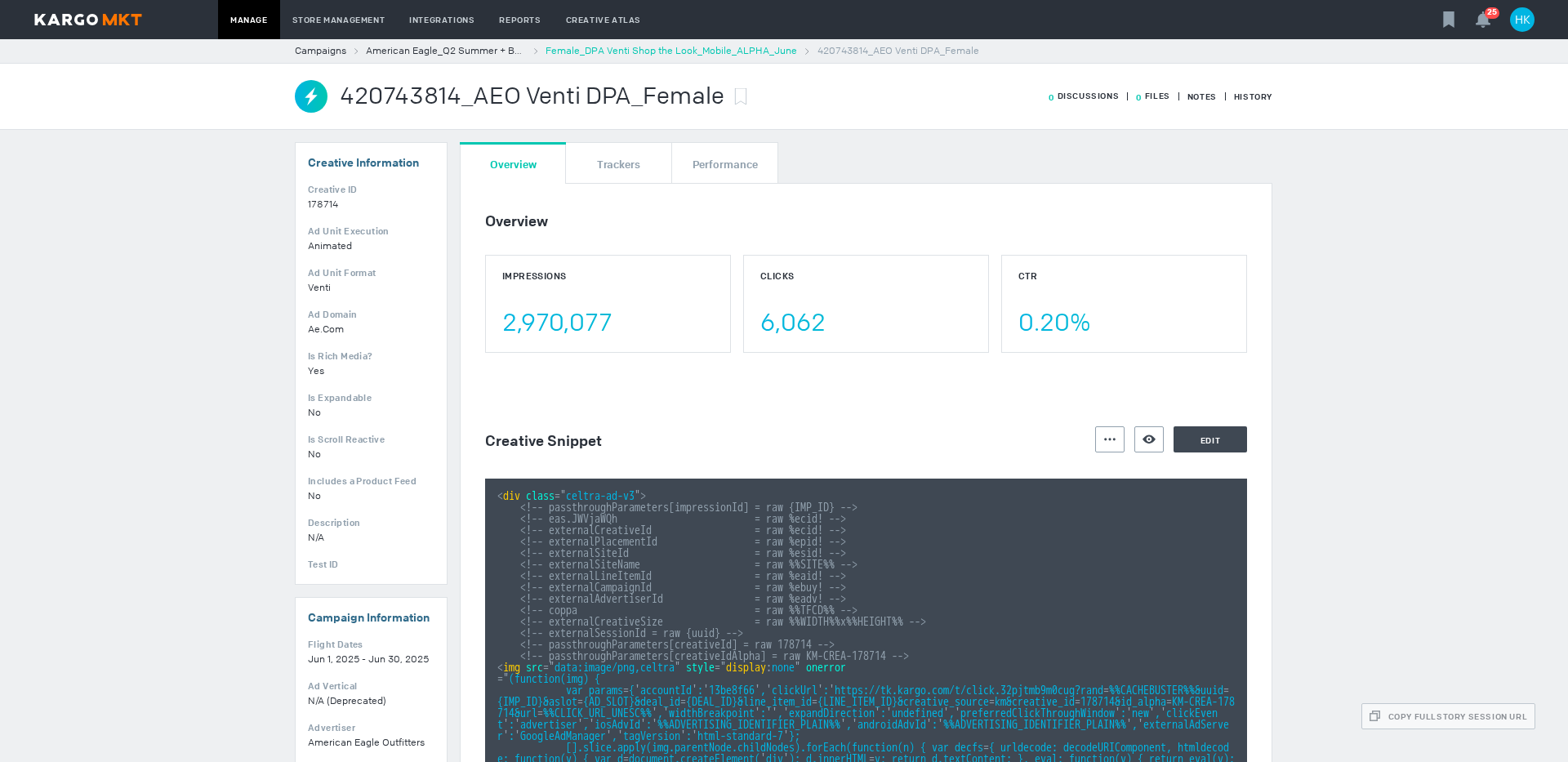 click on "Female_DPA Venti Shop the Look_Mobile_ALPHA_June" at bounding box center [671, 51] 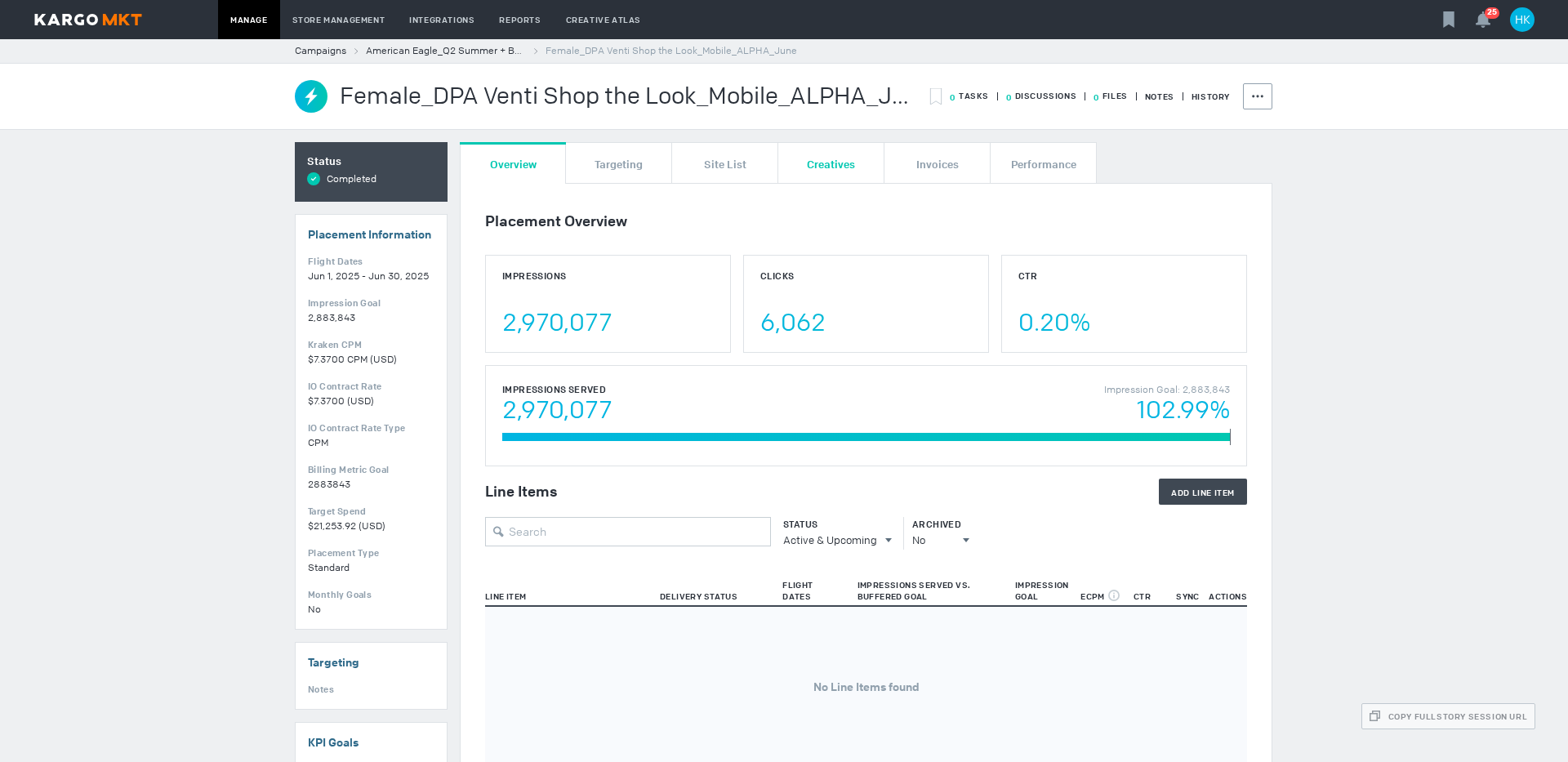 click on "Creatives" at bounding box center (831, 163) 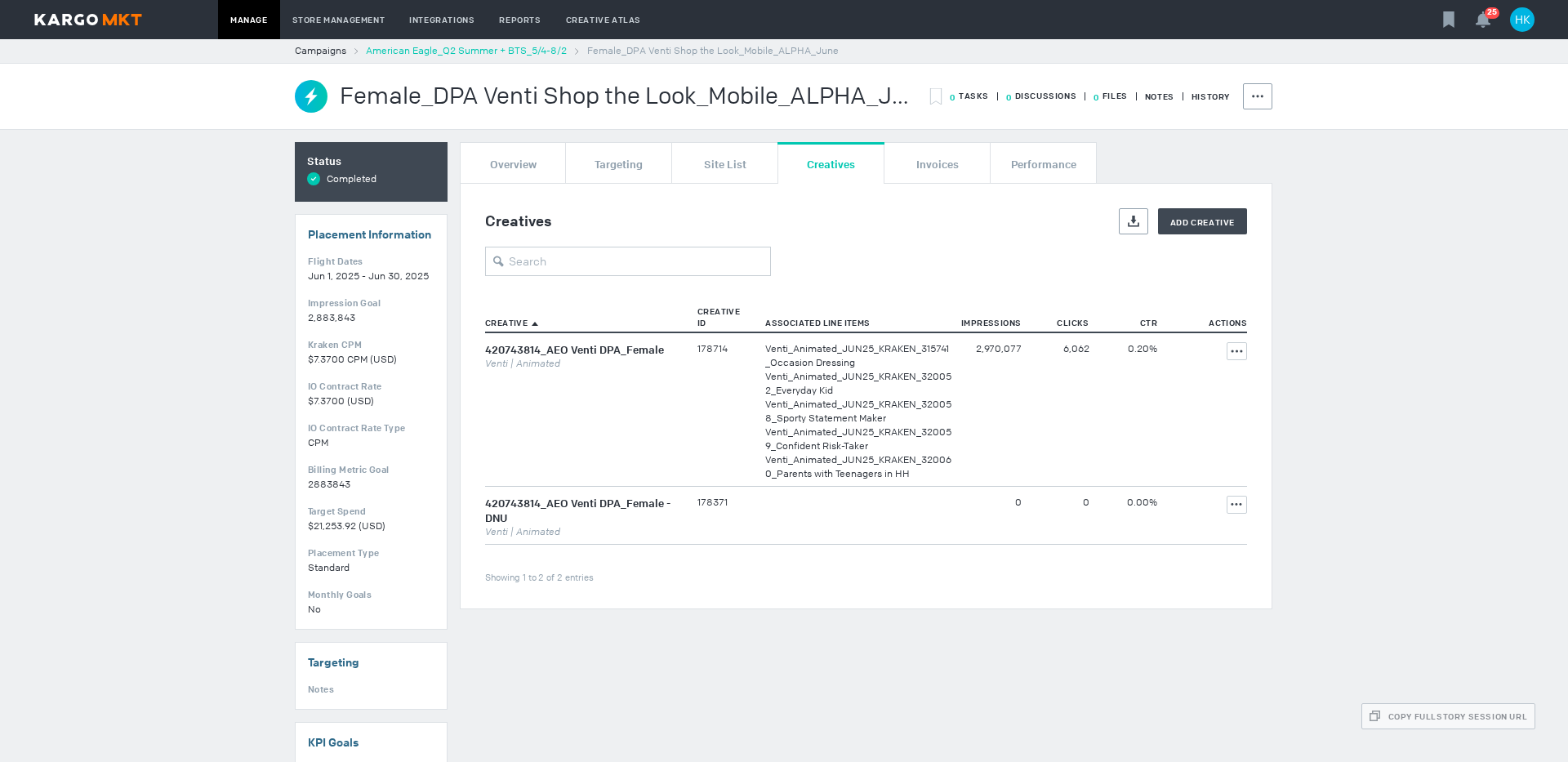 click on "American Eagle_Q2 Summer + BTS_5/4-8/2" at bounding box center [466, 51] 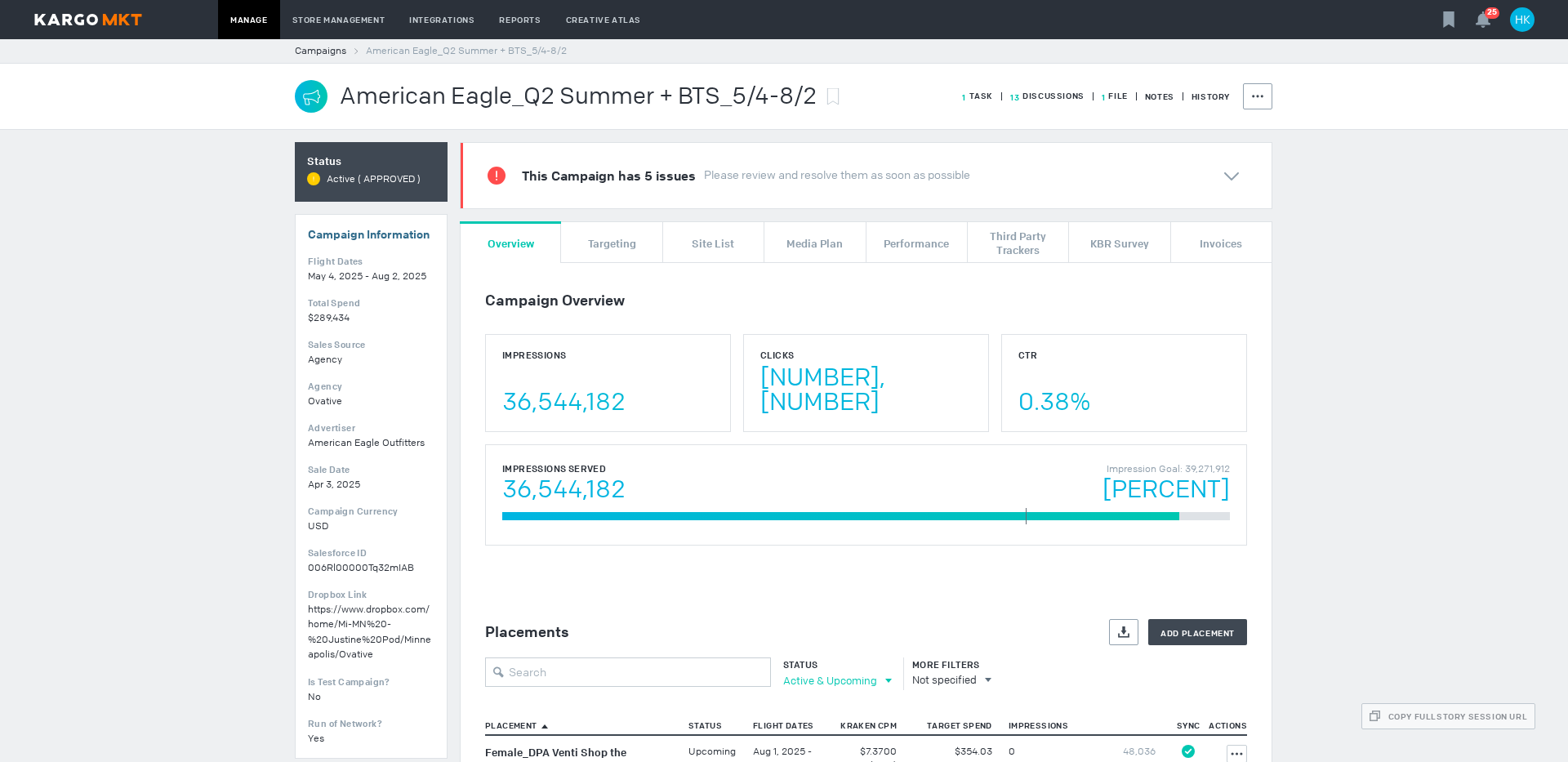 click on "Active & Upcoming" at bounding box center (830, 680) 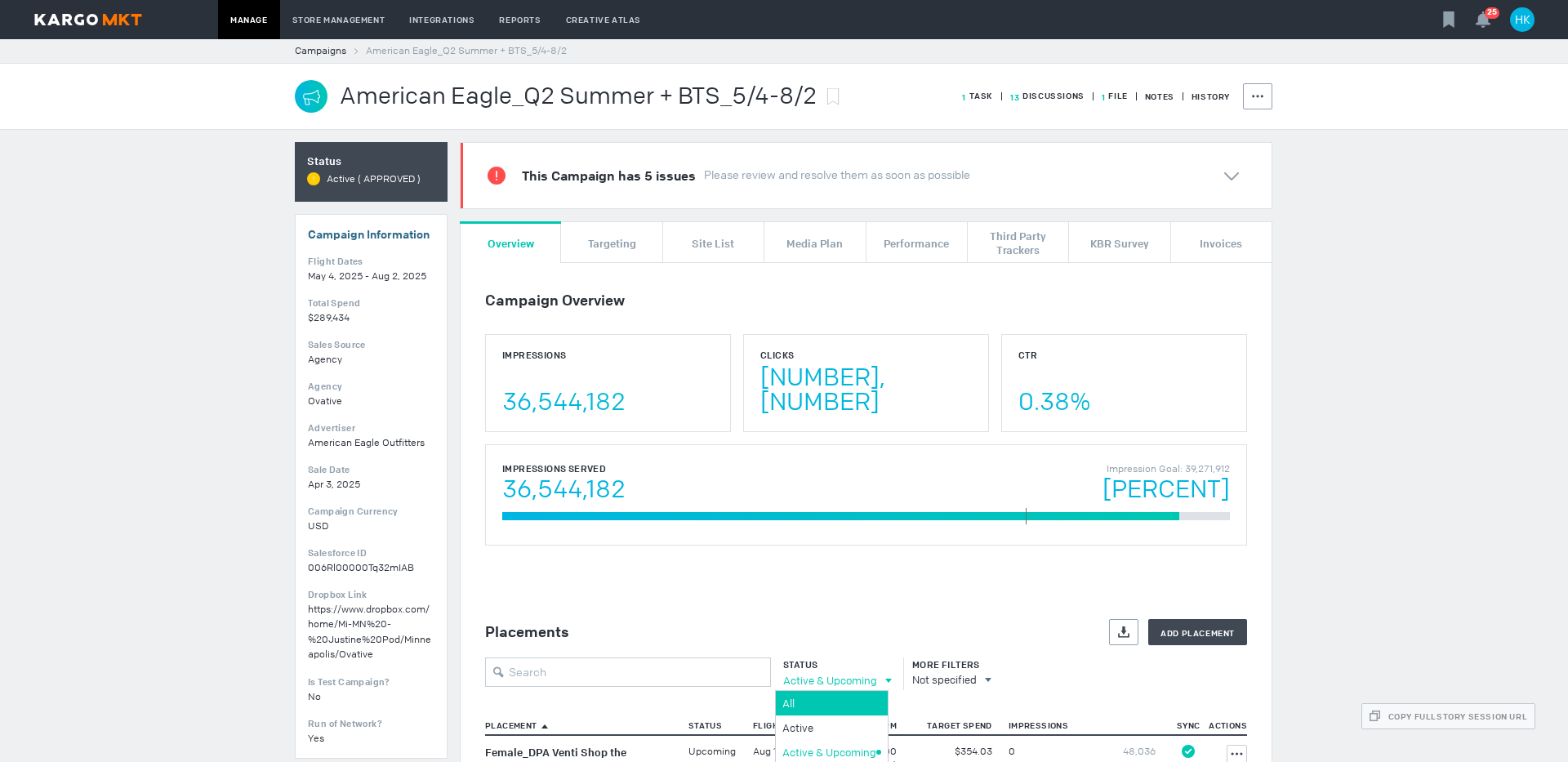 click on "All" at bounding box center (829, 703) 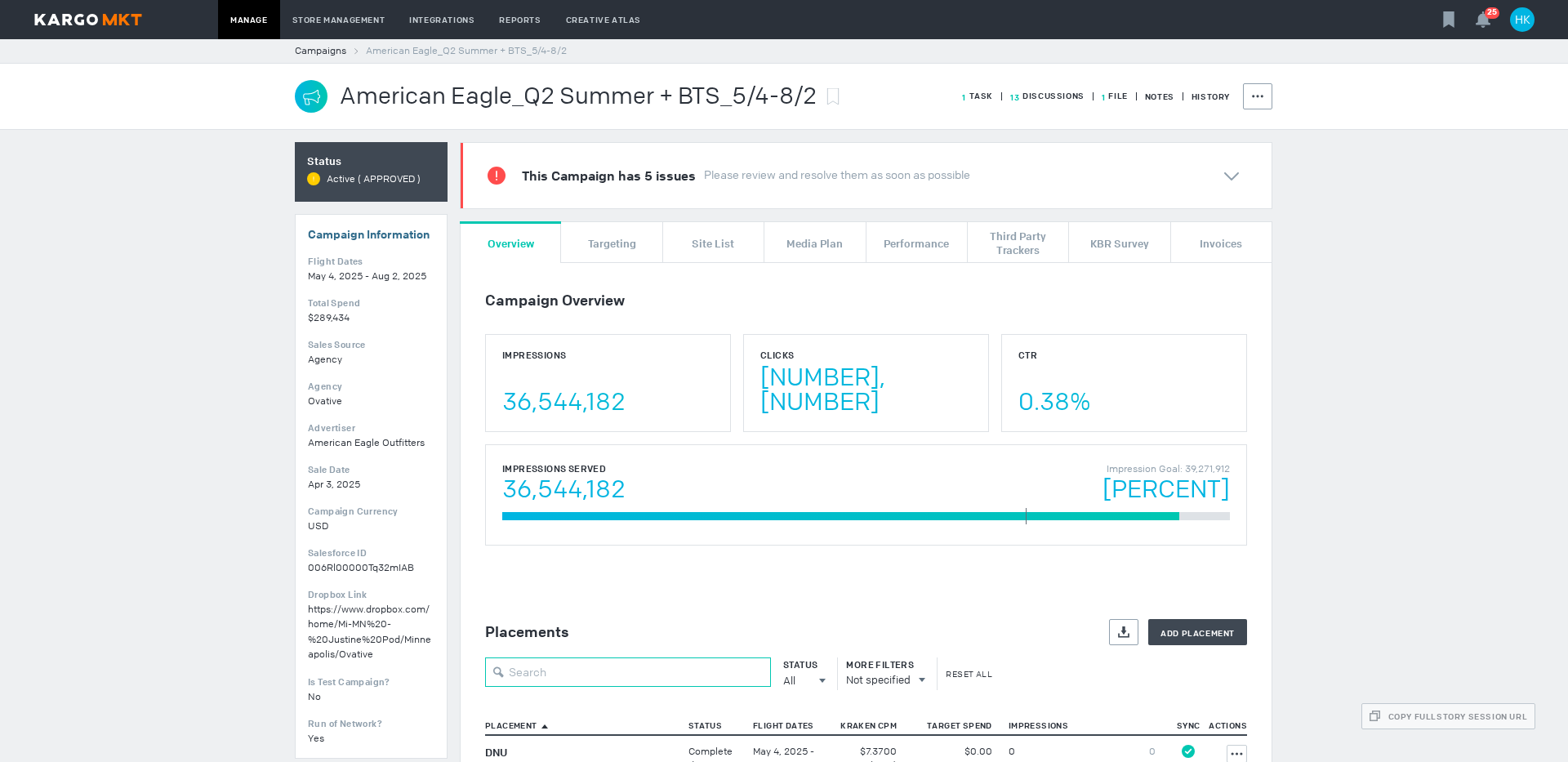 click at bounding box center (628, 672) 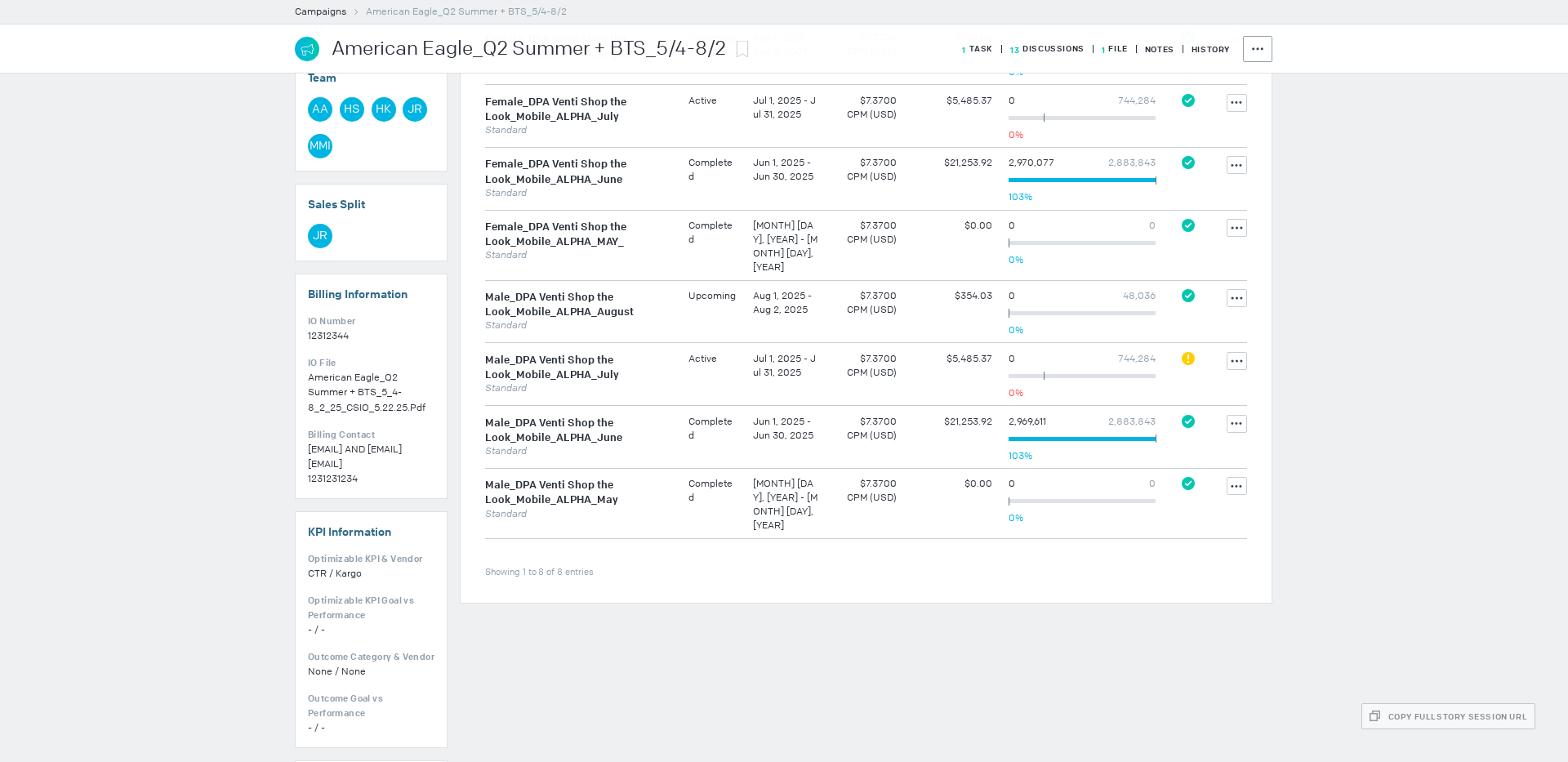 scroll, scrollTop: 718, scrollLeft: 0, axis: vertical 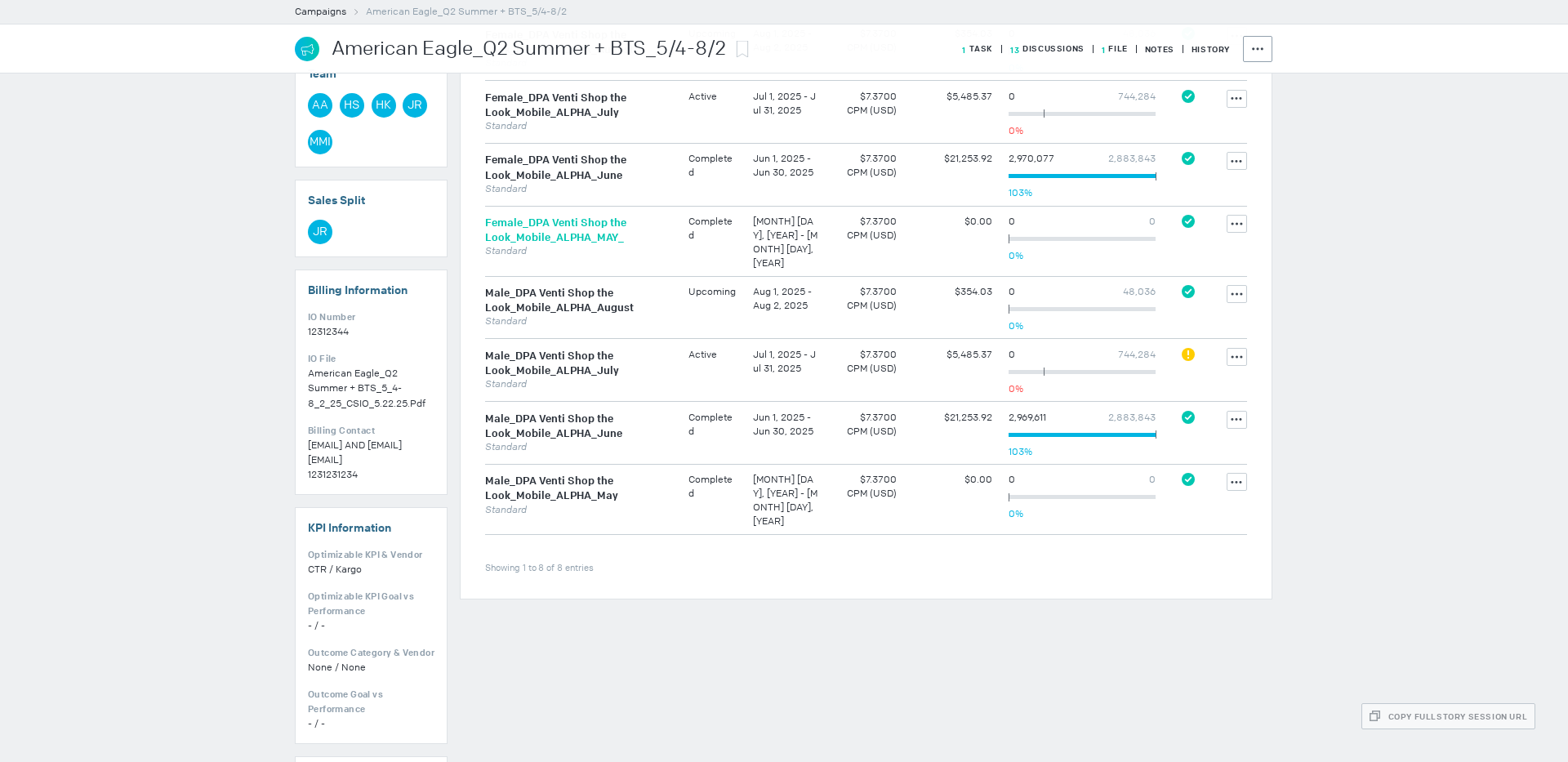 type on "venti" 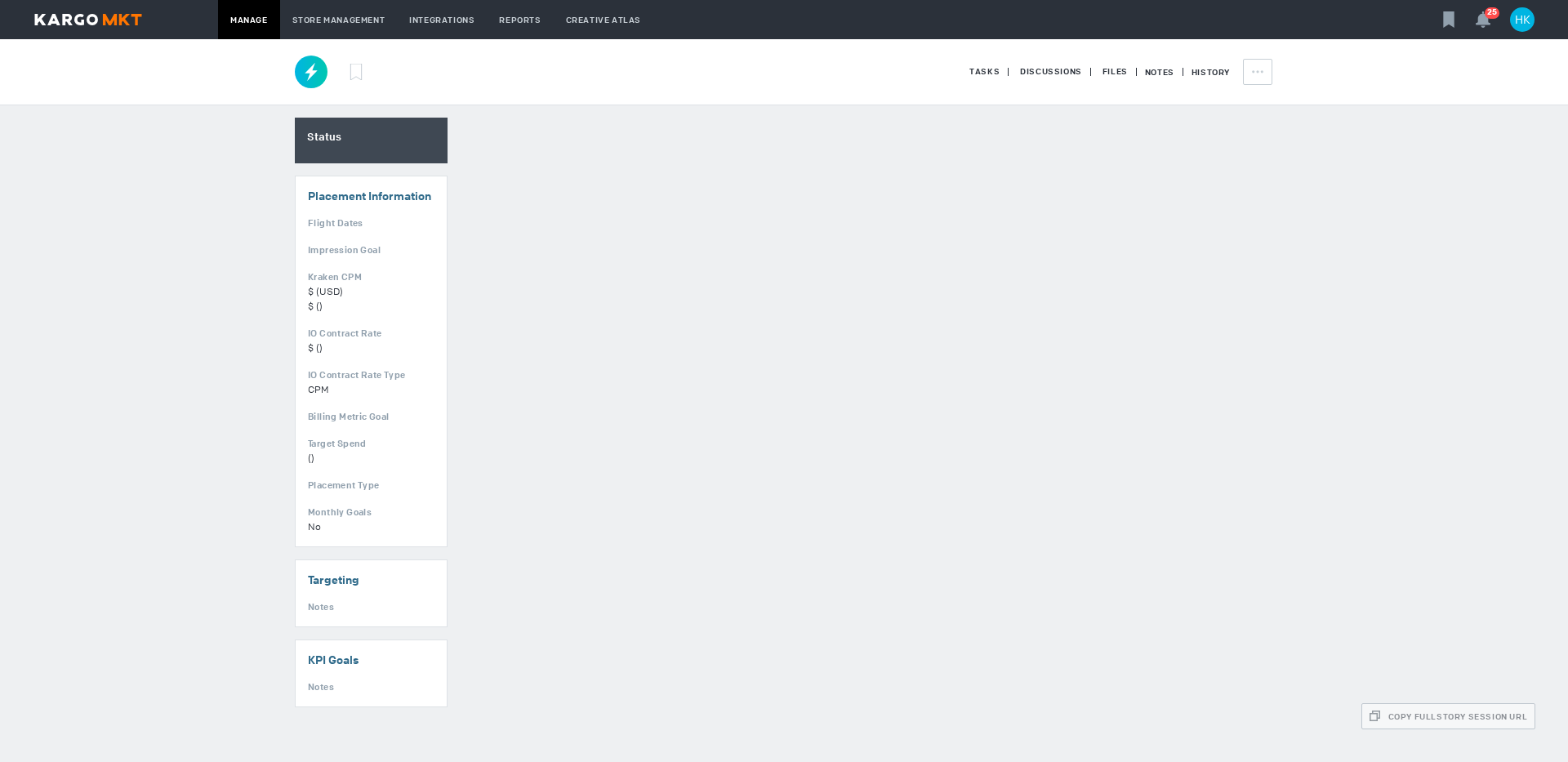 scroll, scrollTop: 0, scrollLeft: 0, axis: both 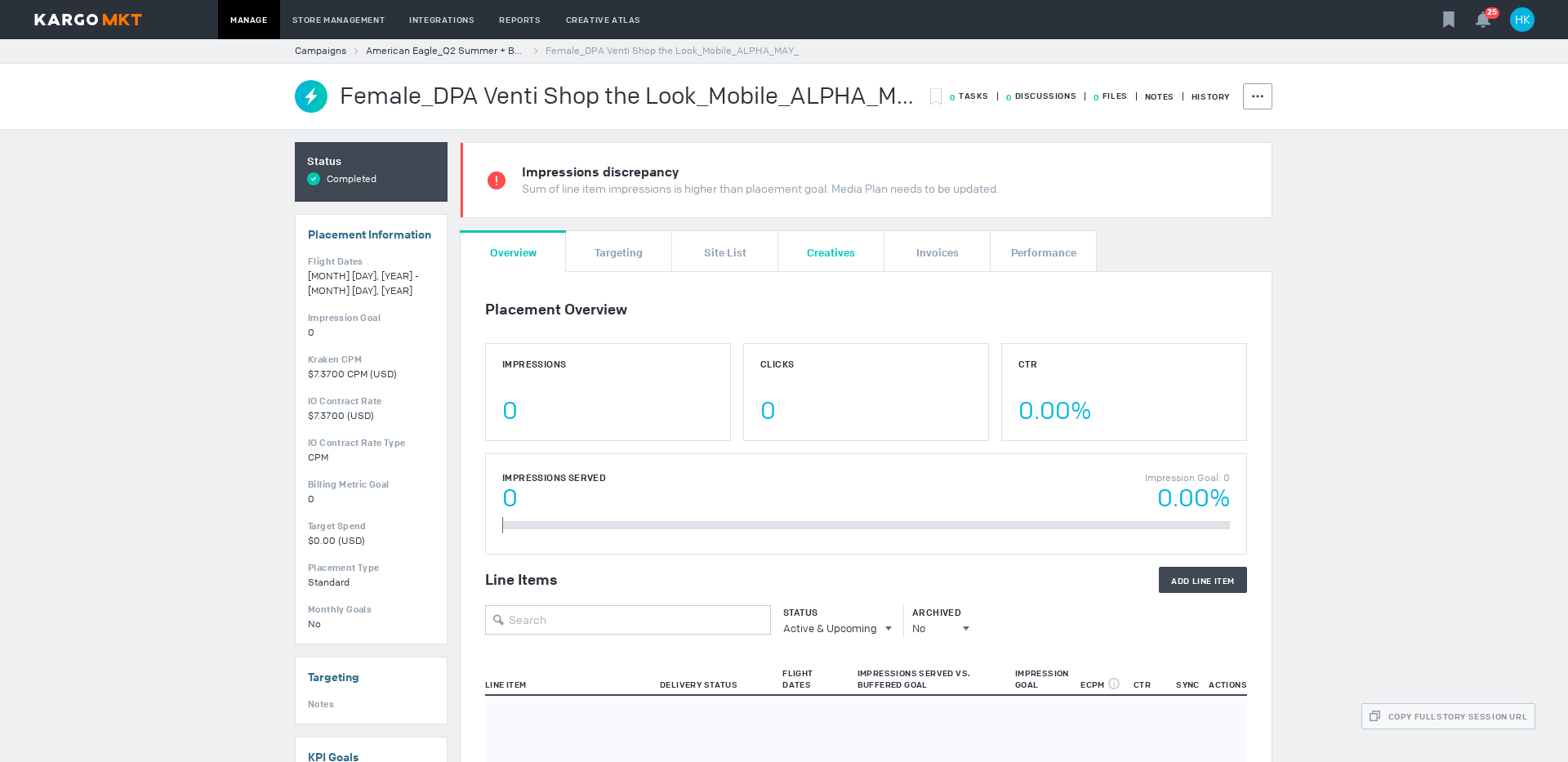click on "Creatives" at bounding box center [831, 251] 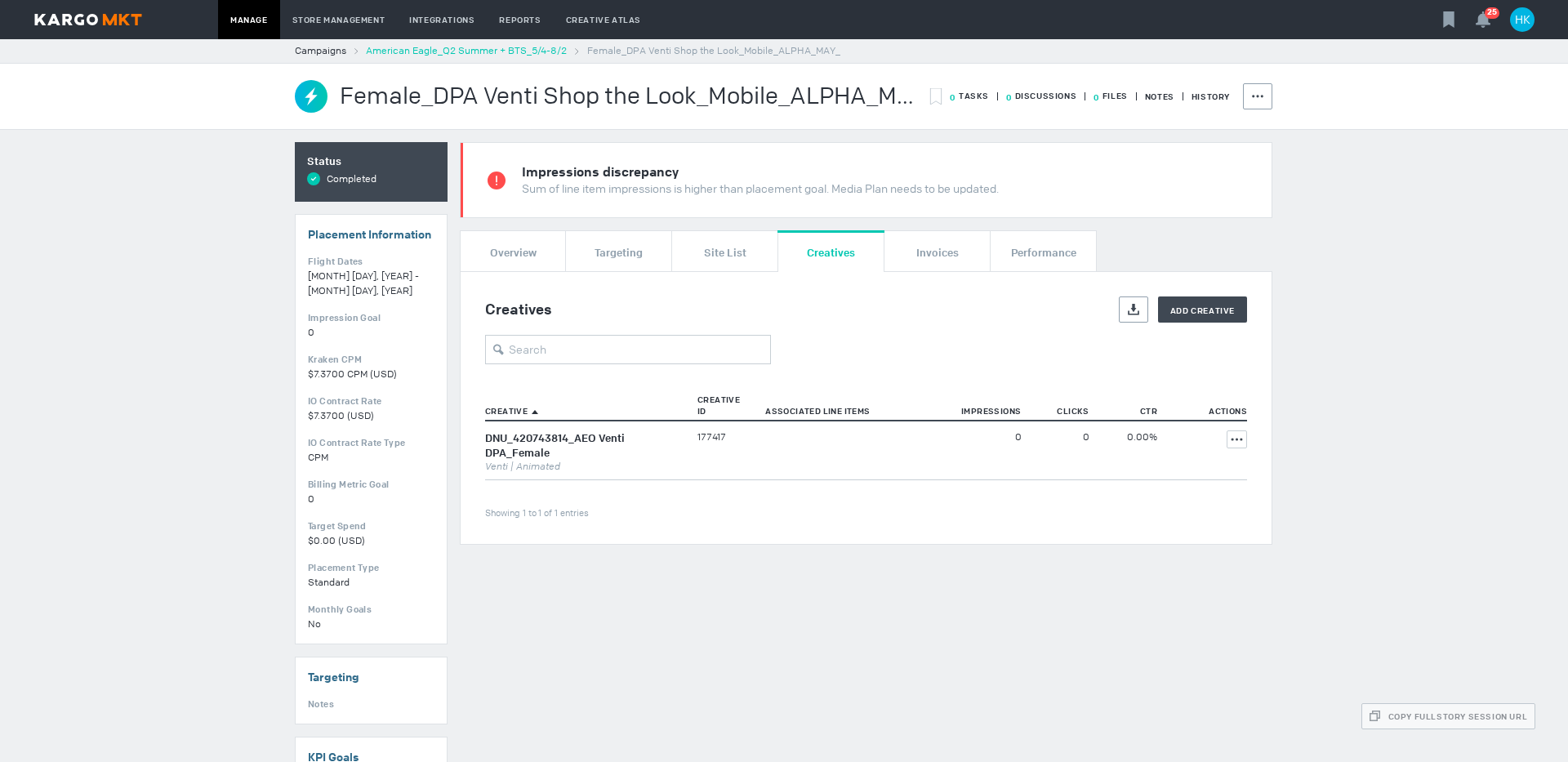 click on "American Eagle_Q2 Summer + BTS_5/4-8/2" at bounding box center (466, 51) 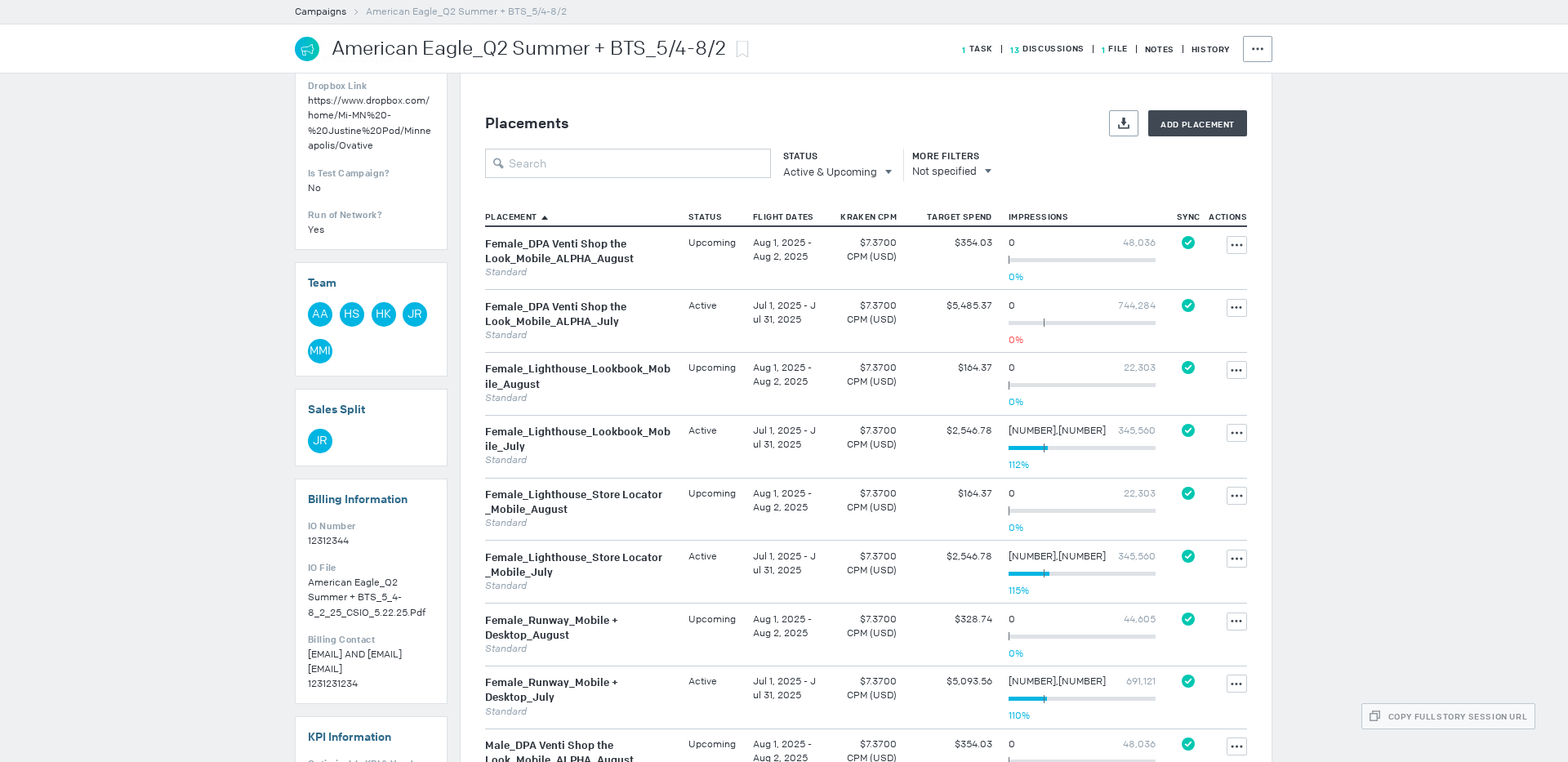 scroll, scrollTop: 510, scrollLeft: 0, axis: vertical 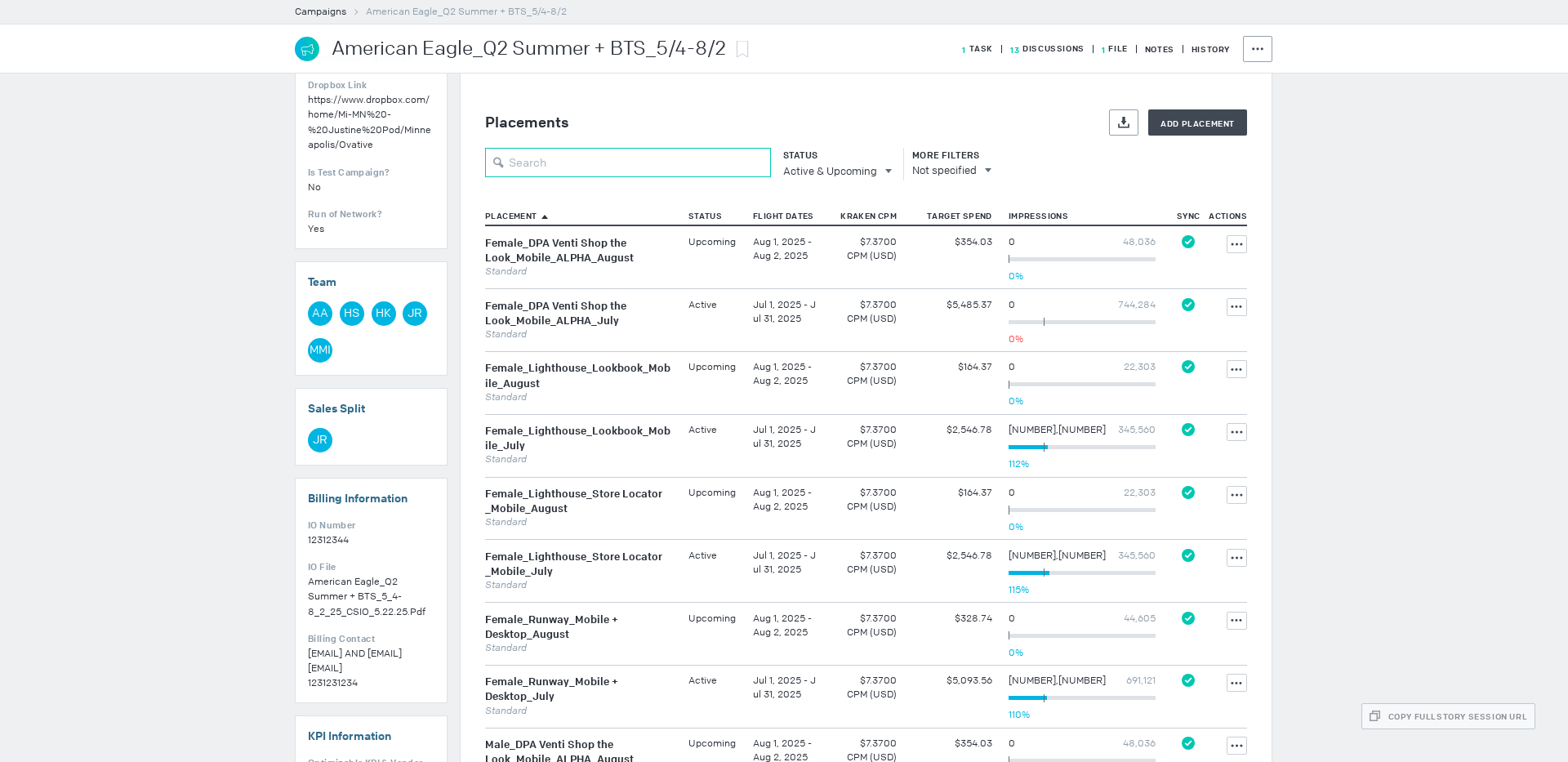 click at bounding box center [628, 163] 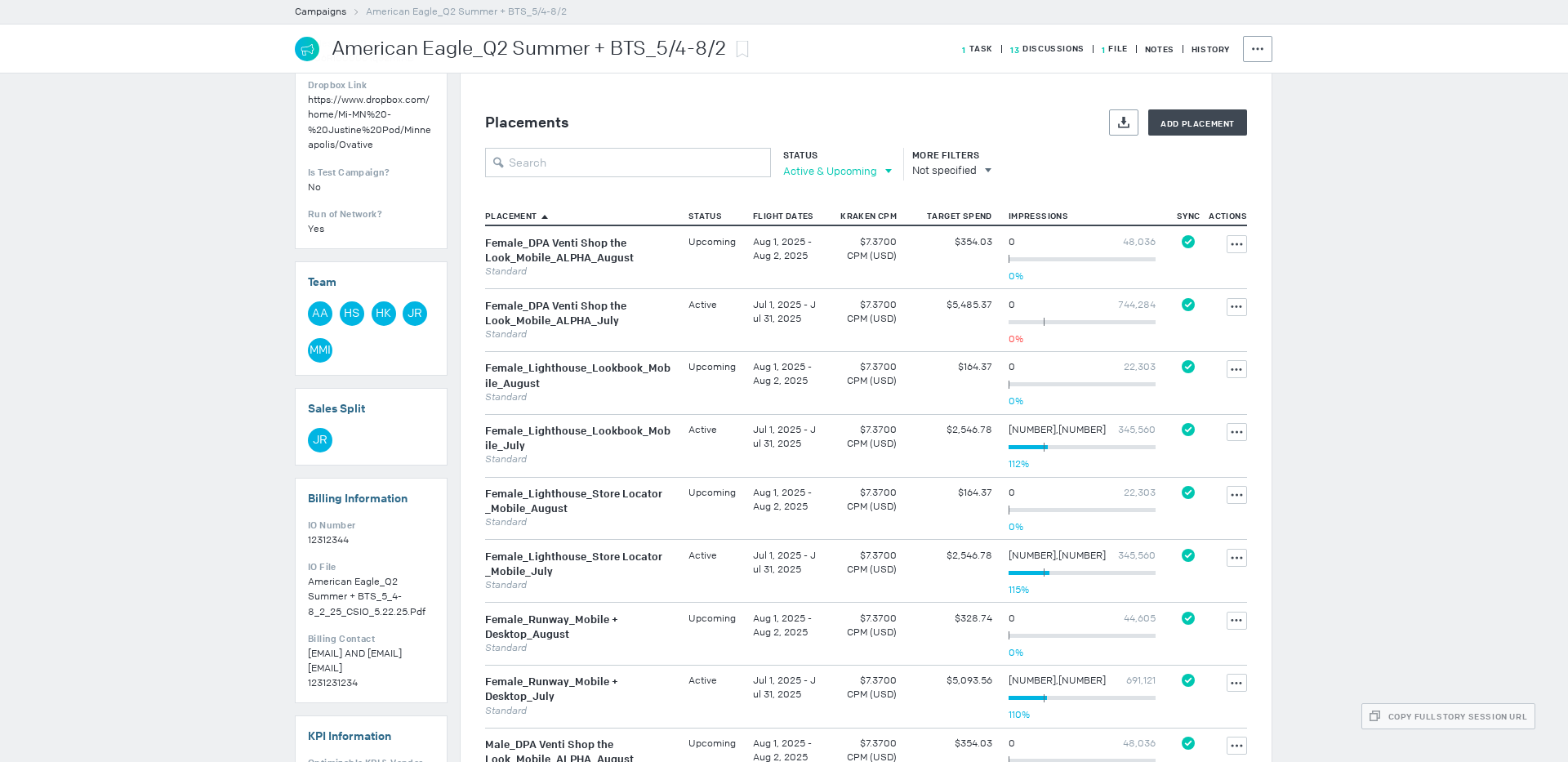 click on "Active & Upcoming" at bounding box center (830, 171) 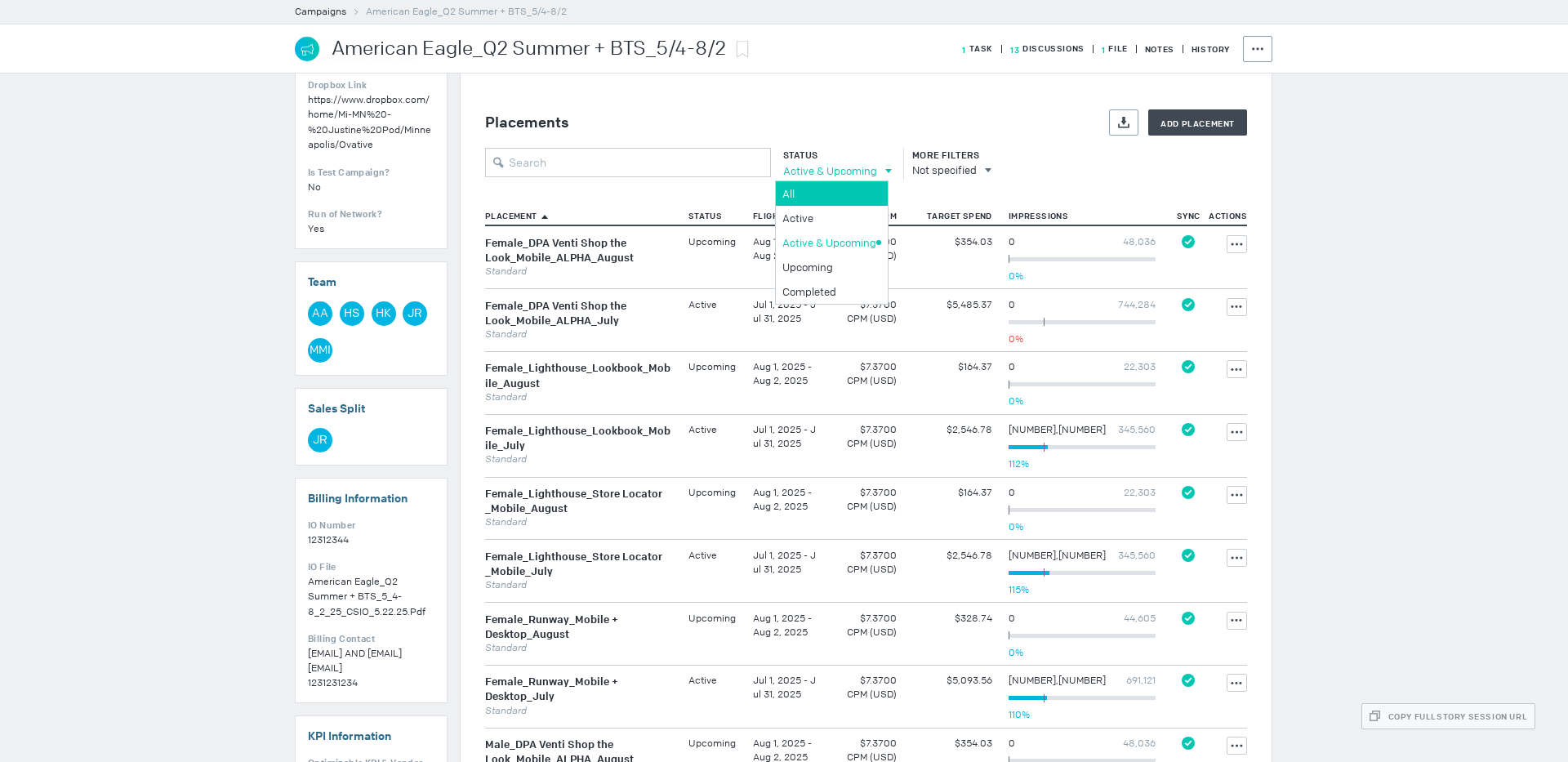 click on "All" at bounding box center [829, 194] 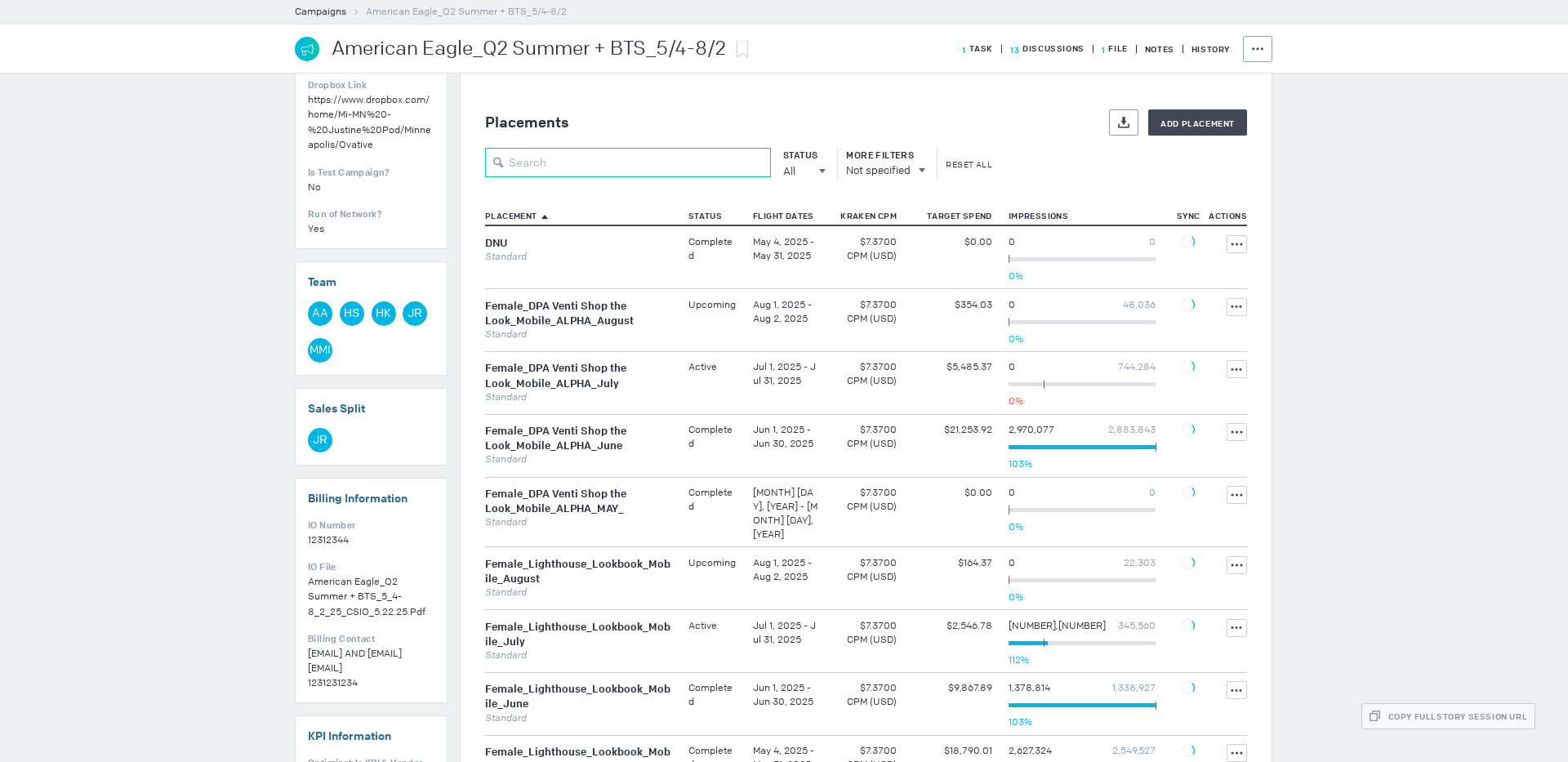 click at bounding box center [628, 163] 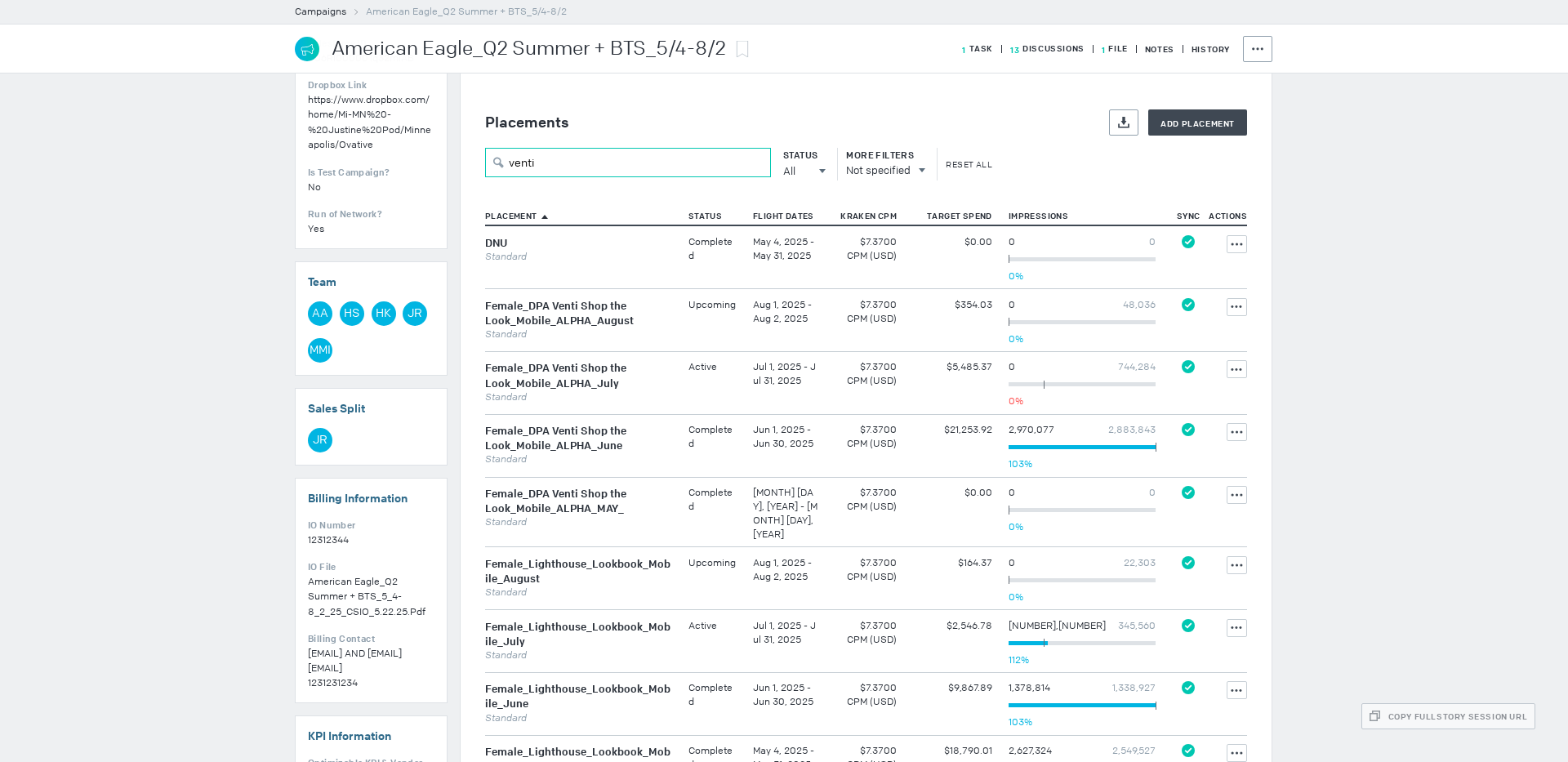 type on "venti" 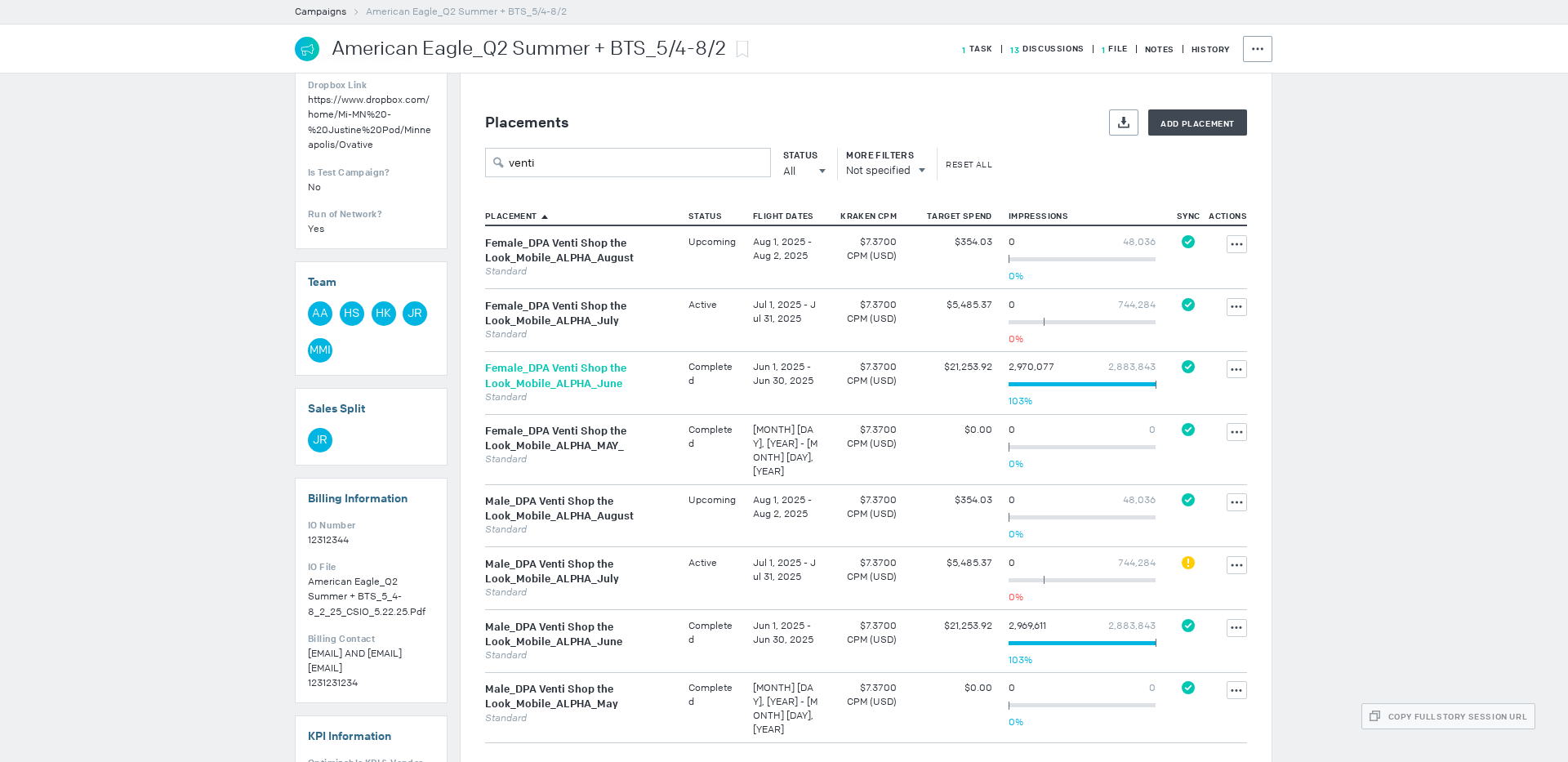 click on "Female_DPA Venti Shop the Look_Mobile_ALPHA_June" at bounding box center [555, 376] 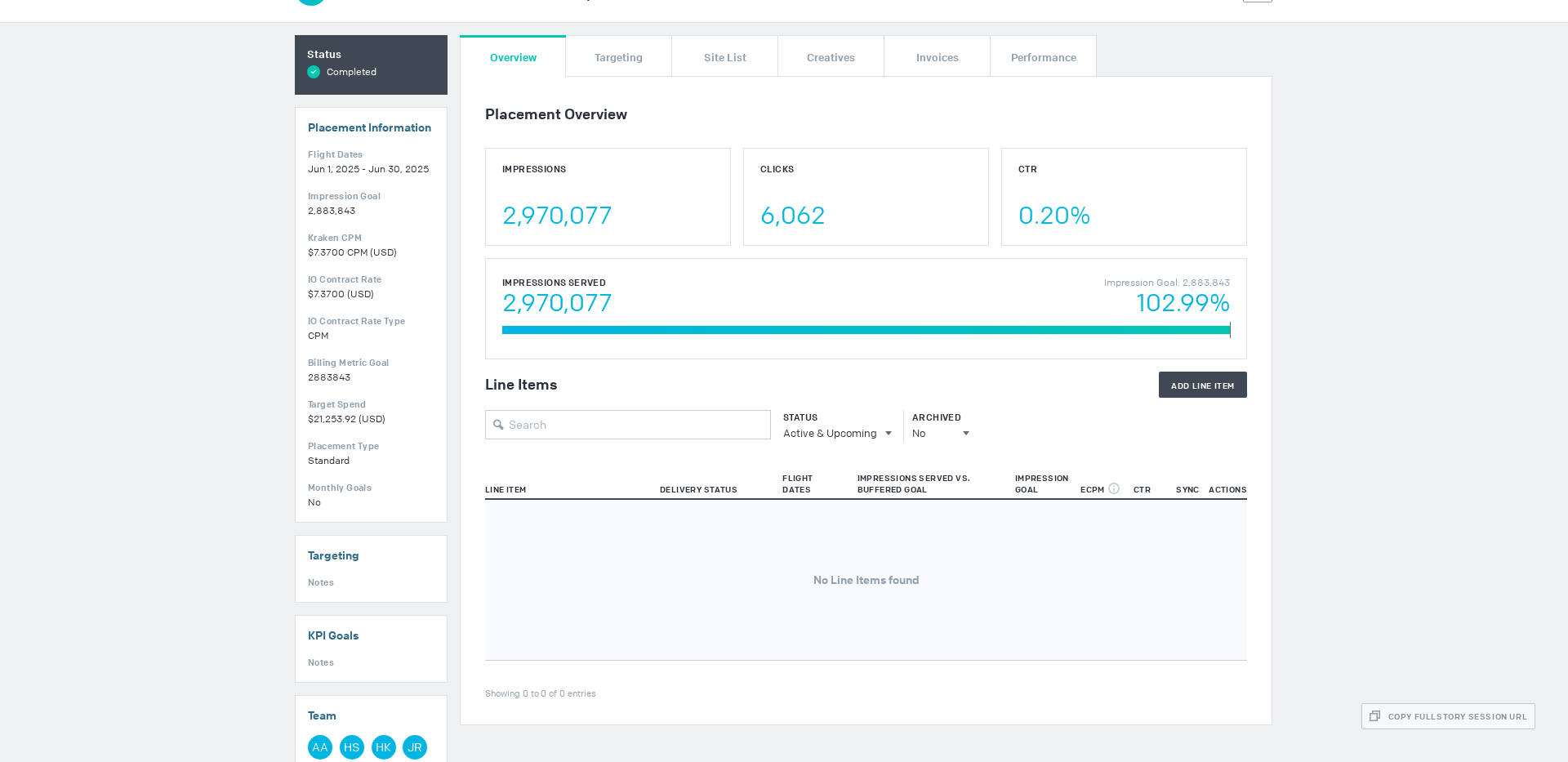 scroll, scrollTop: 0, scrollLeft: 0, axis: both 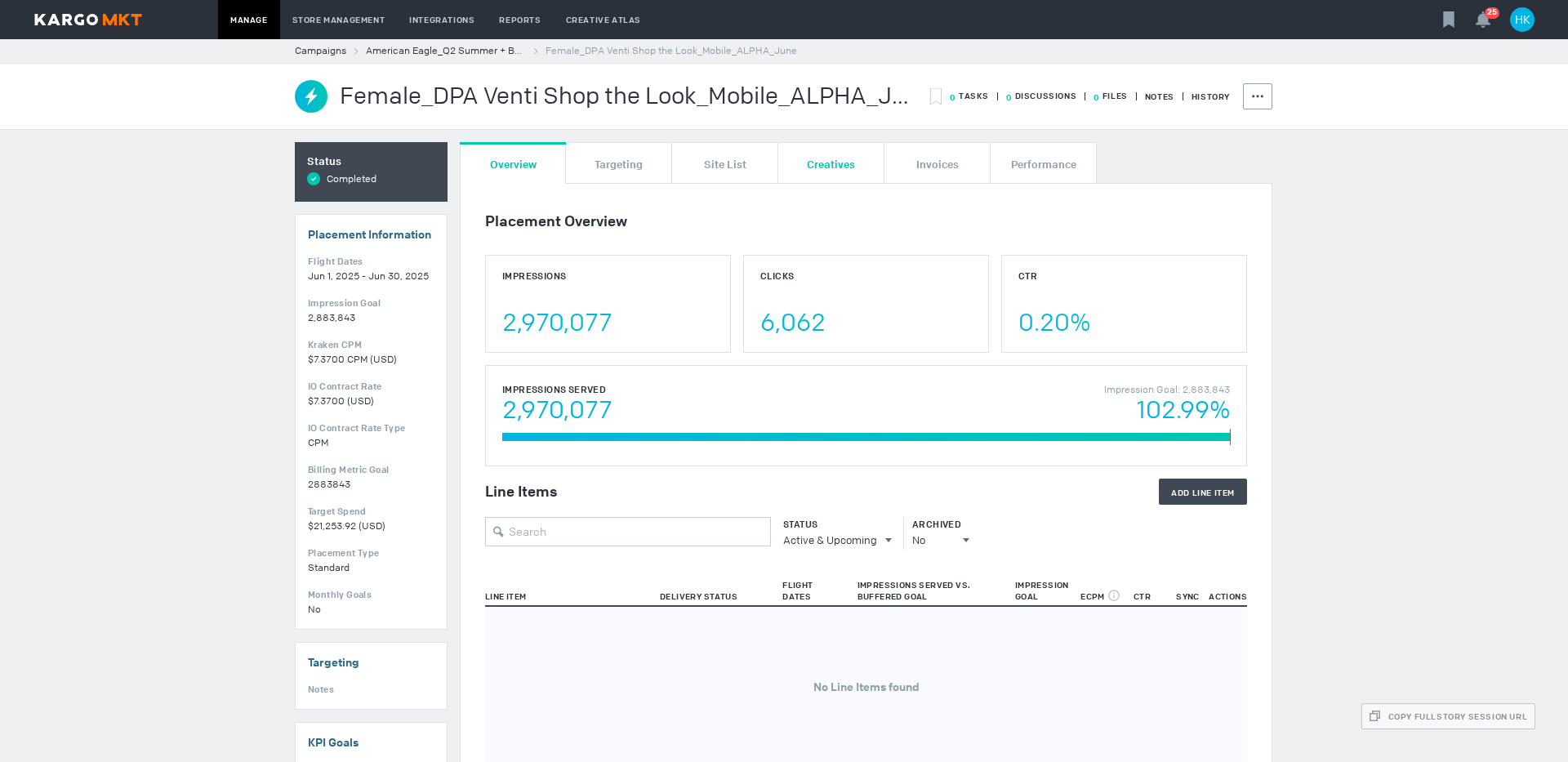 click on "Creatives" at bounding box center (831, 163) 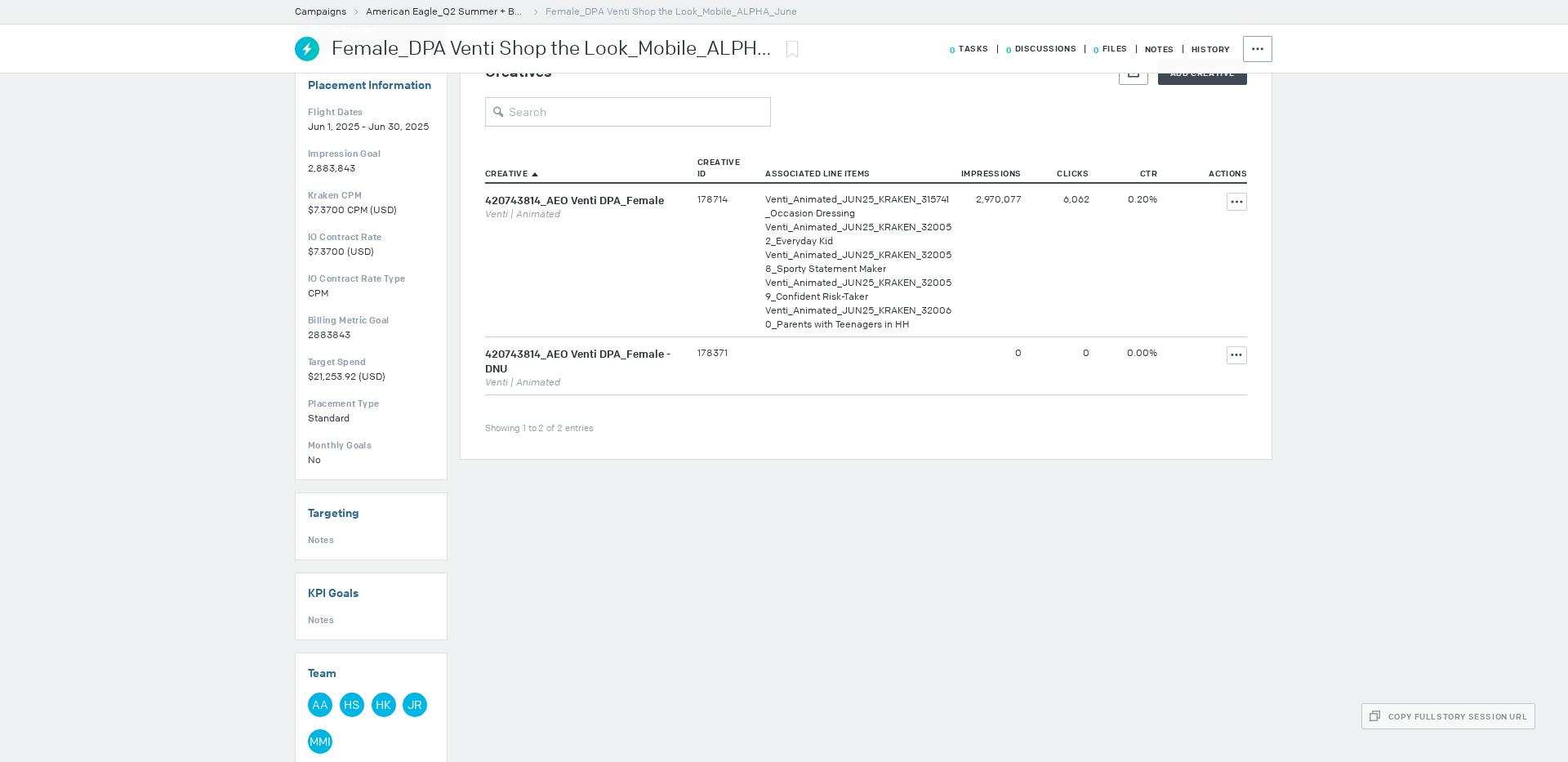scroll, scrollTop: 150, scrollLeft: 0, axis: vertical 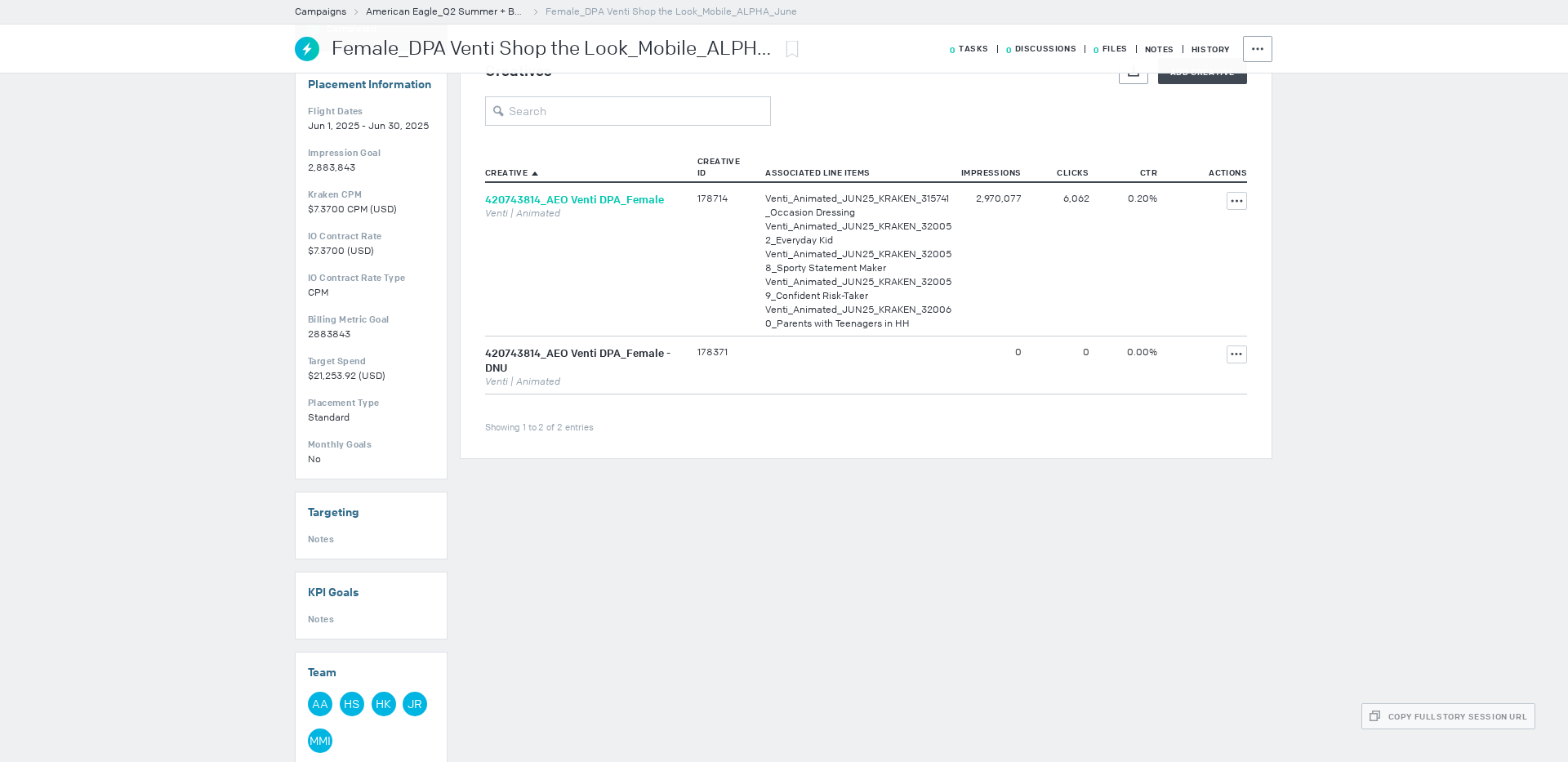 click on "420743814_AEO Venti DPA_Female" at bounding box center [574, 199] 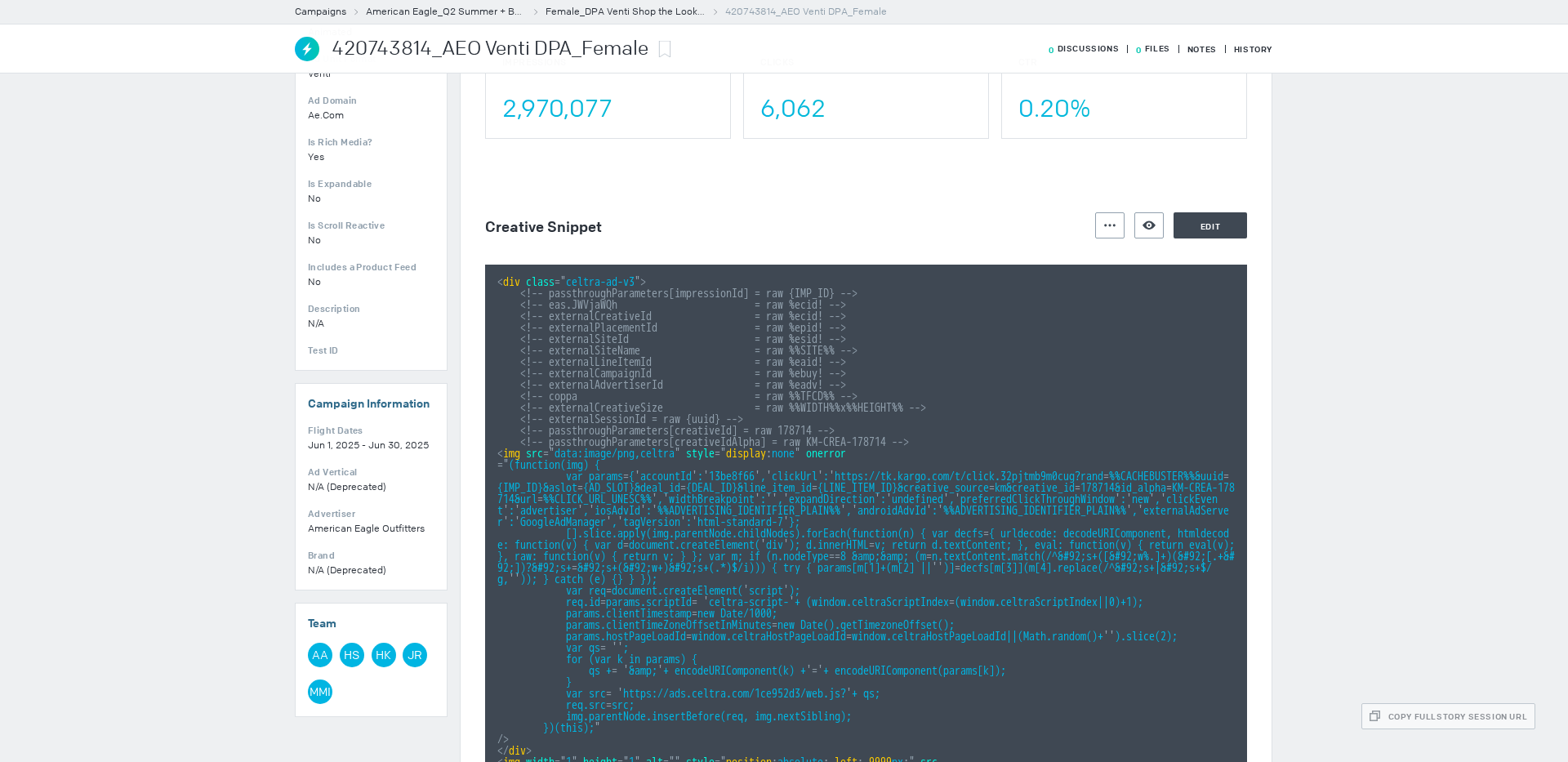 scroll, scrollTop: 0, scrollLeft: 0, axis: both 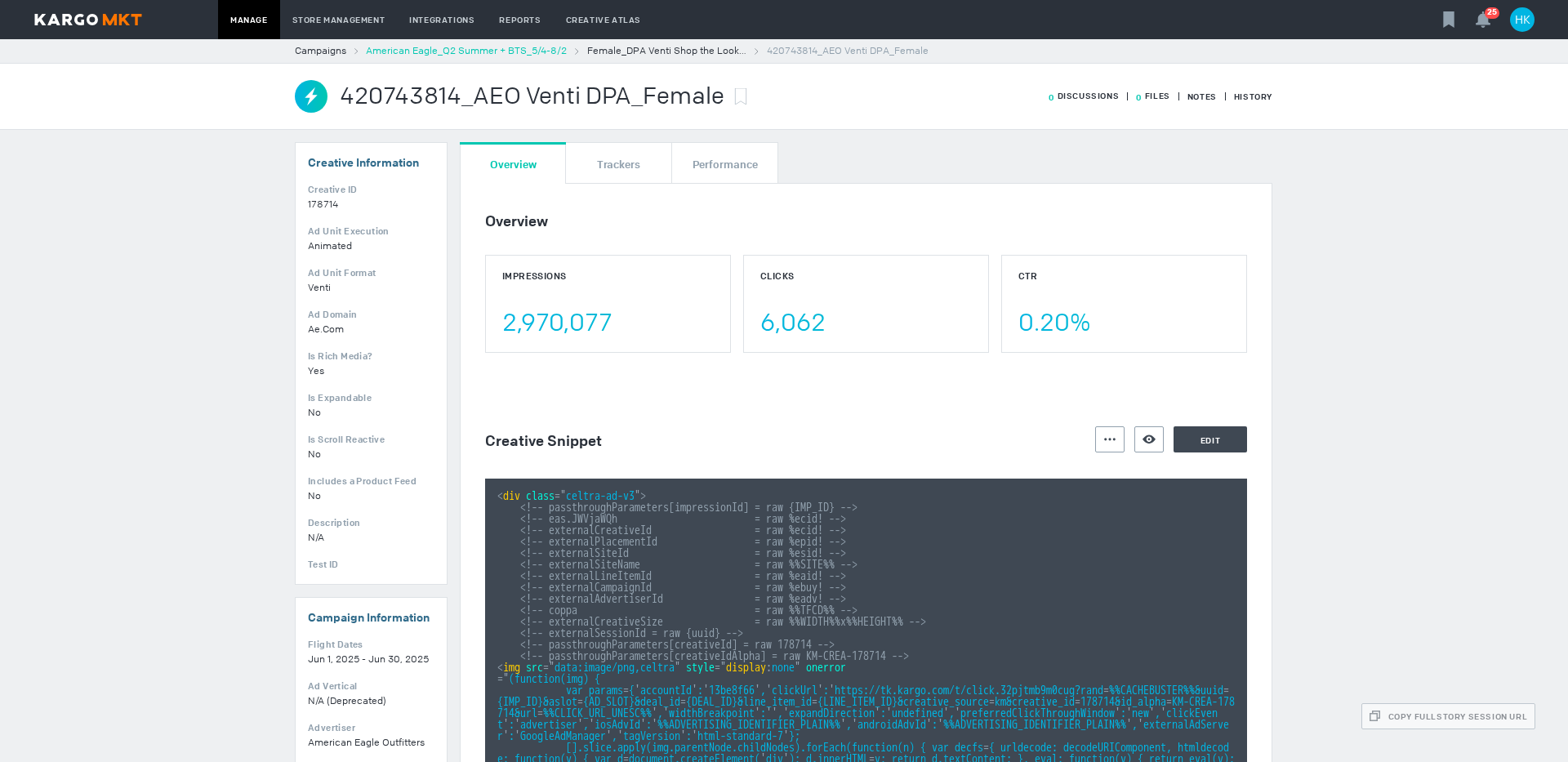 click on "American Eagle_Q2 Summer + BTS_5/4-8/2" at bounding box center (466, 51) 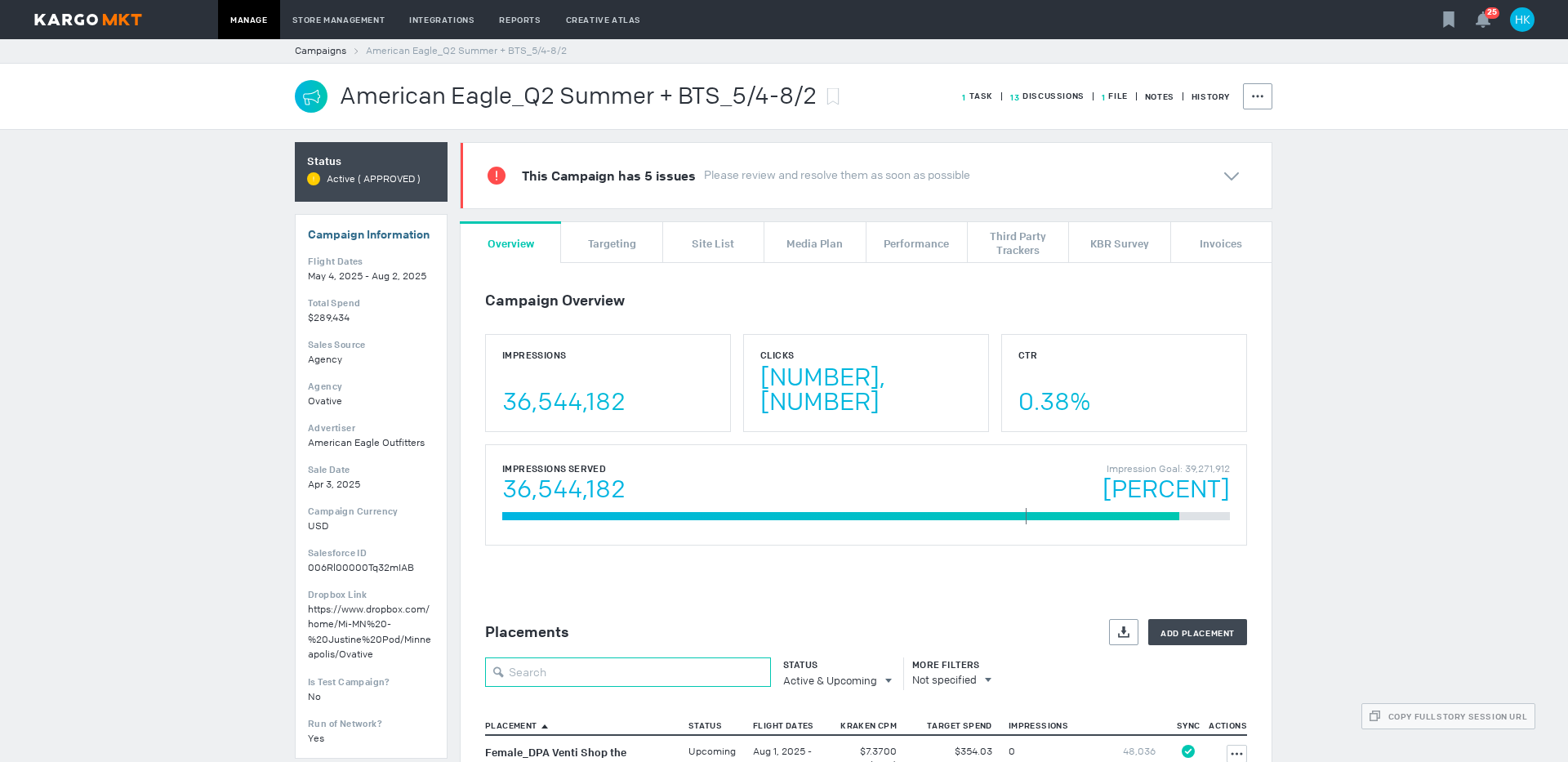 click at bounding box center [628, 672] 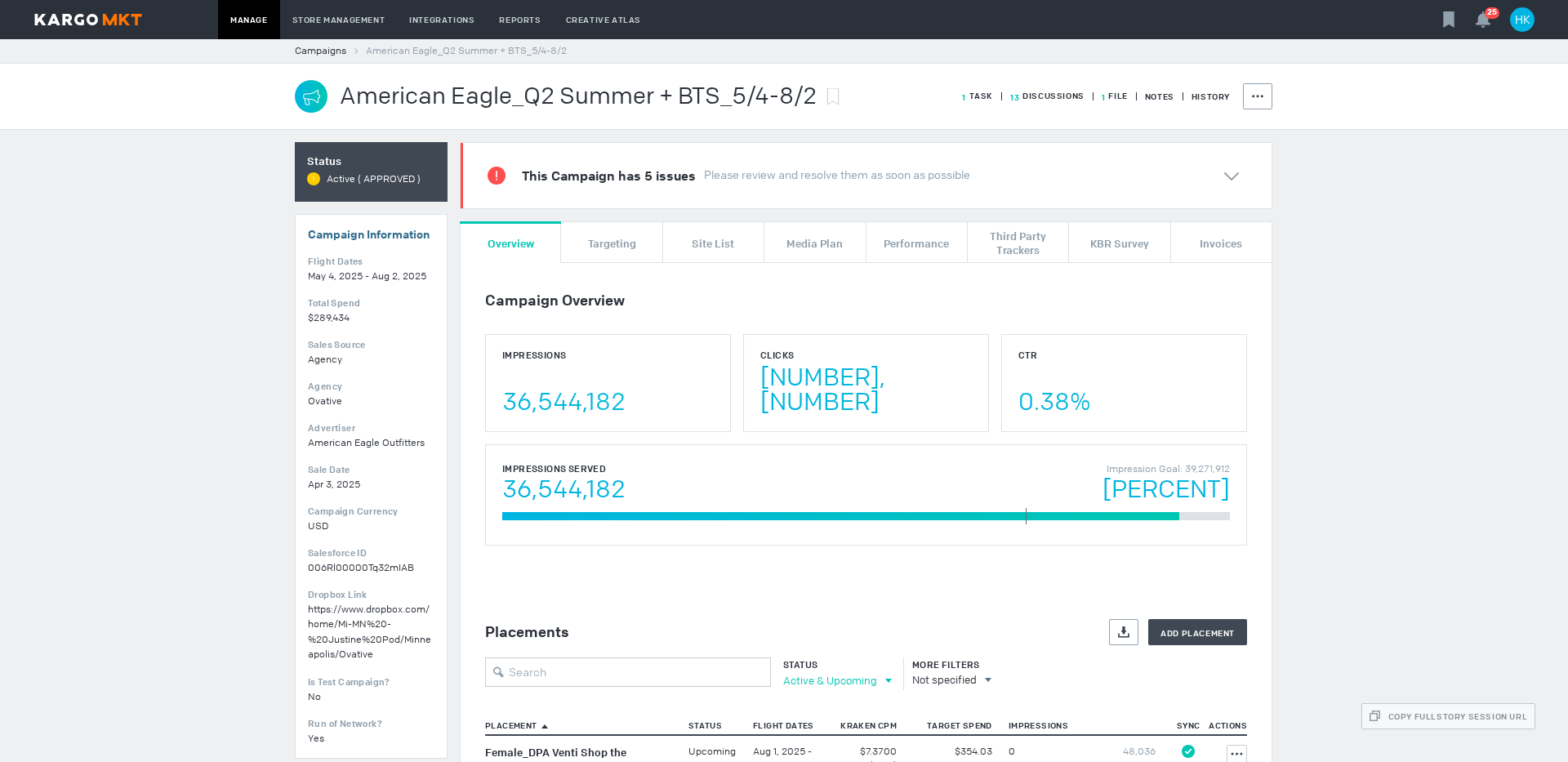 click on "Active & Upcoming" at bounding box center [830, 680] 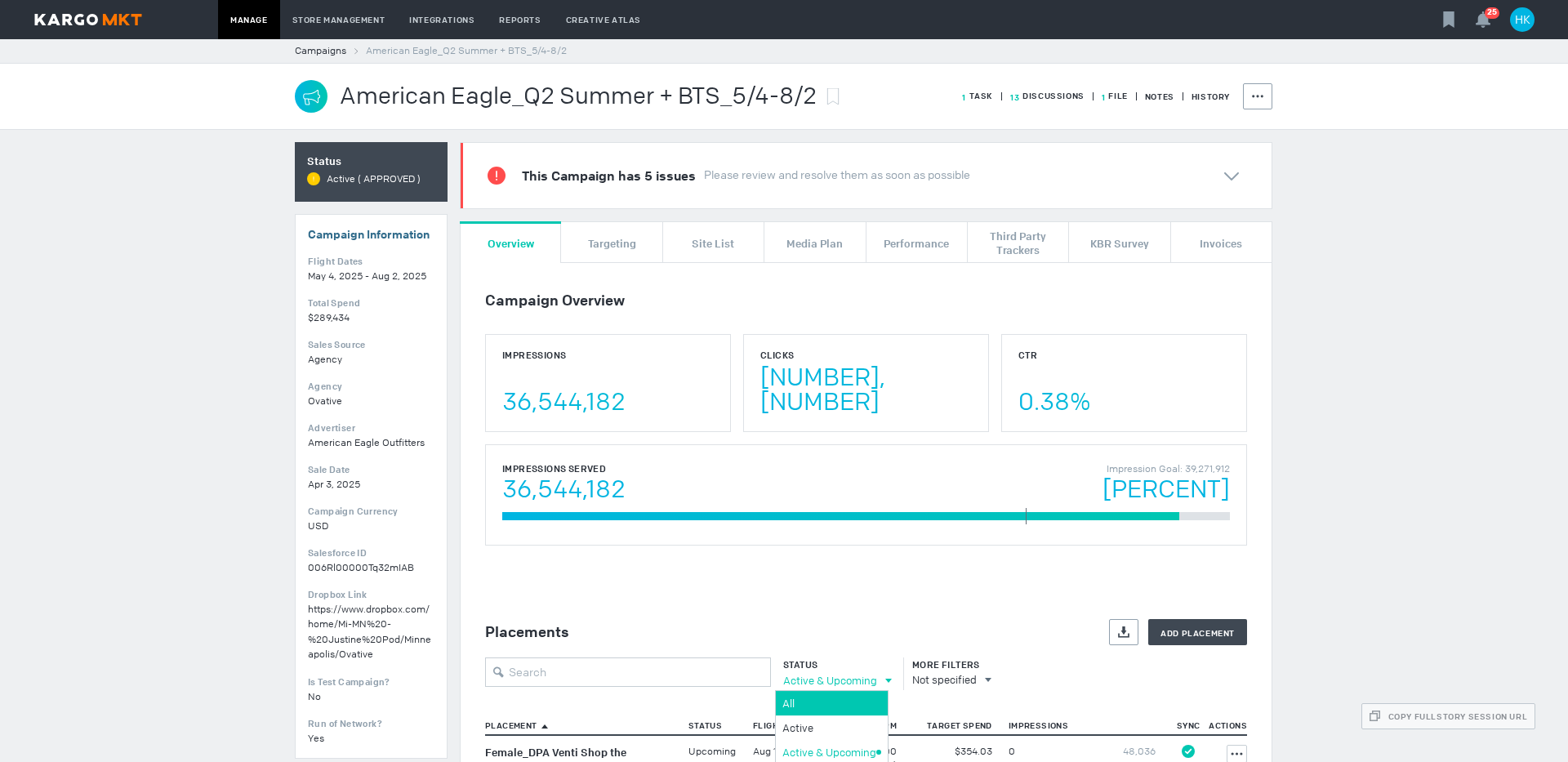 click on "All" at bounding box center [829, 703] 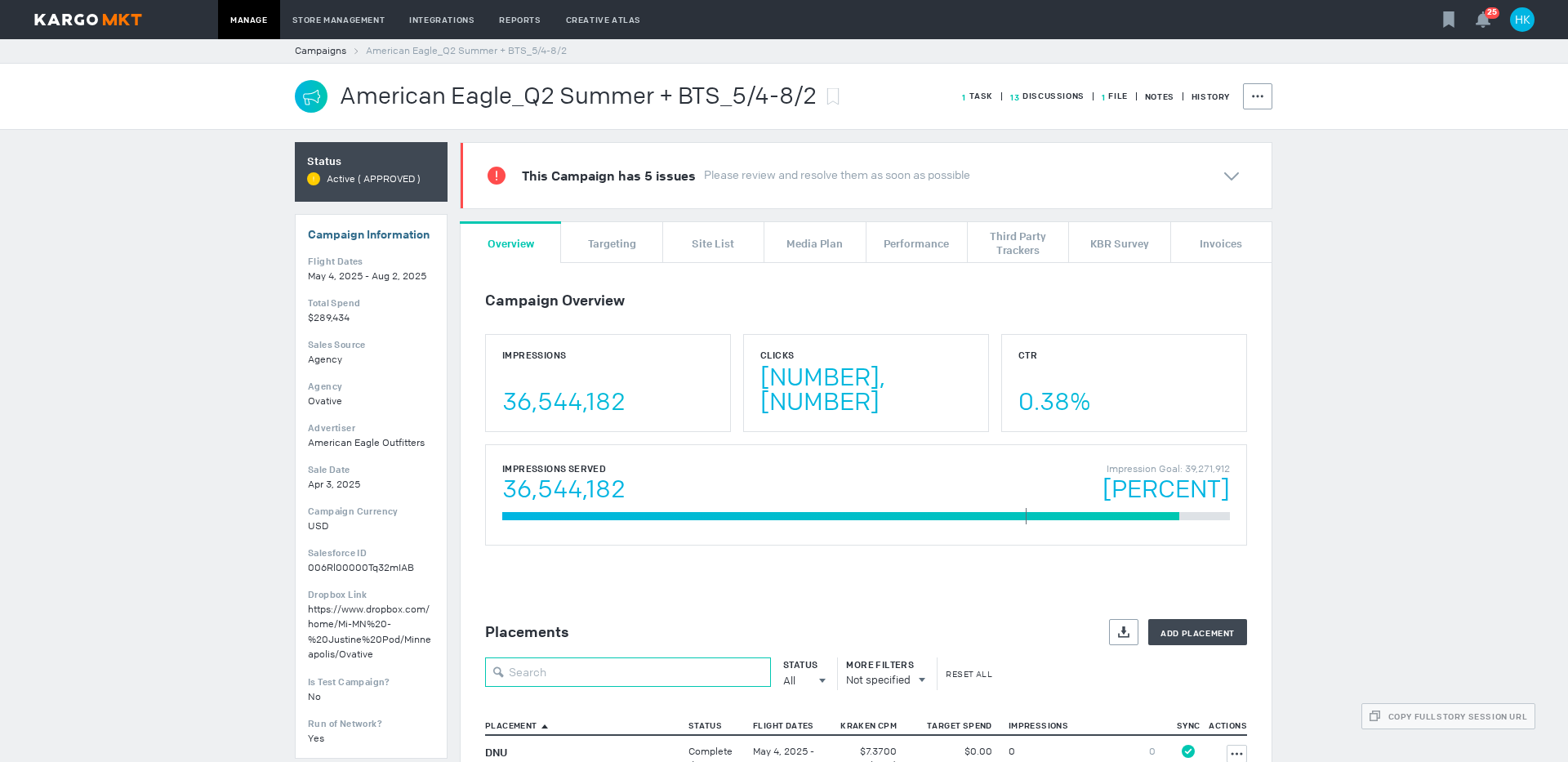 click at bounding box center [628, 672] 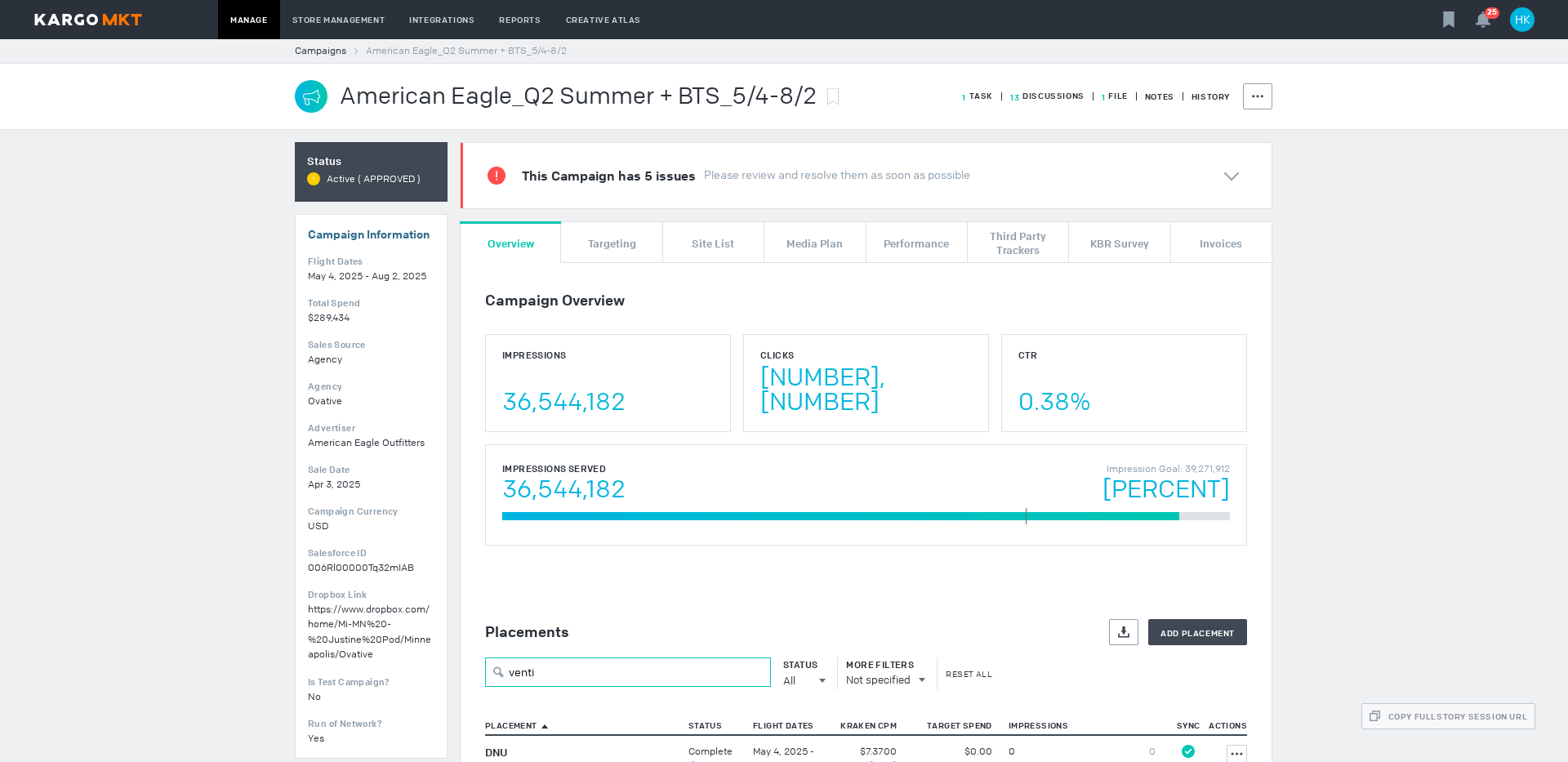 type on "venti" 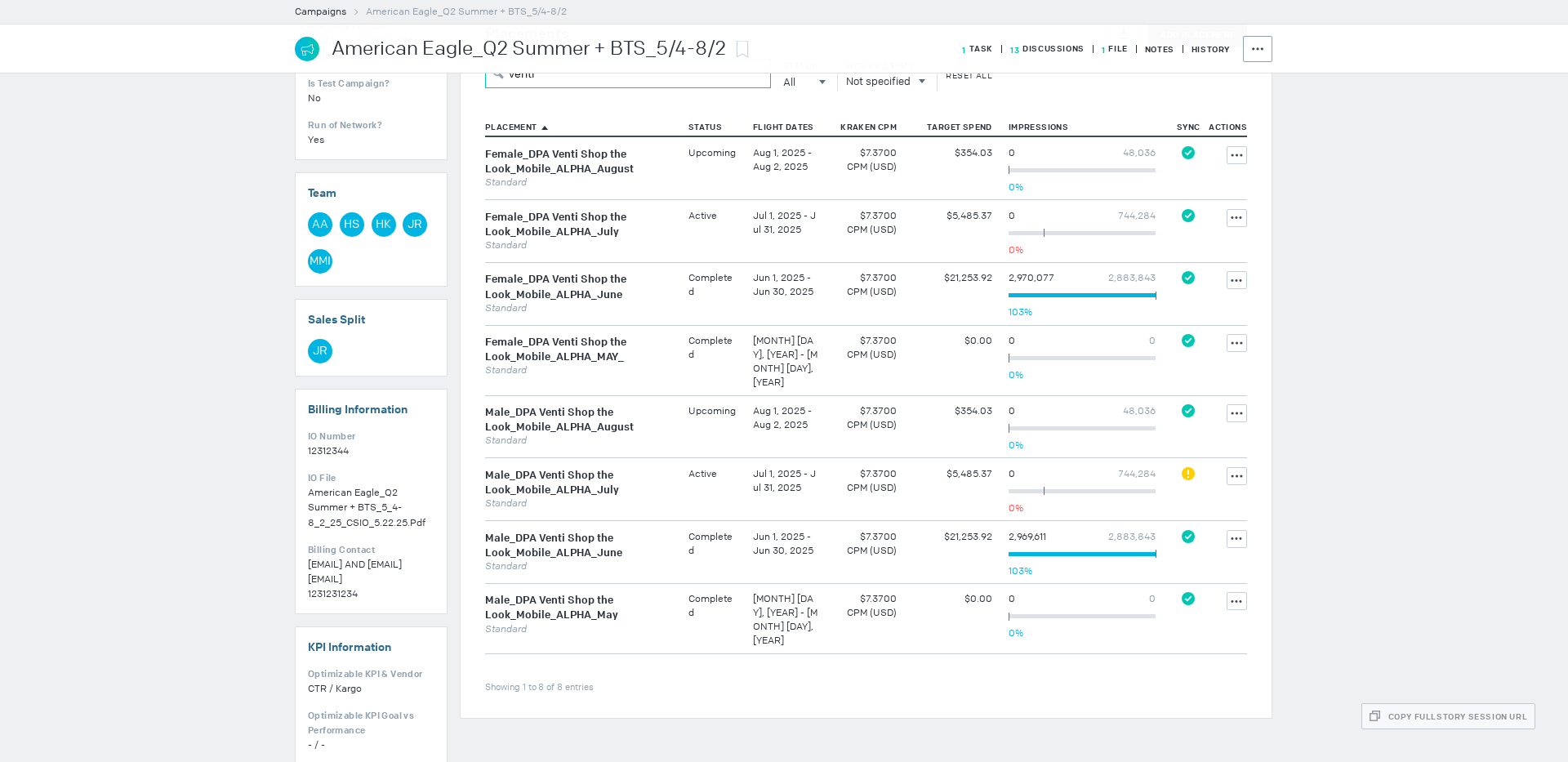 scroll, scrollTop: 605, scrollLeft: 0, axis: vertical 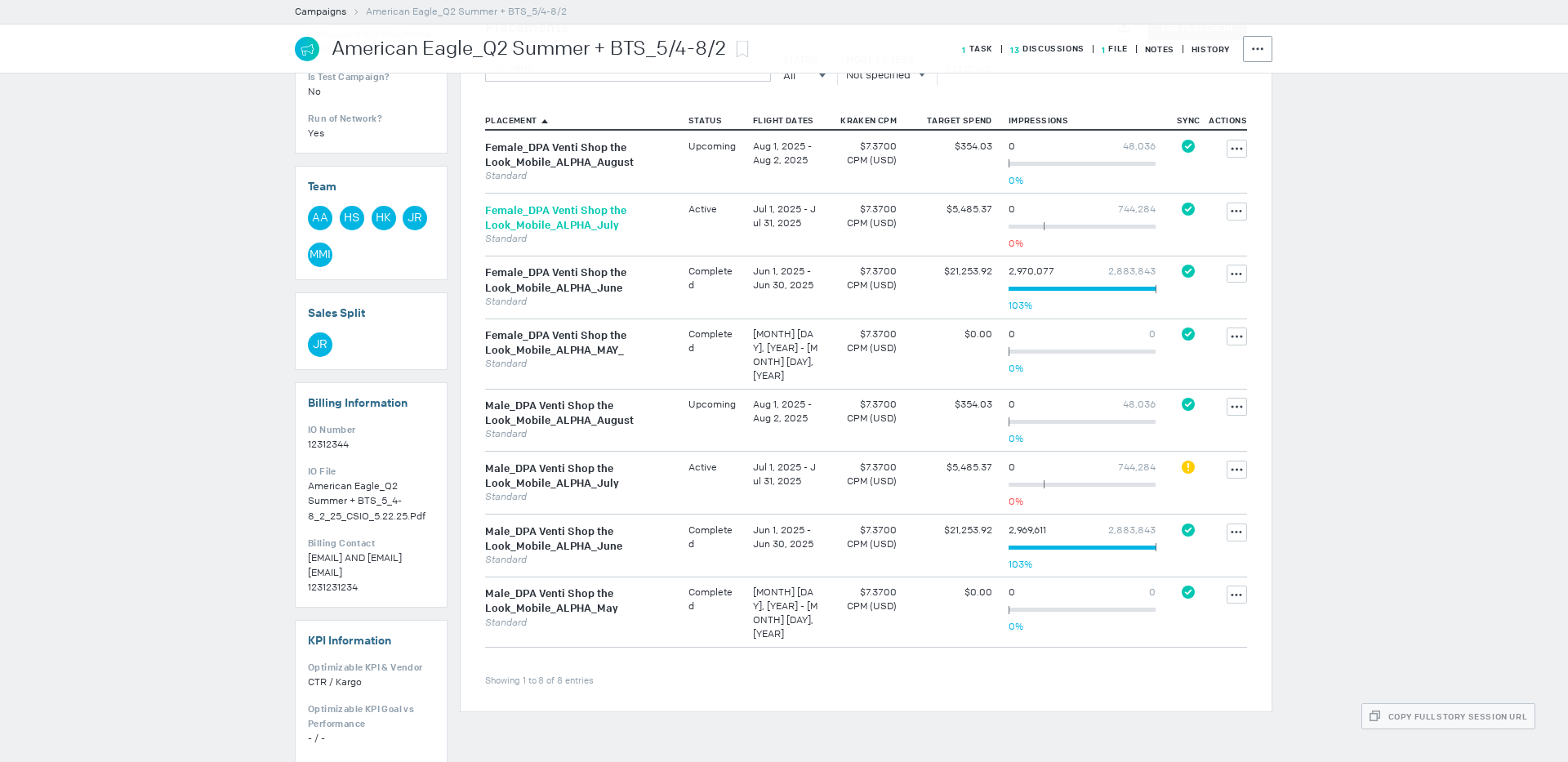 click on "Female_DPA Venti Shop the Look_Mobile_ALPHA_July" at bounding box center (555, 217) 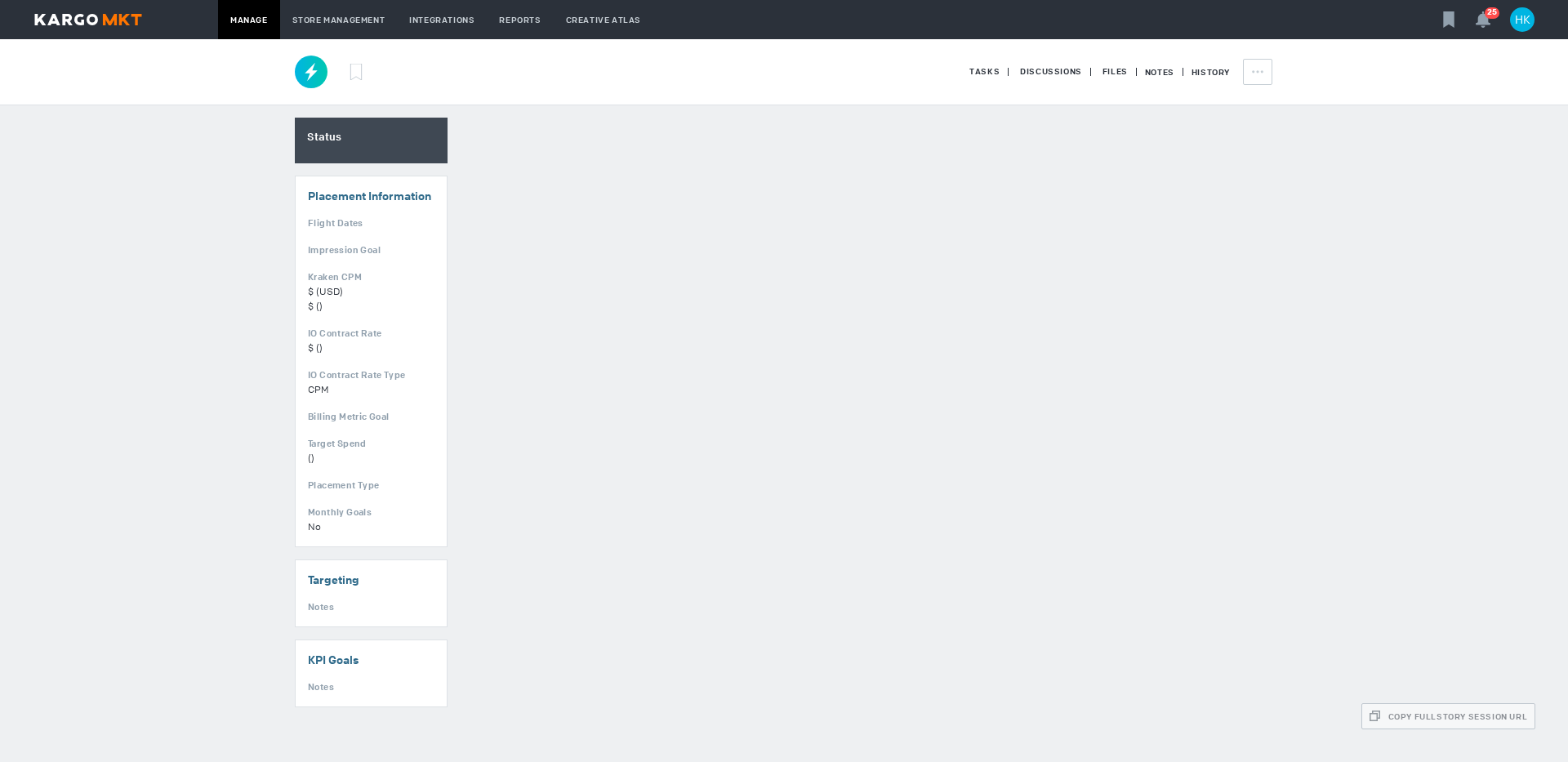 scroll, scrollTop: 0, scrollLeft: 0, axis: both 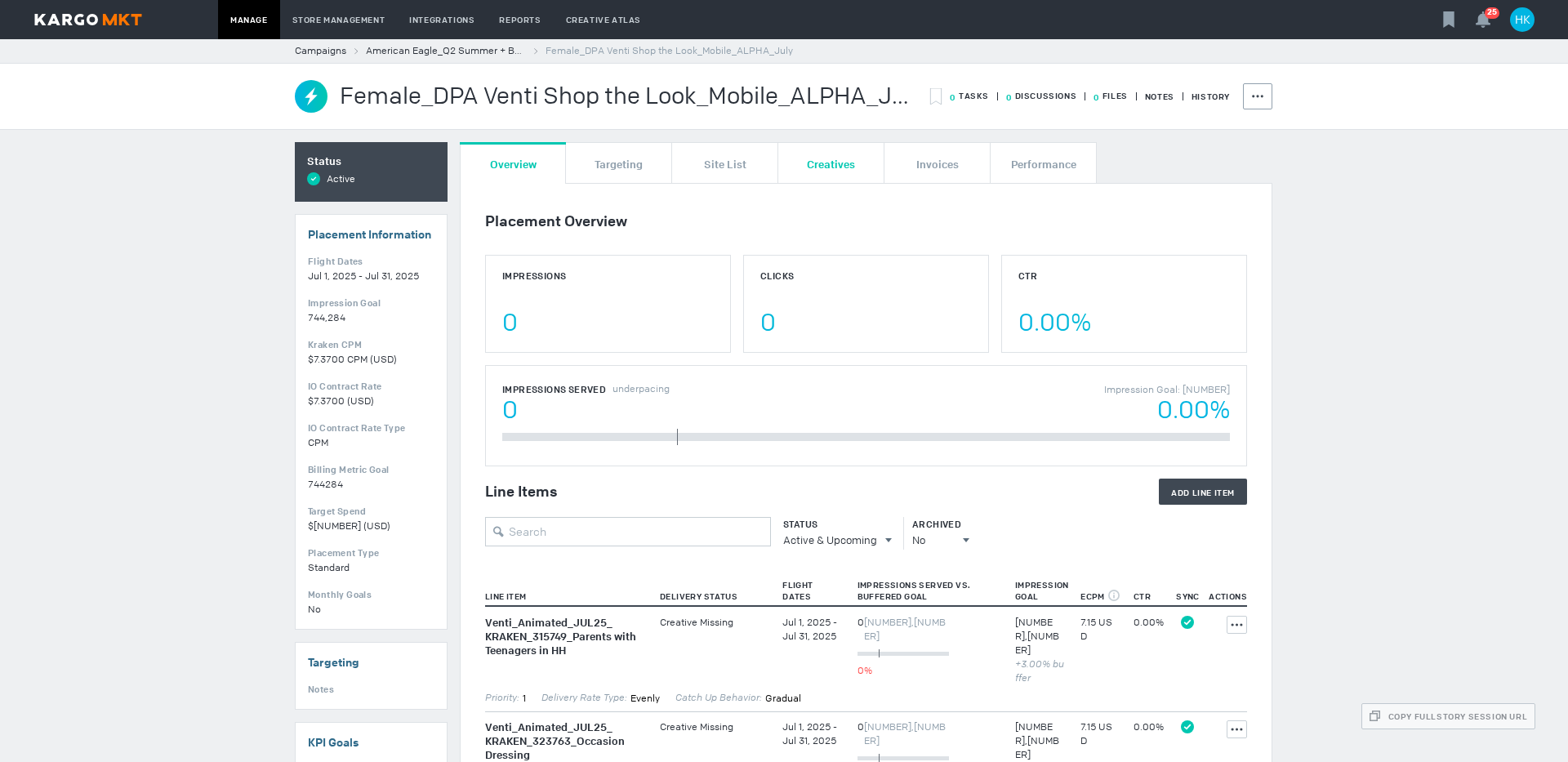 click on "Creatives" at bounding box center [831, 163] 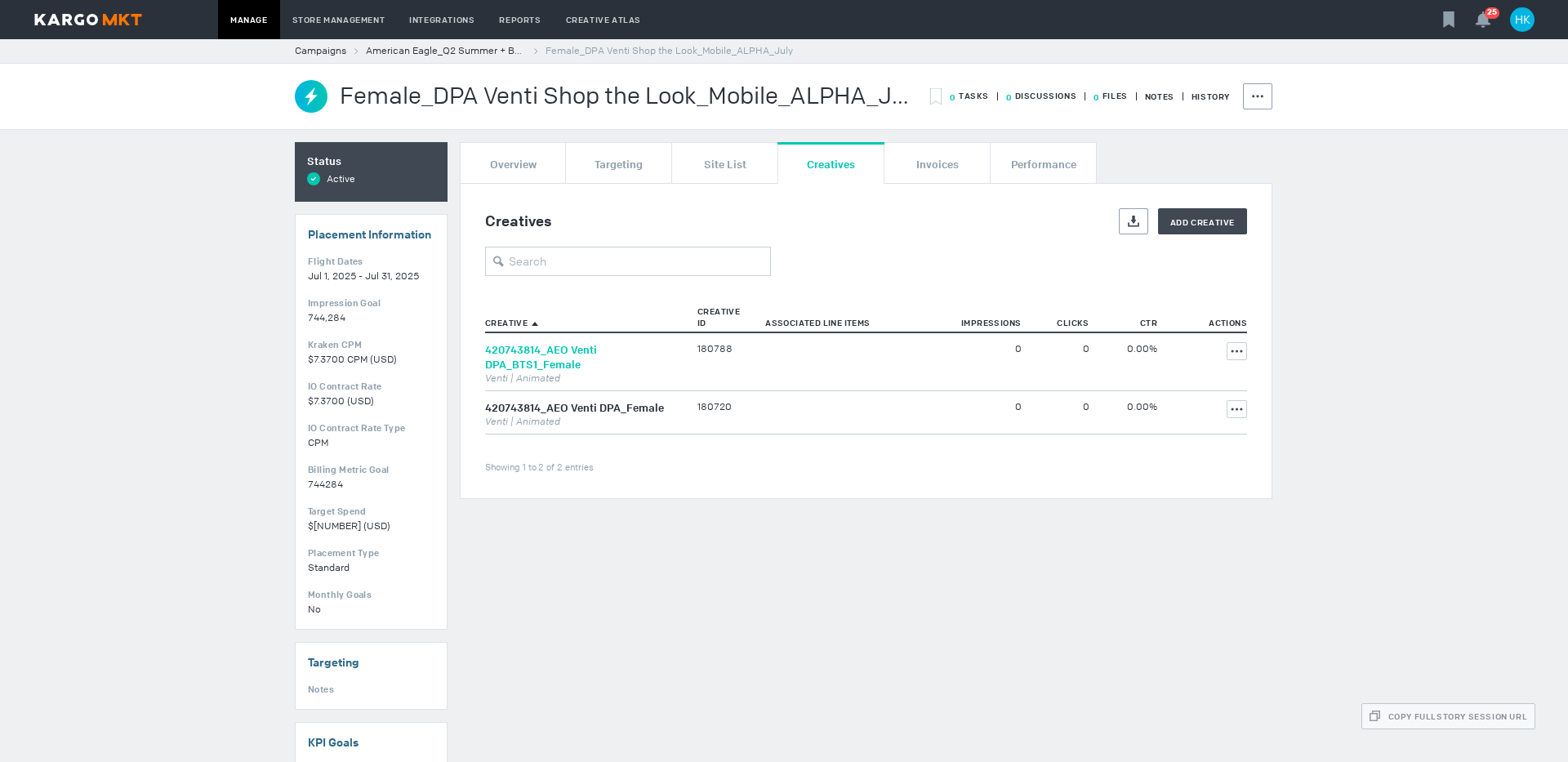 click on "420743814_AEO Venti DPA_BTS1_Female" at bounding box center (541, 357) 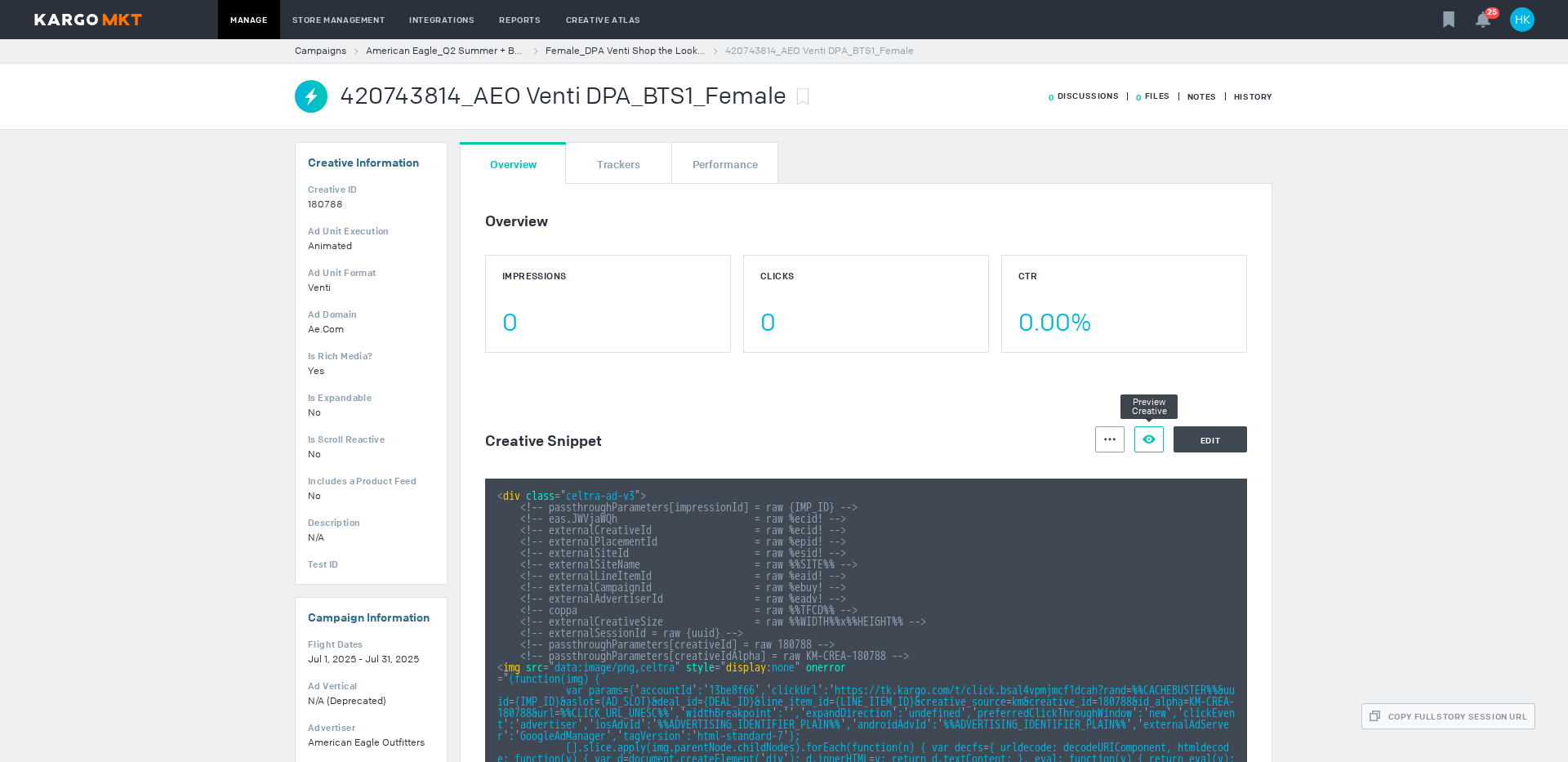 click at bounding box center [1110, 439] 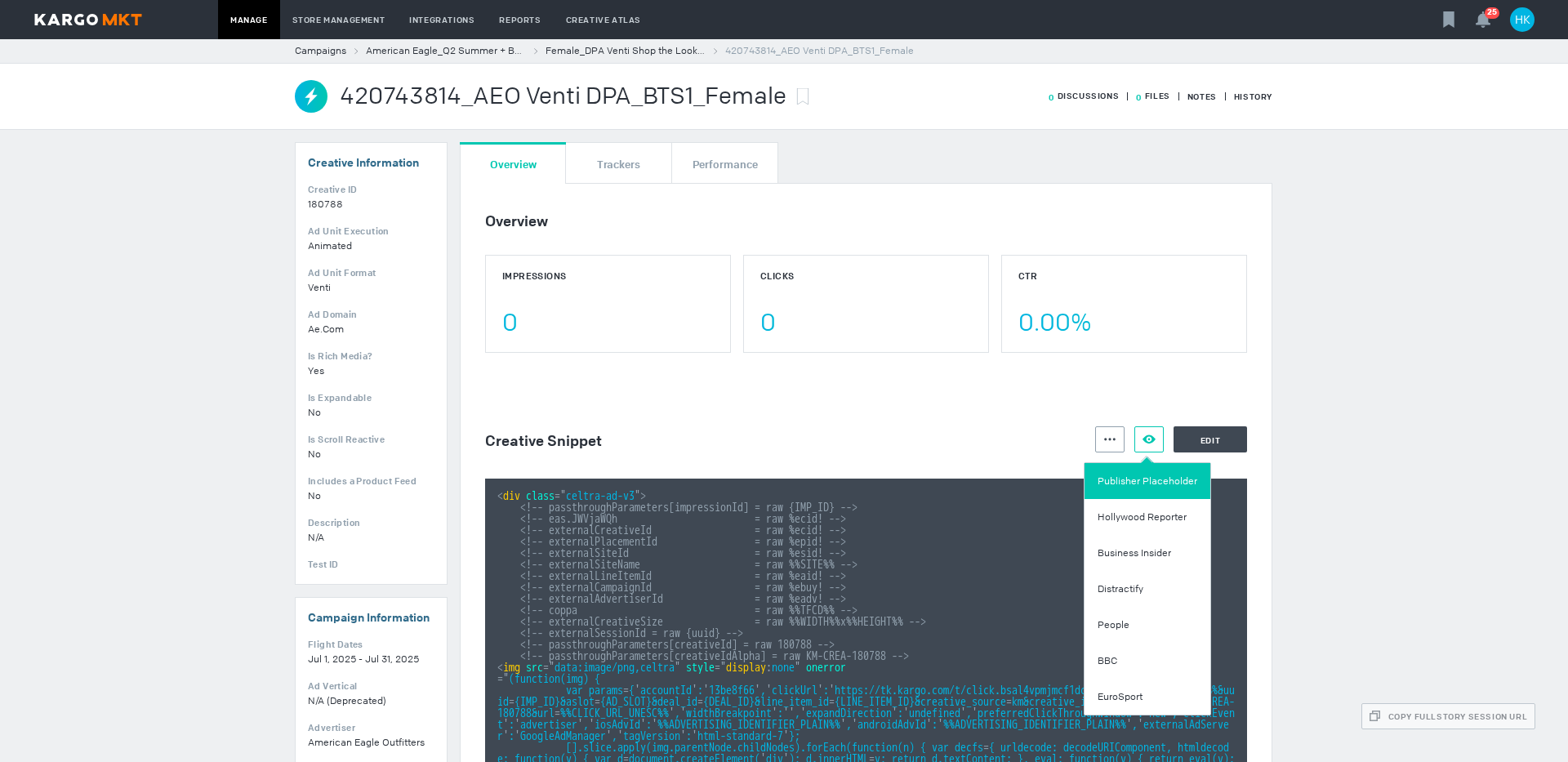click on "Publisher Placeholder" at bounding box center (1147, 481) 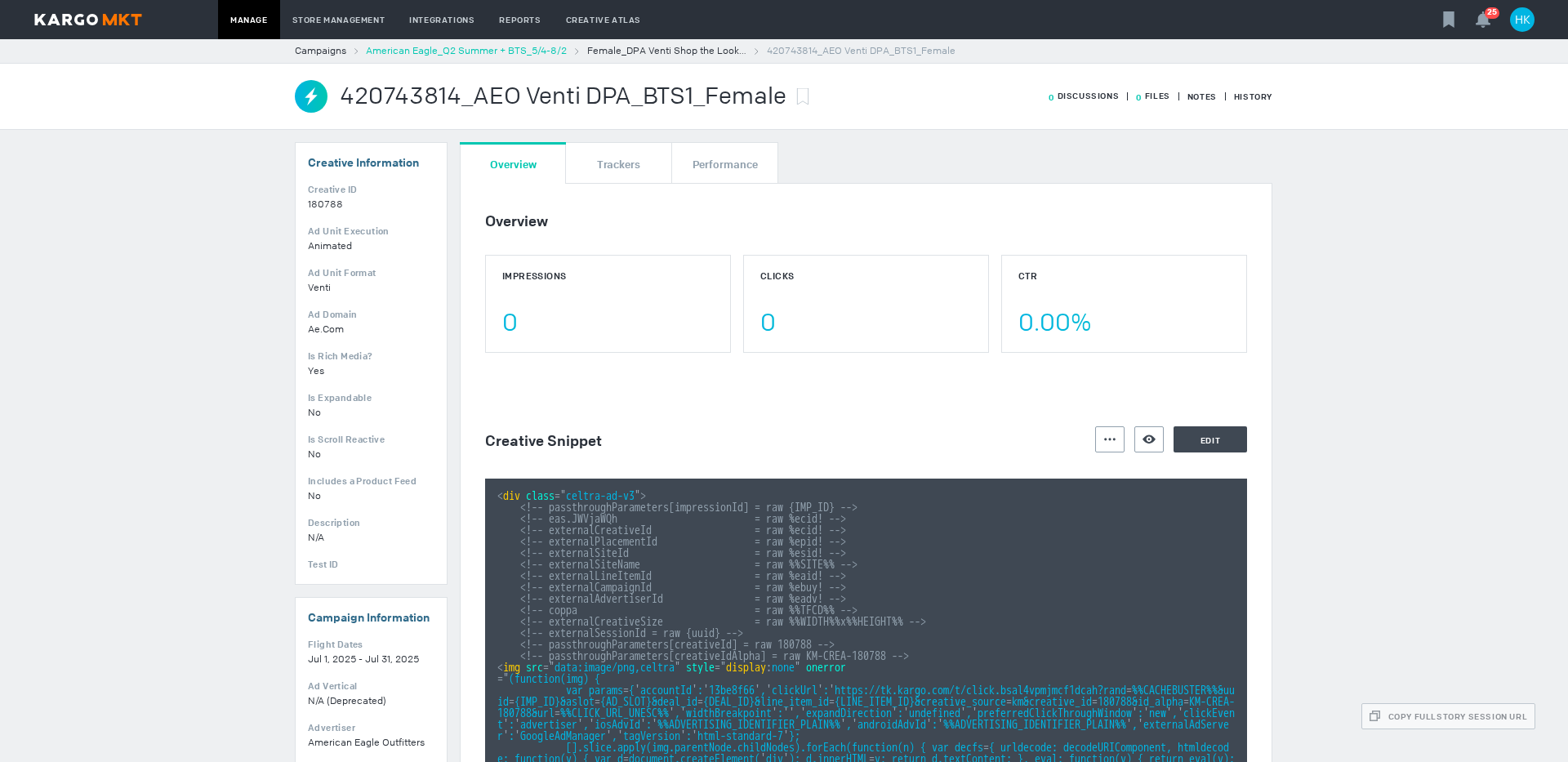click on "American Eagle_Q2 Summer + BTS_5/4-8/2" at bounding box center (466, 51) 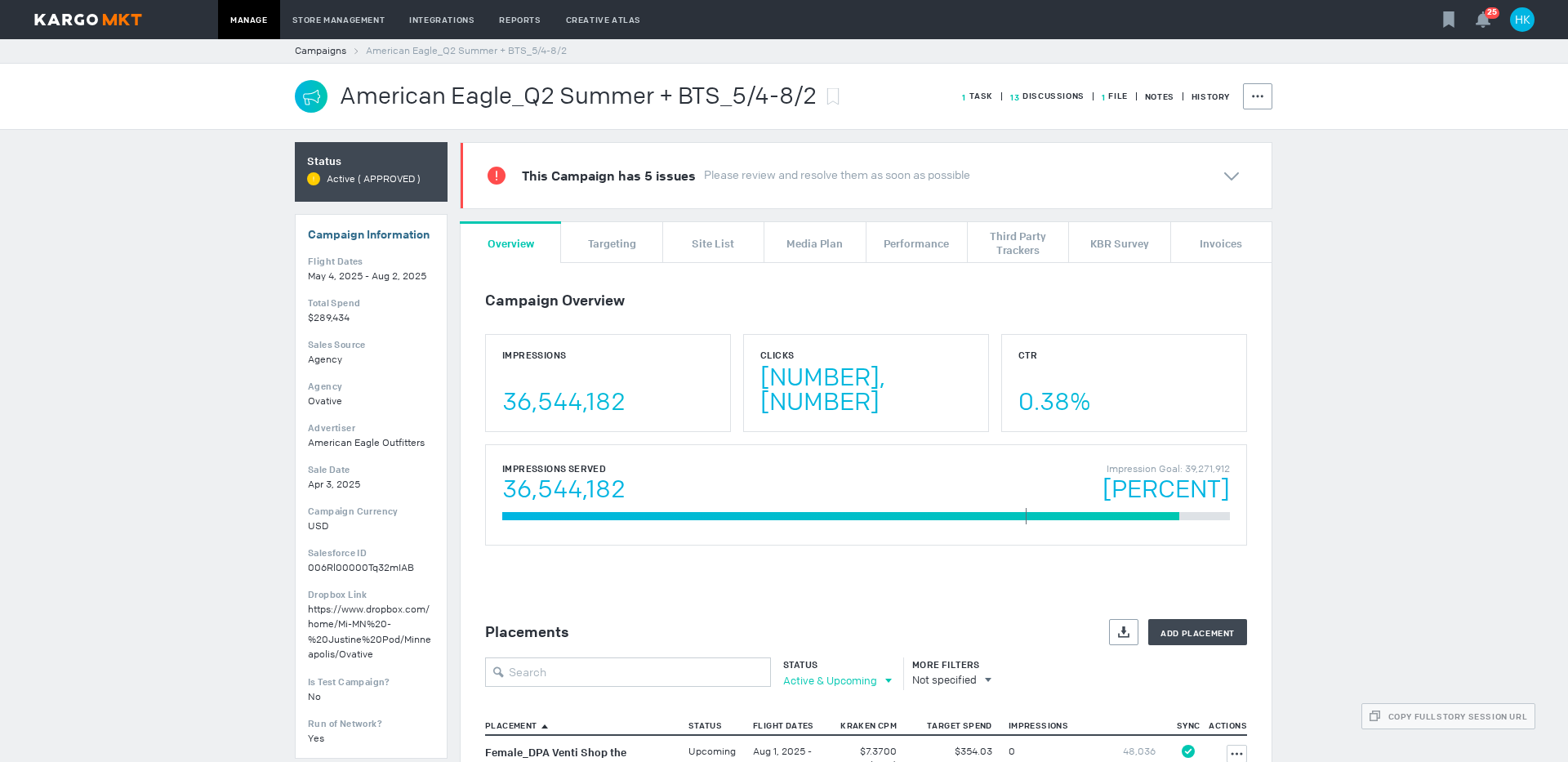 click on "Active & Upcoming" at bounding box center [830, 680] 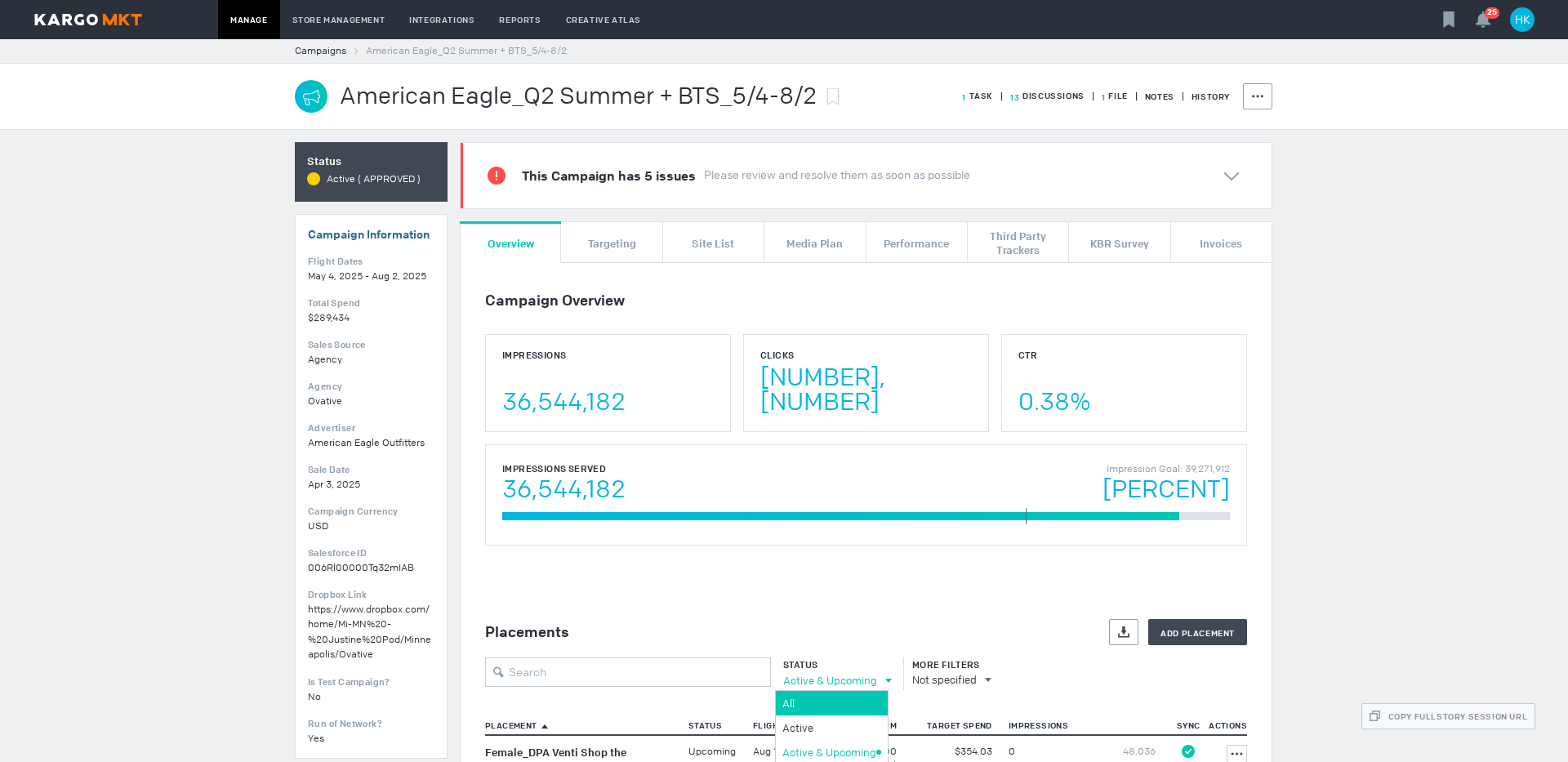 click on "All" at bounding box center (829, 703) 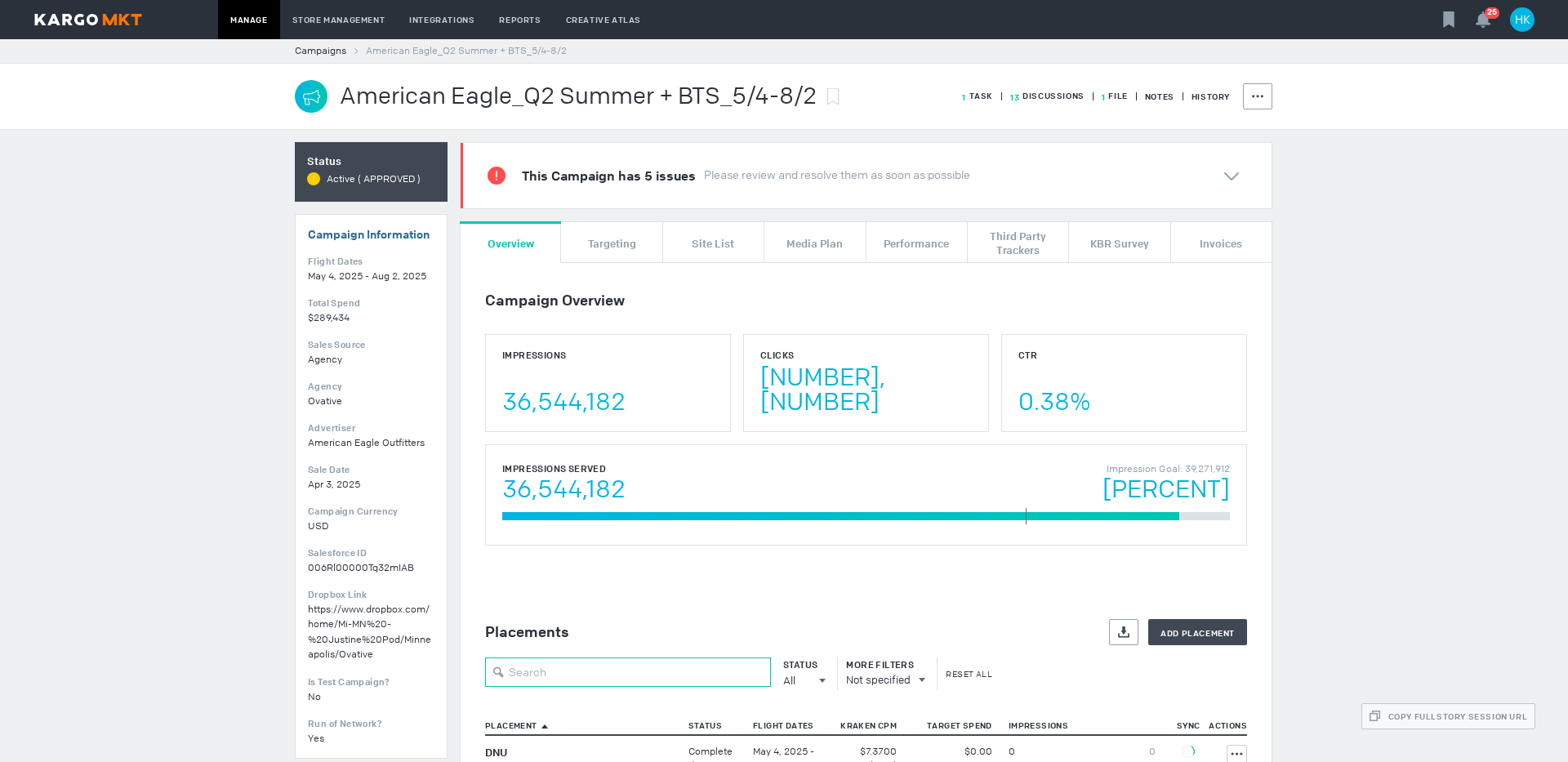 click at bounding box center [628, 672] 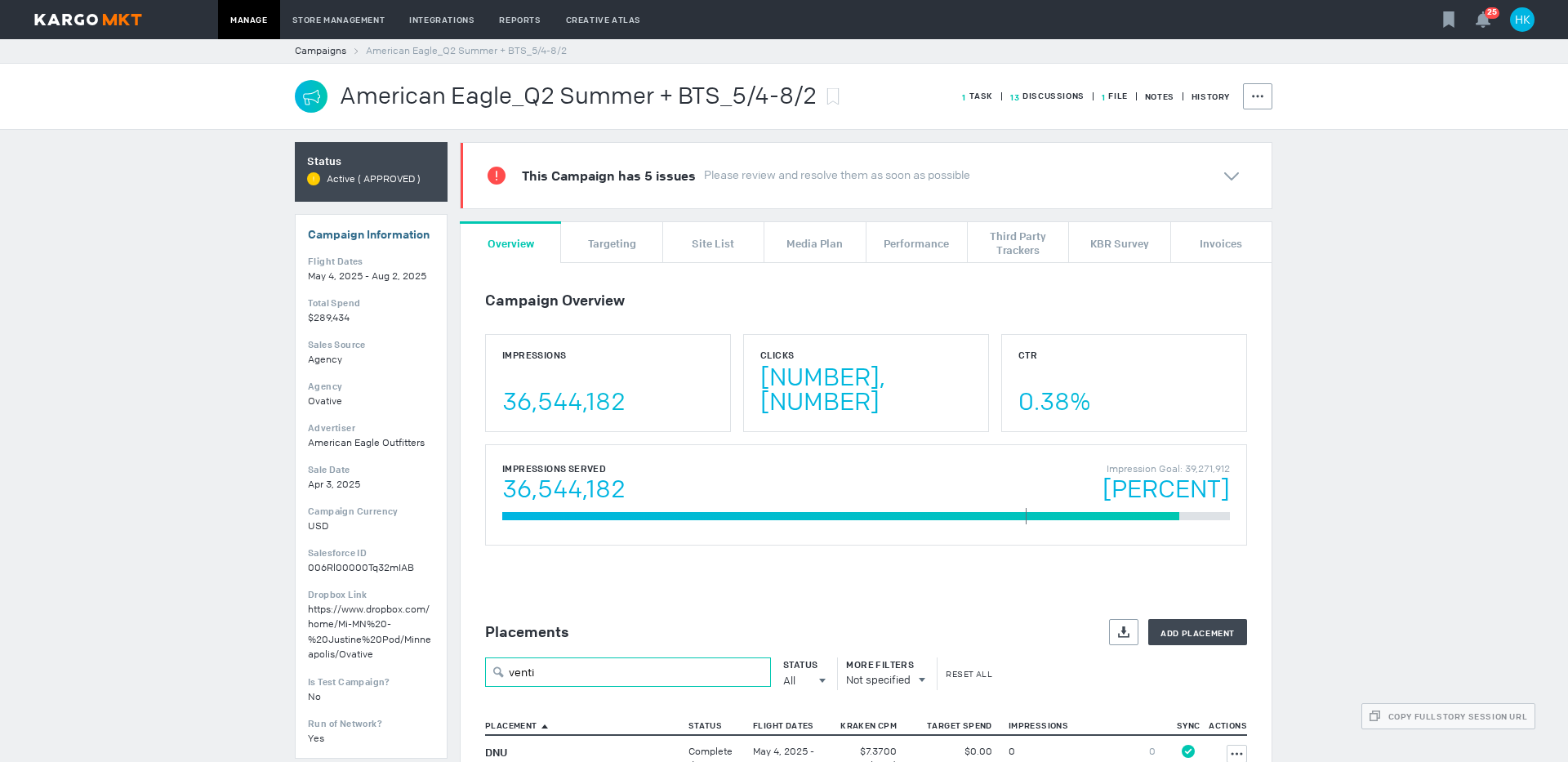 type on "venti" 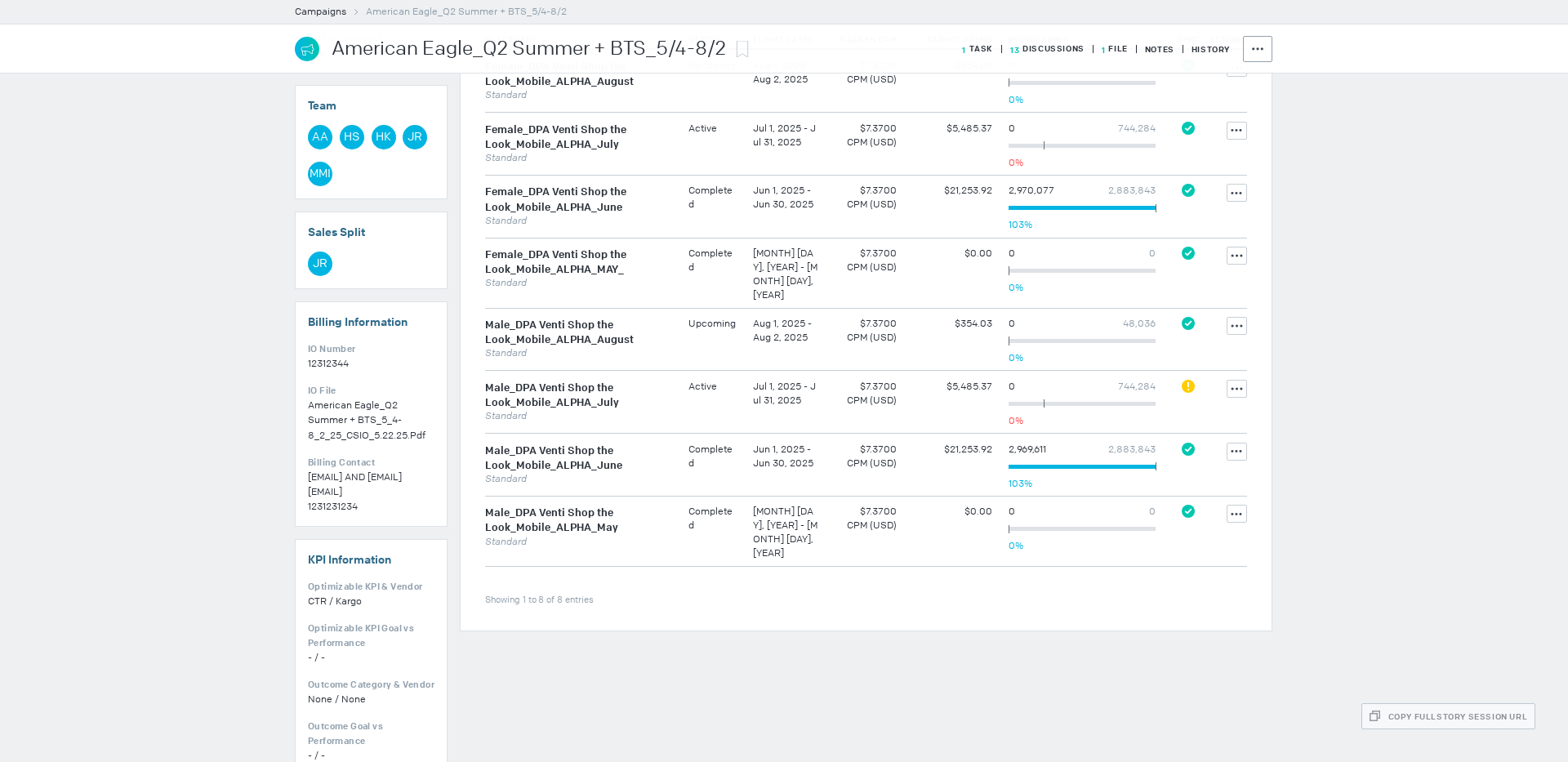 scroll, scrollTop: 672, scrollLeft: 0, axis: vertical 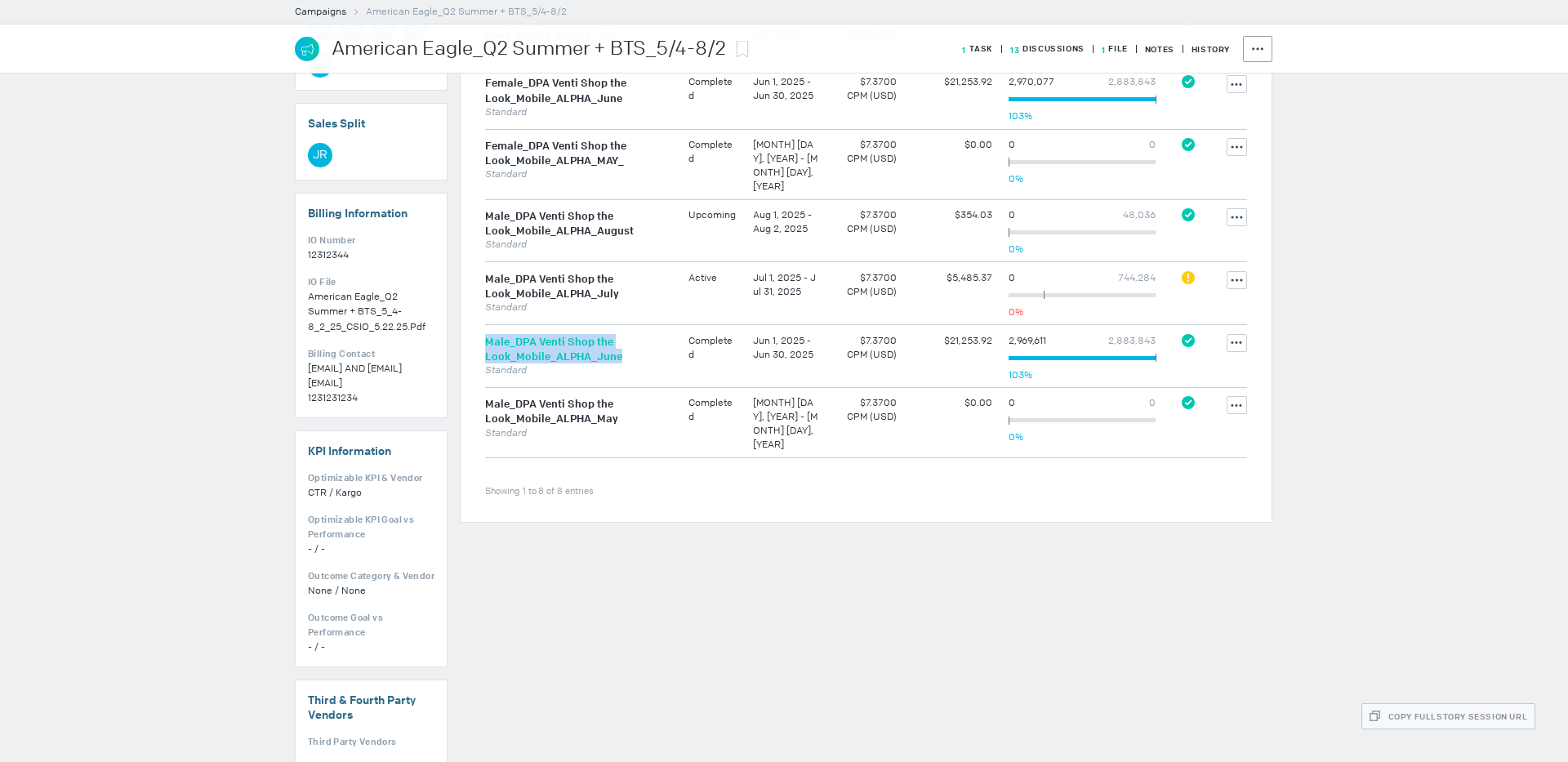 click on "Male_DPA Venti Shop the Look_Mobile_ALPHA_June" at bounding box center [554, 349] 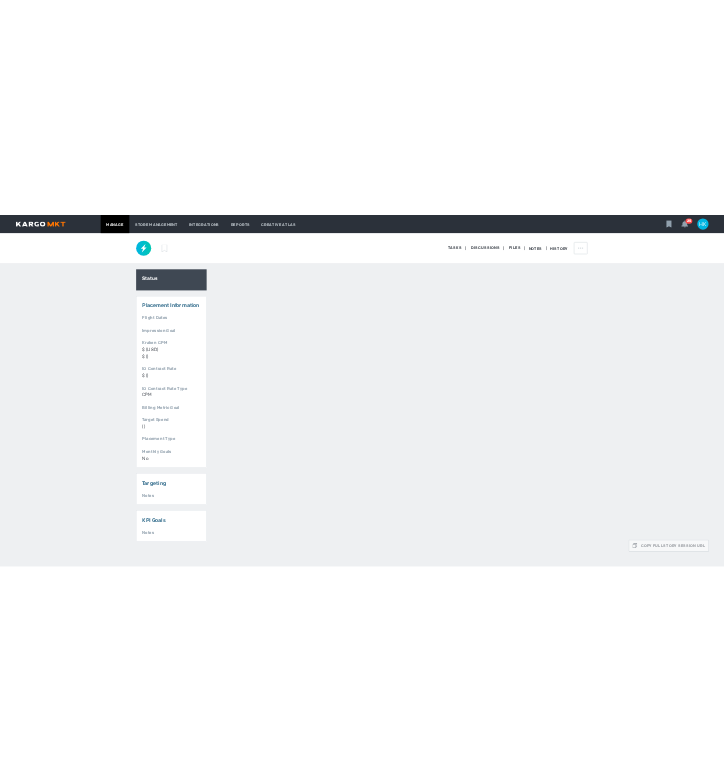 scroll, scrollTop: 0, scrollLeft: 0, axis: both 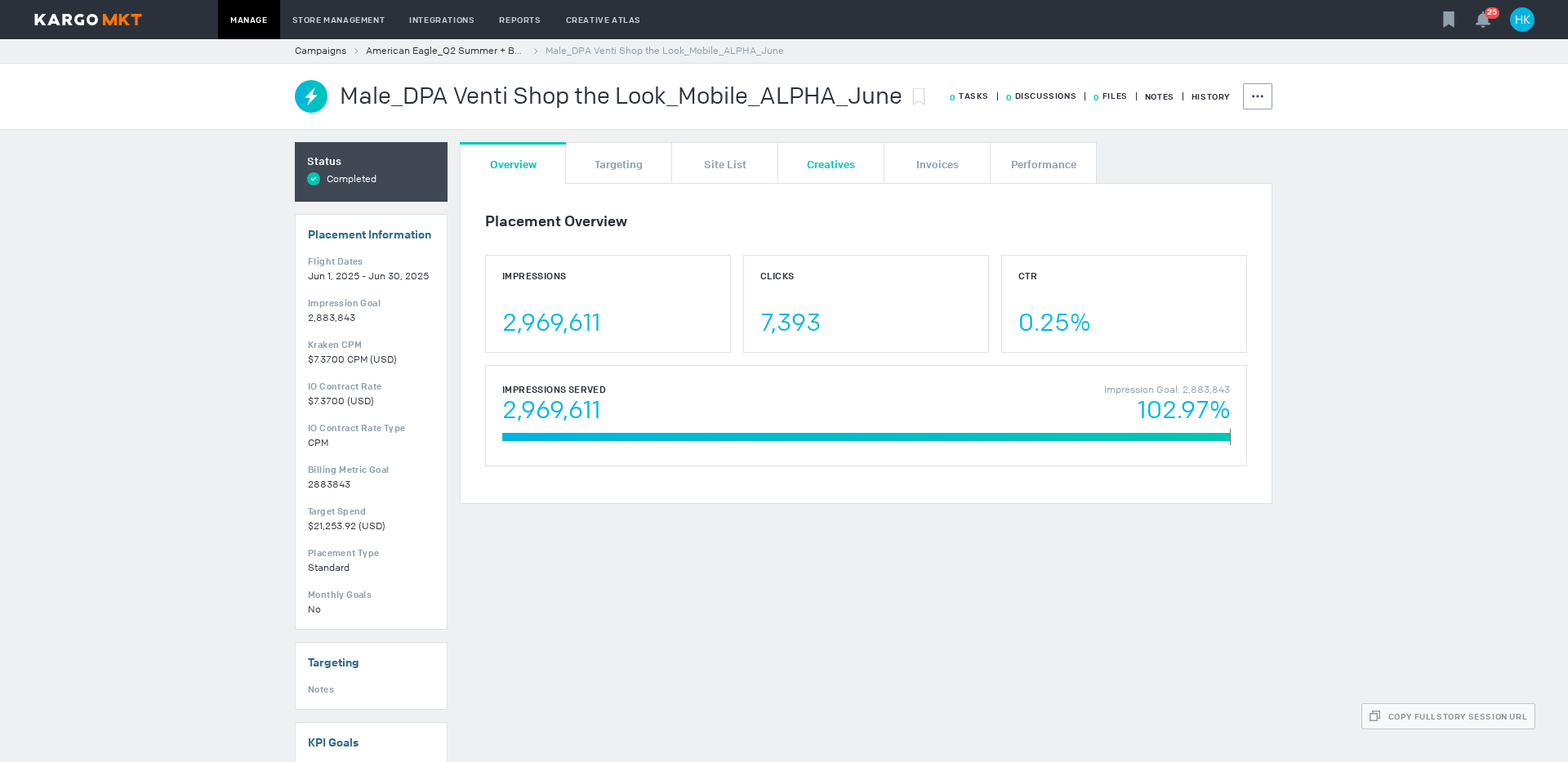 click on "Creatives" at bounding box center [831, 163] 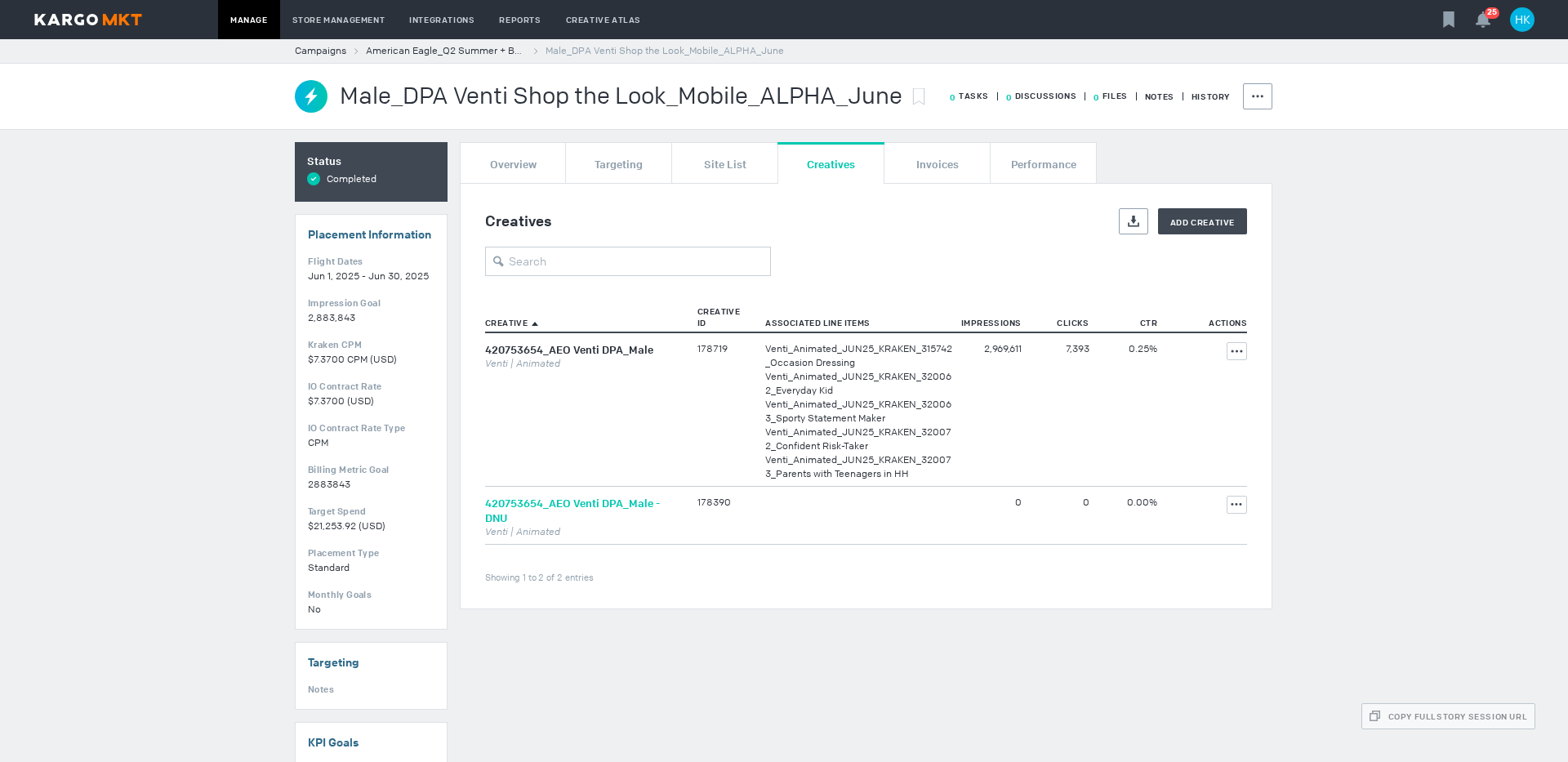 click on "420753654_AEO Venti DPA_Male - DNU" at bounding box center [572, 510] 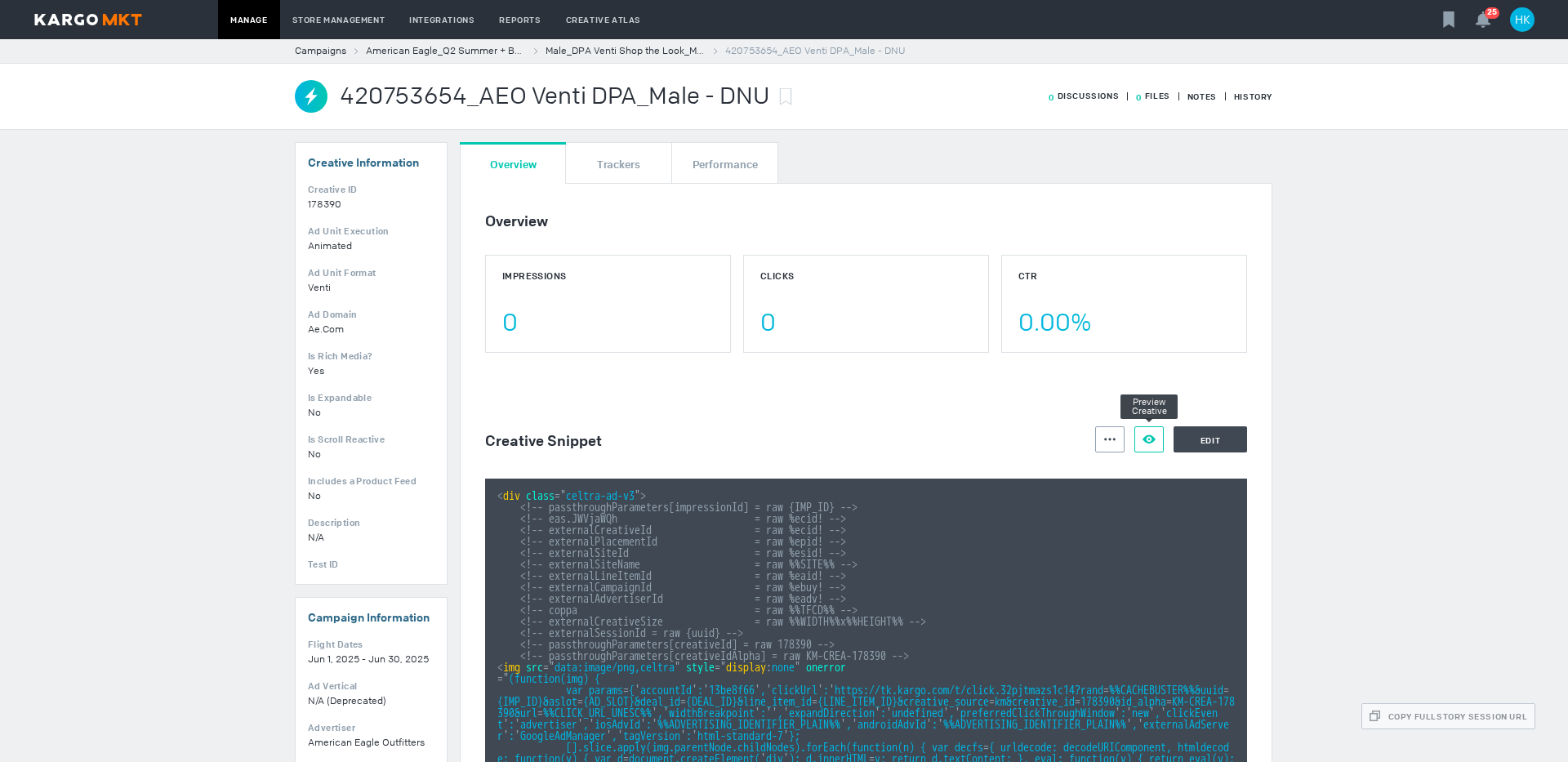 click at bounding box center [1110, 439] 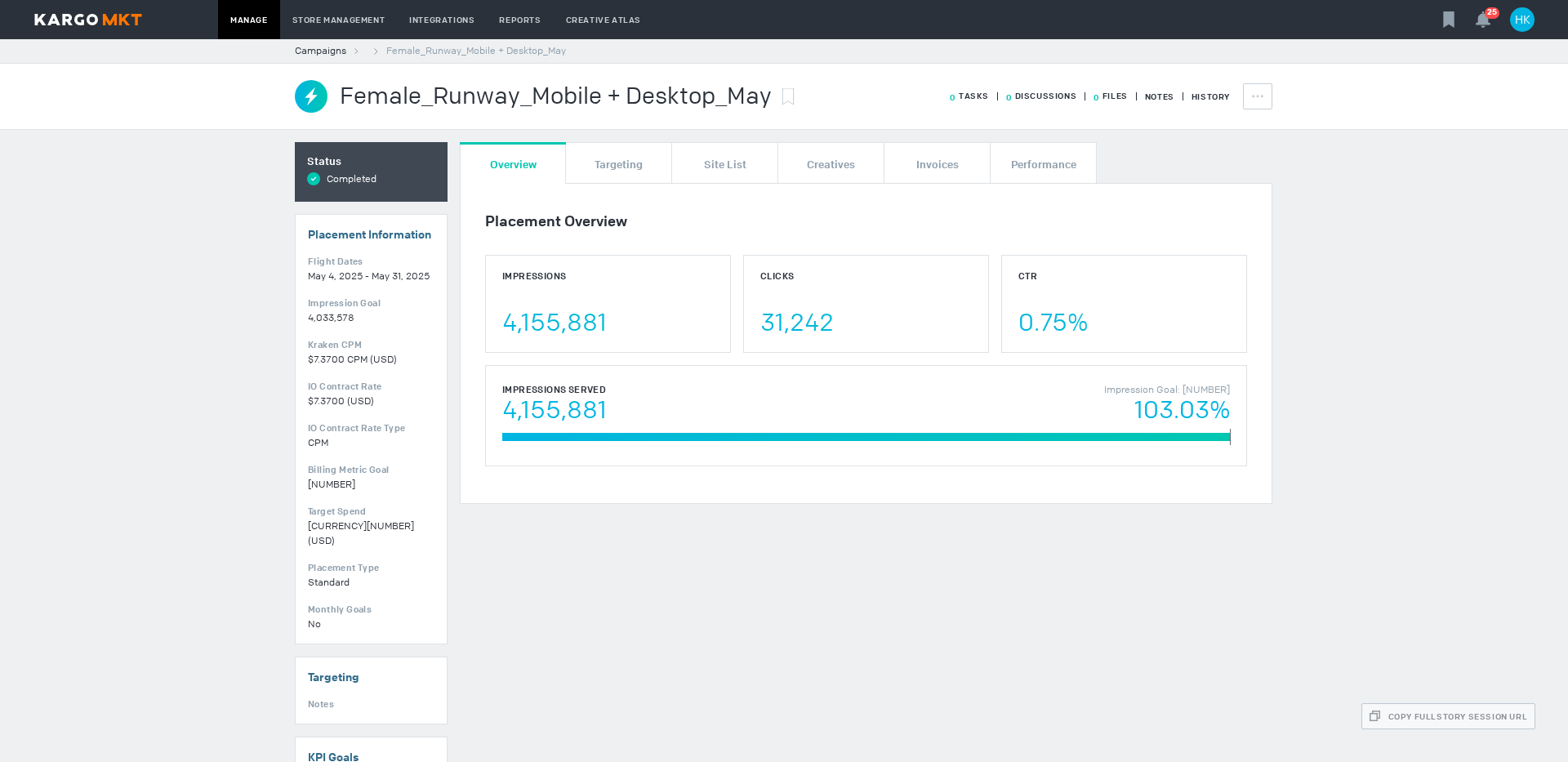scroll, scrollTop: 0, scrollLeft: 0, axis: both 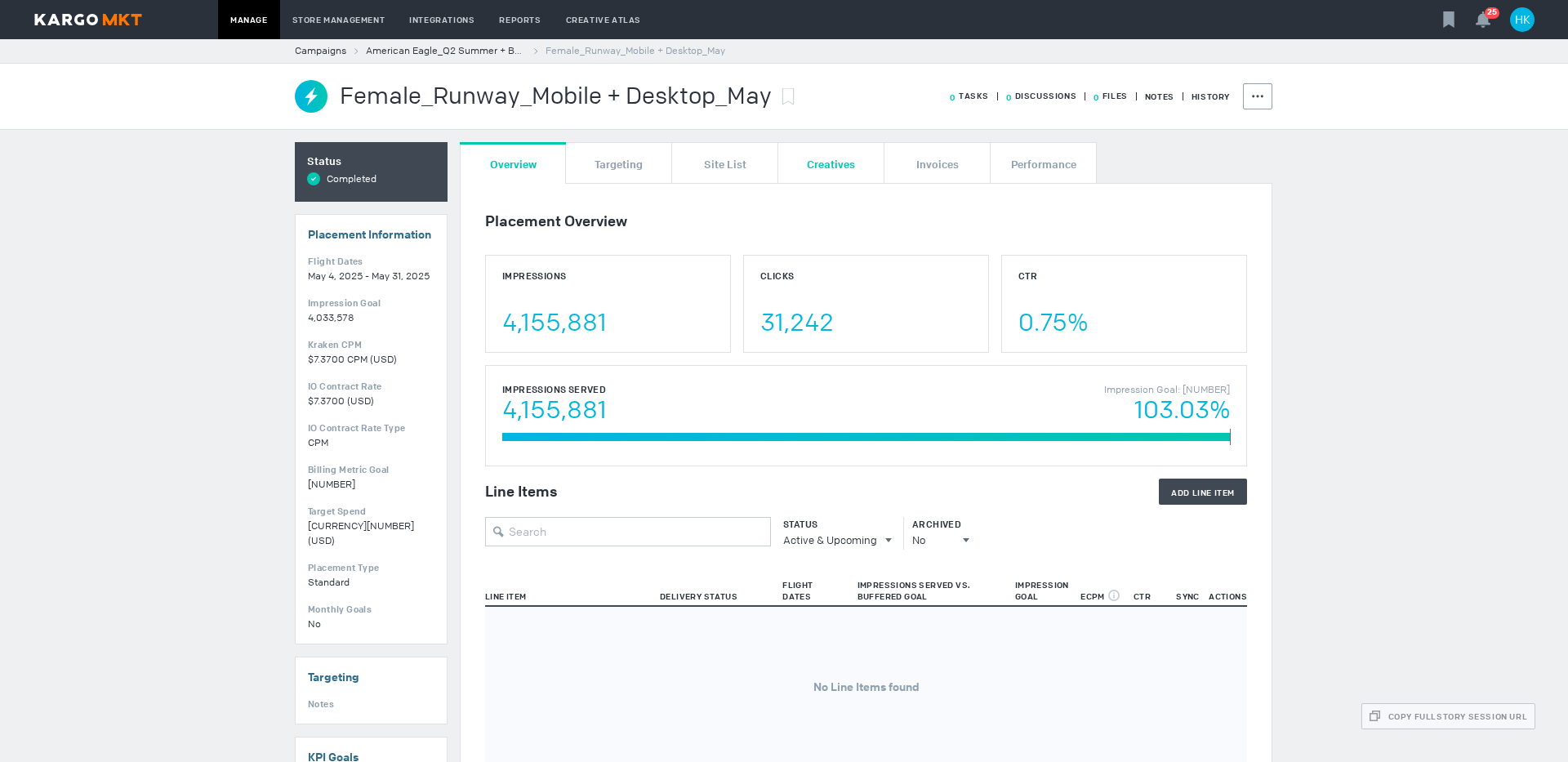 click on "Creatives" at bounding box center [831, 163] 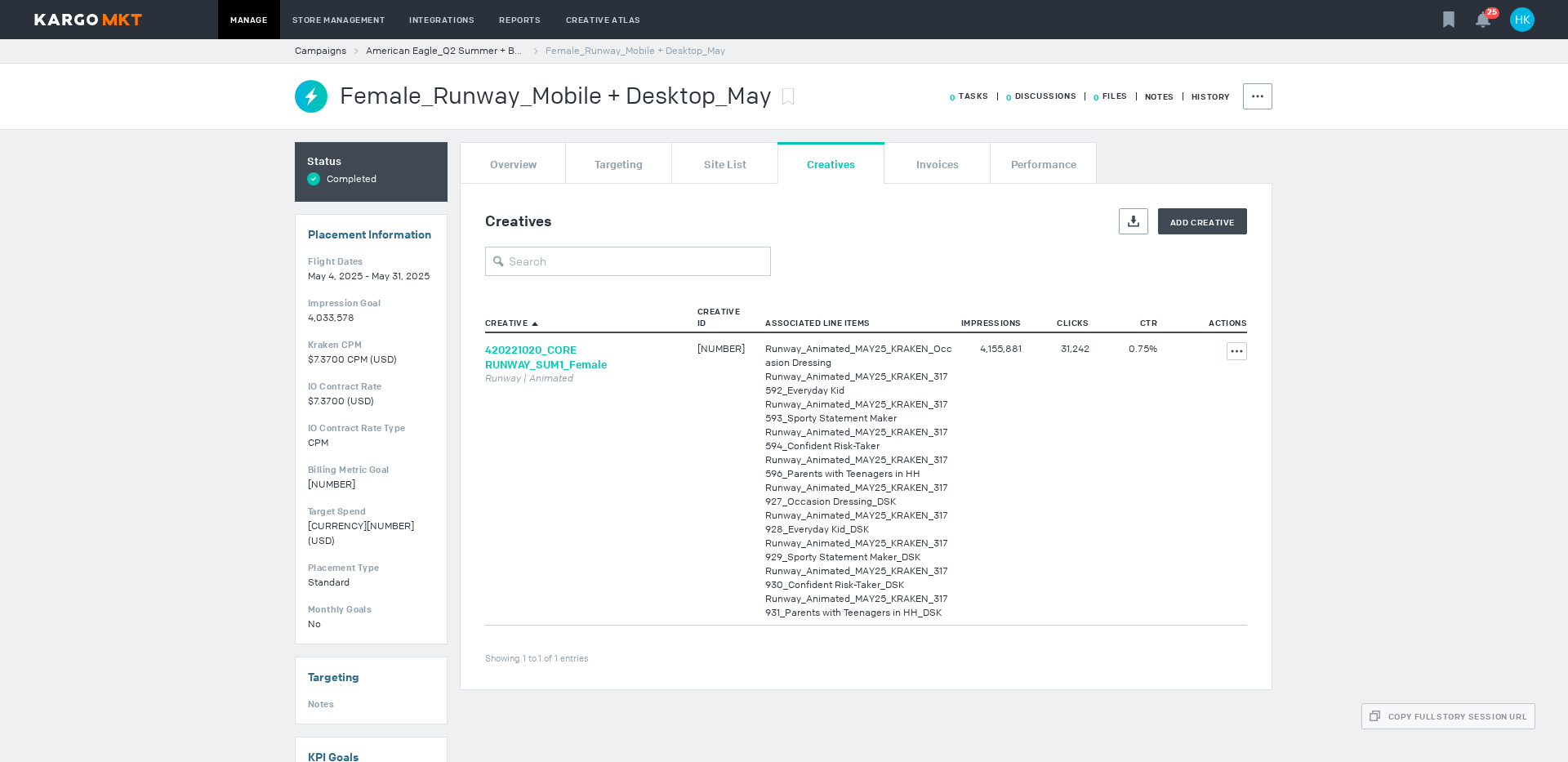 click on "420221020_CORE RUNWAY_SUM1_Female" at bounding box center (546, 357) 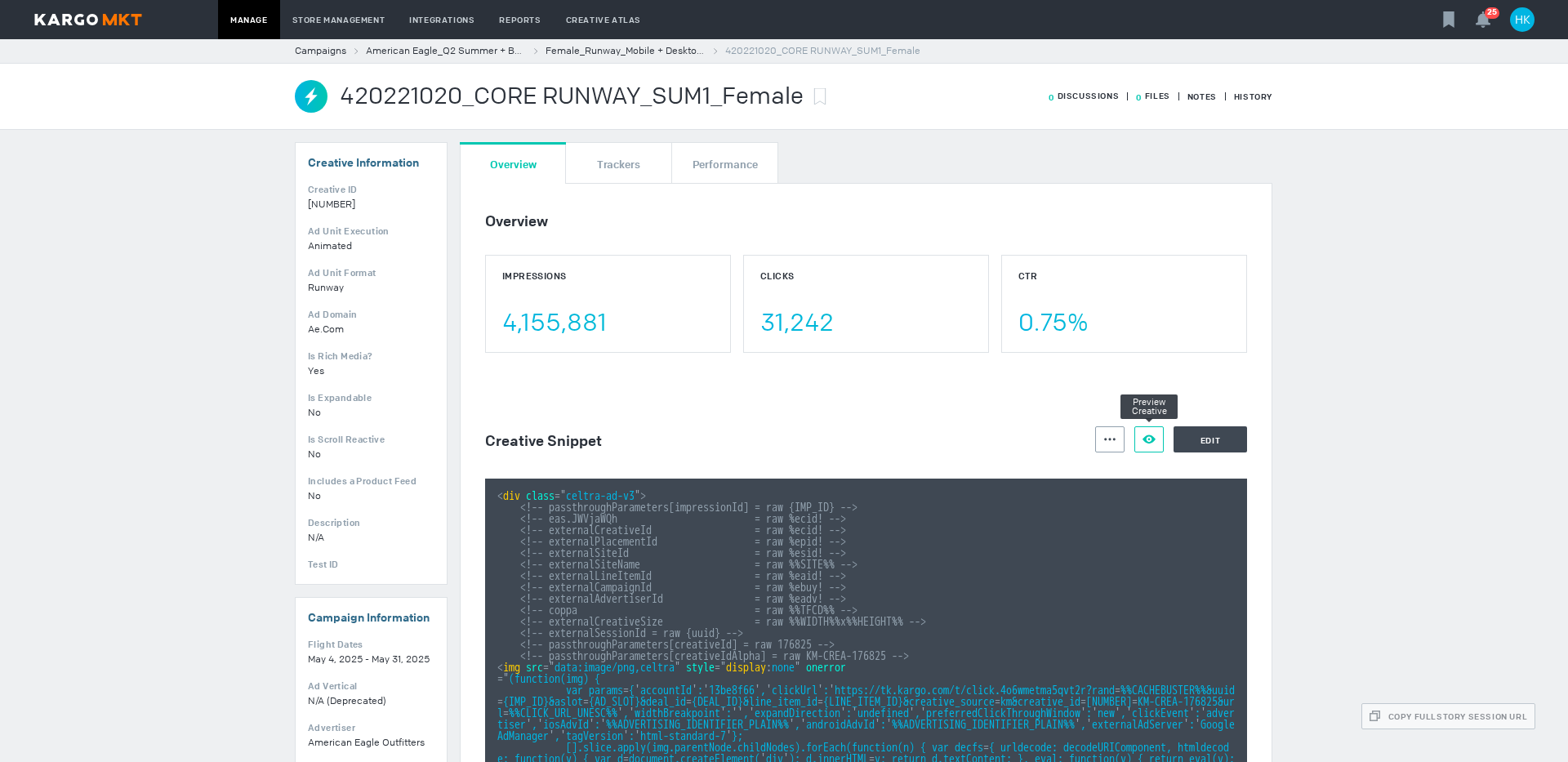 click at bounding box center [1110, 439] 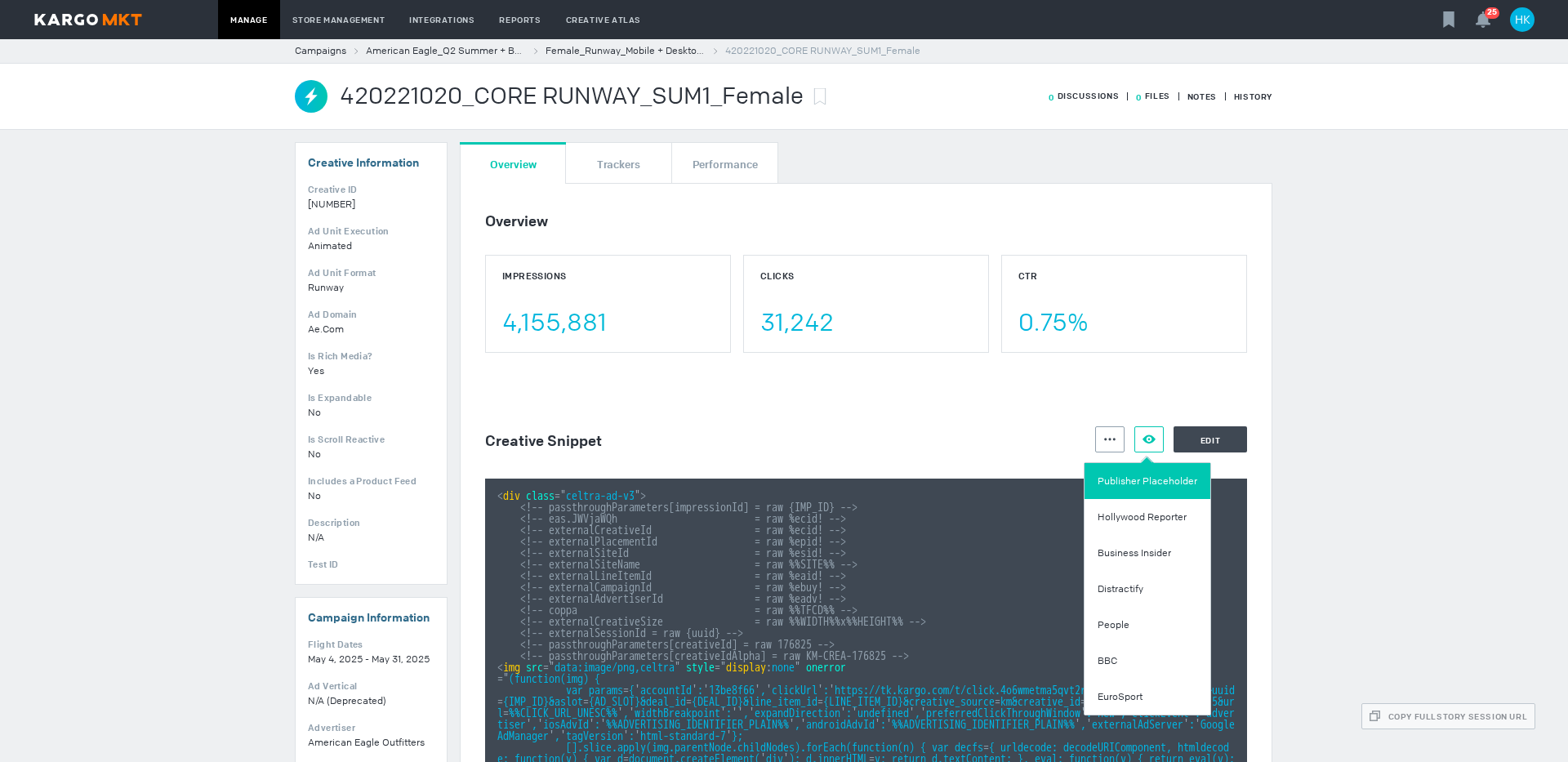 click on "Publisher Placeholder" at bounding box center (1147, 481) 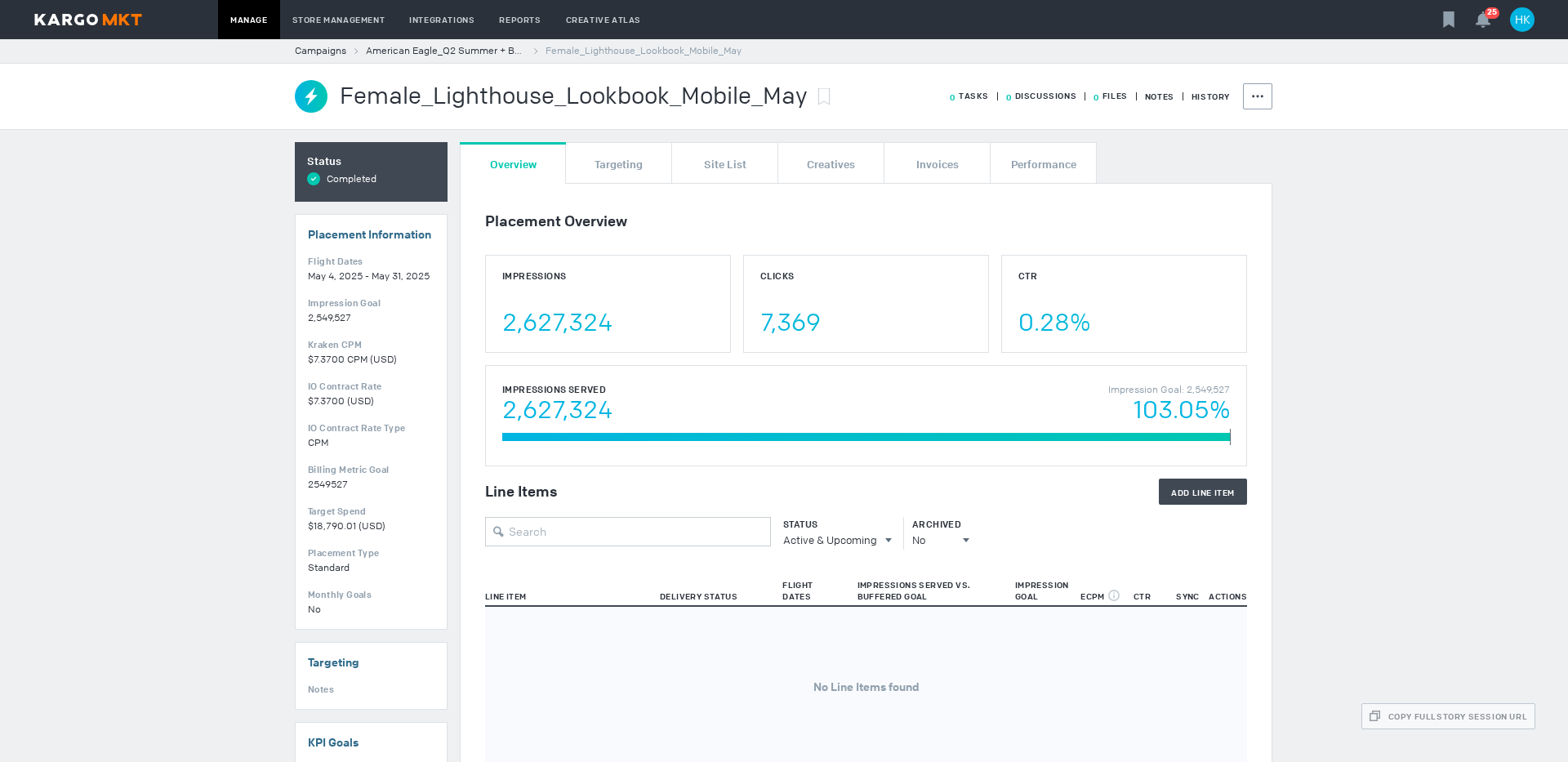 scroll, scrollTop: 0, scrollLeft: 0, axis: both 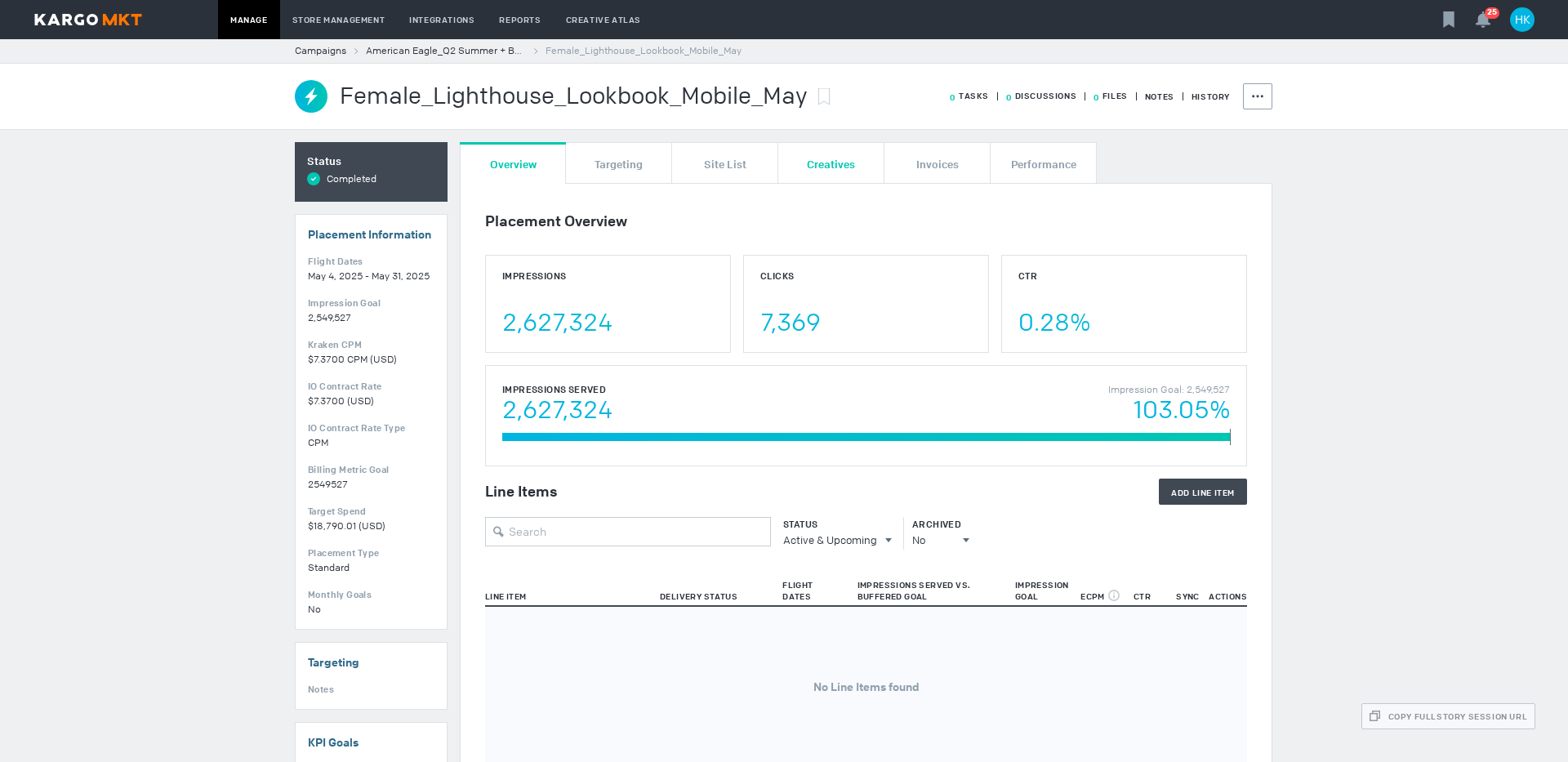 click on "Creatives" at bounding box center (831, 163) 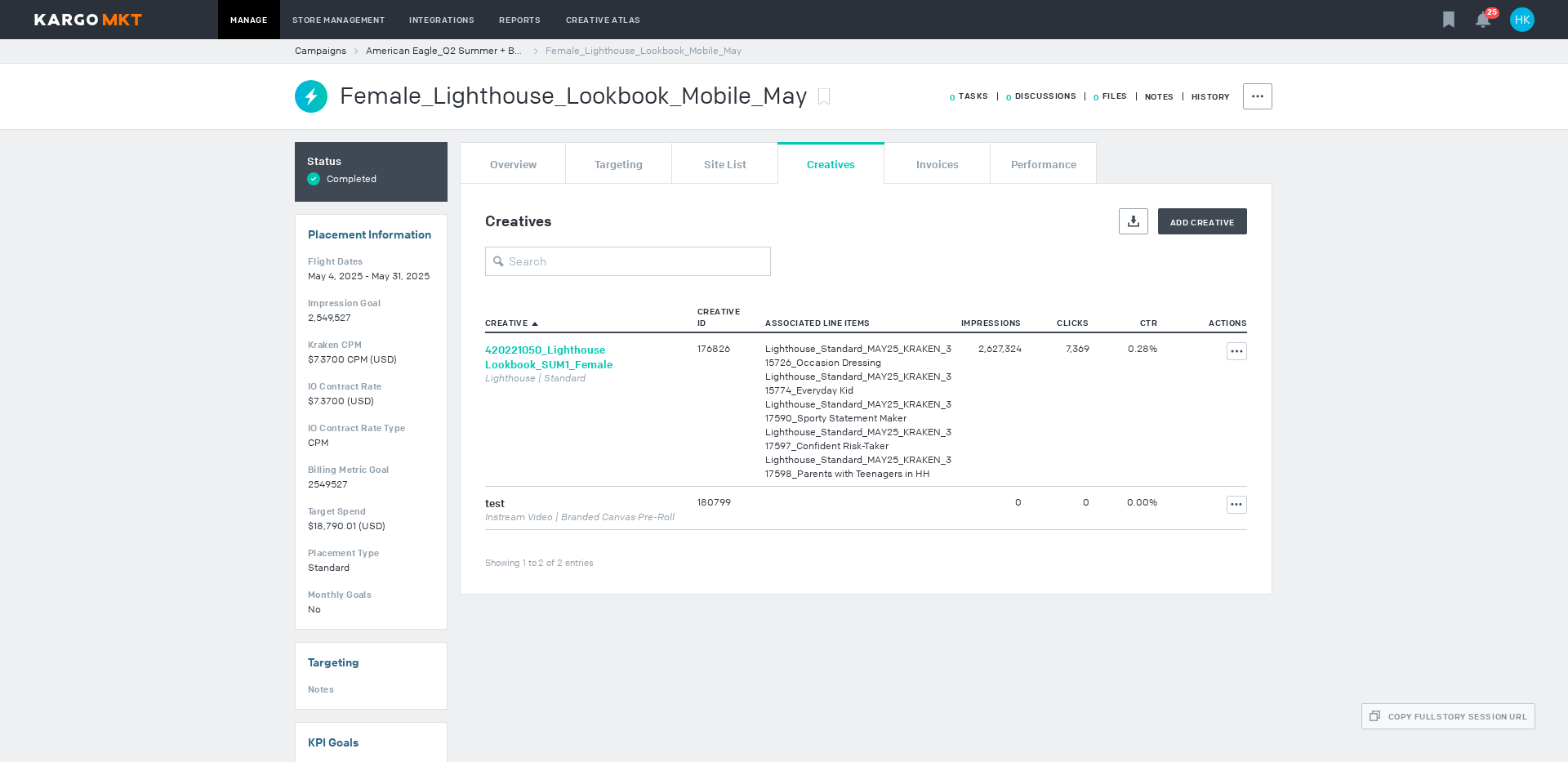click on "420221050_Lighthouse Lookbook_SUM1_Female" at bounding box center [549, 357] 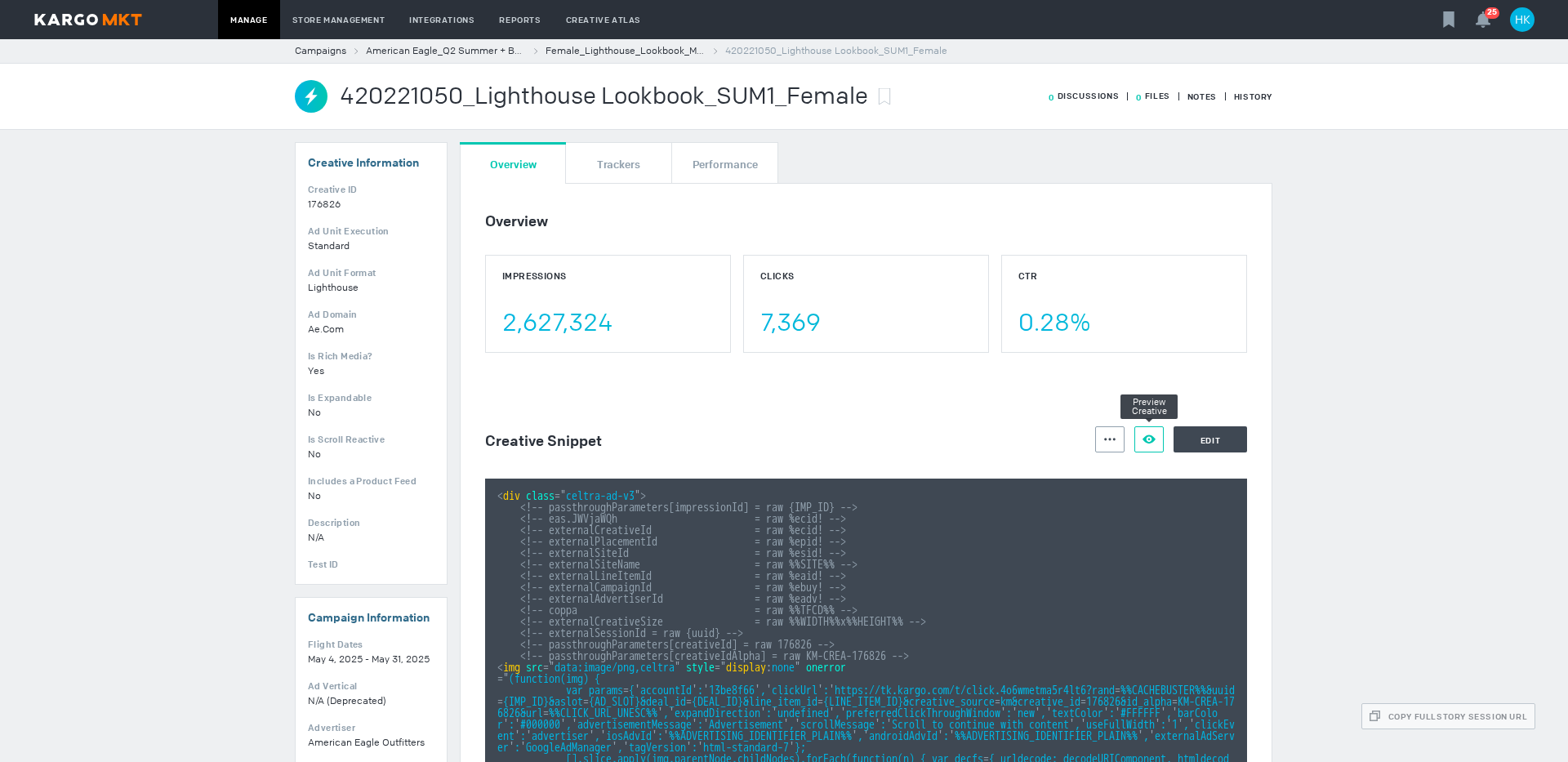 click on "Preview Creative" at bounding box center [1149, 439] 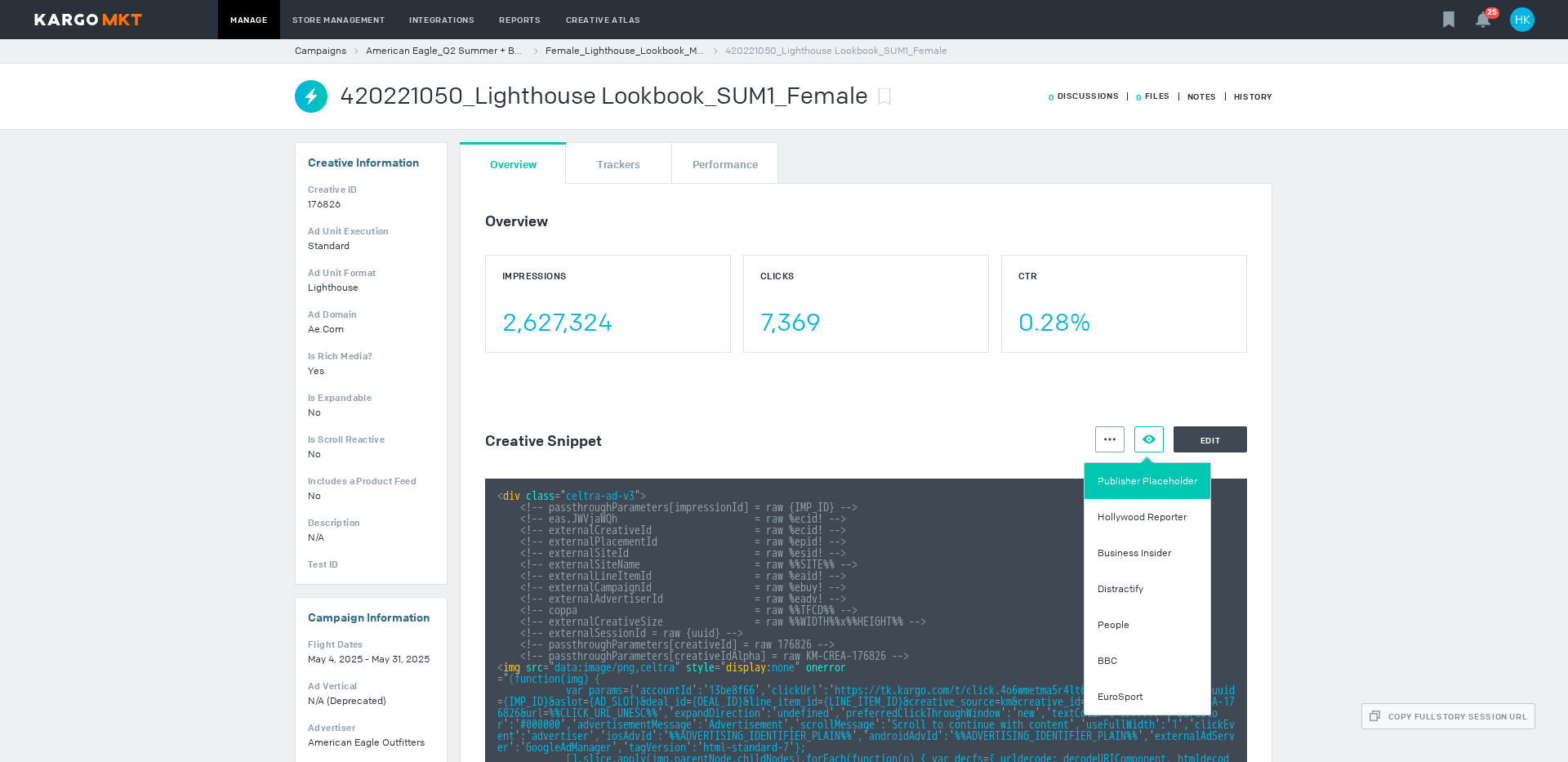 click on "Publisher Placeholder" at bounding box center (1147, 481) 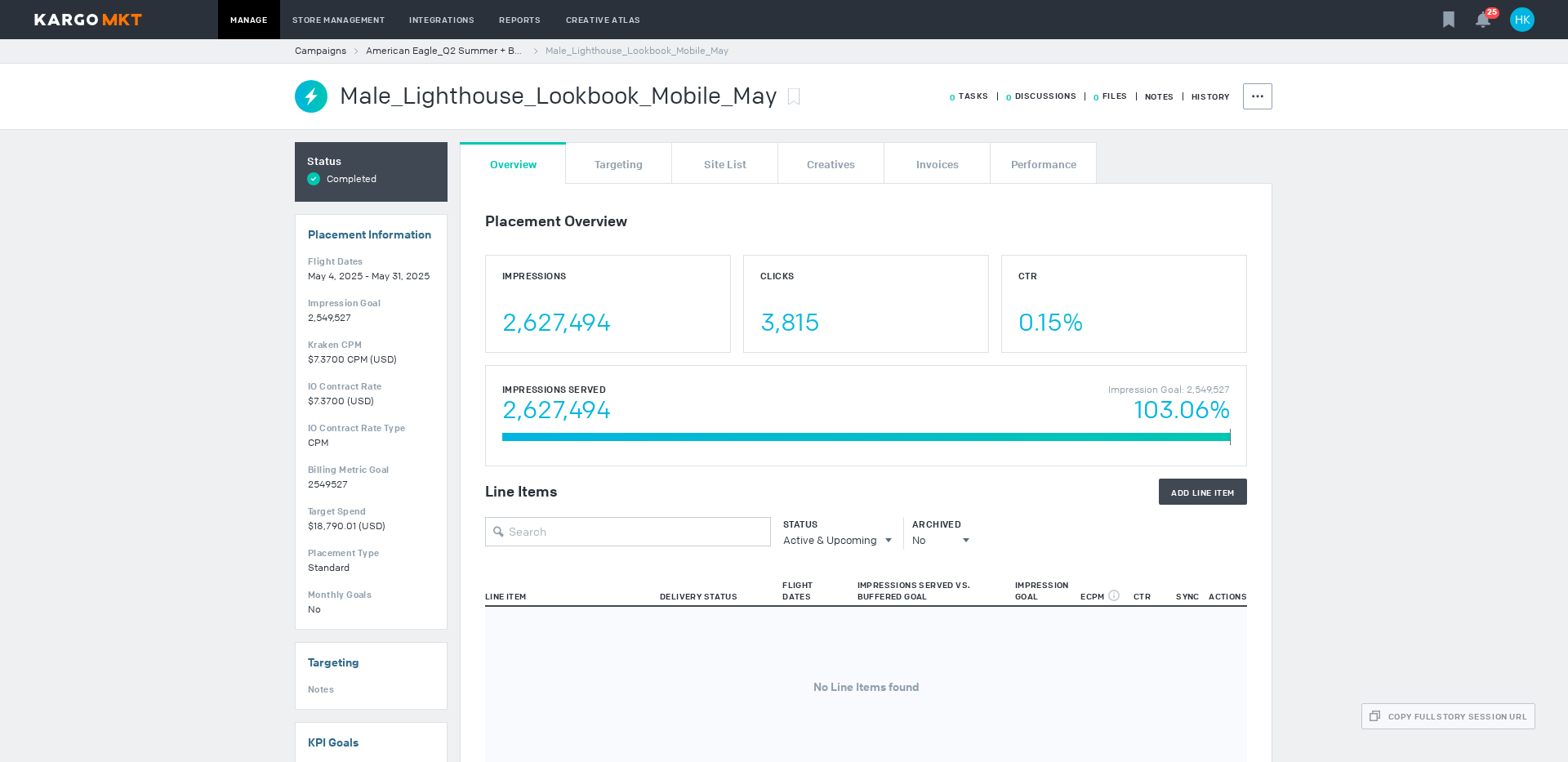 scroll, scrollTop: 0, scrollLeft: 0, axis: both 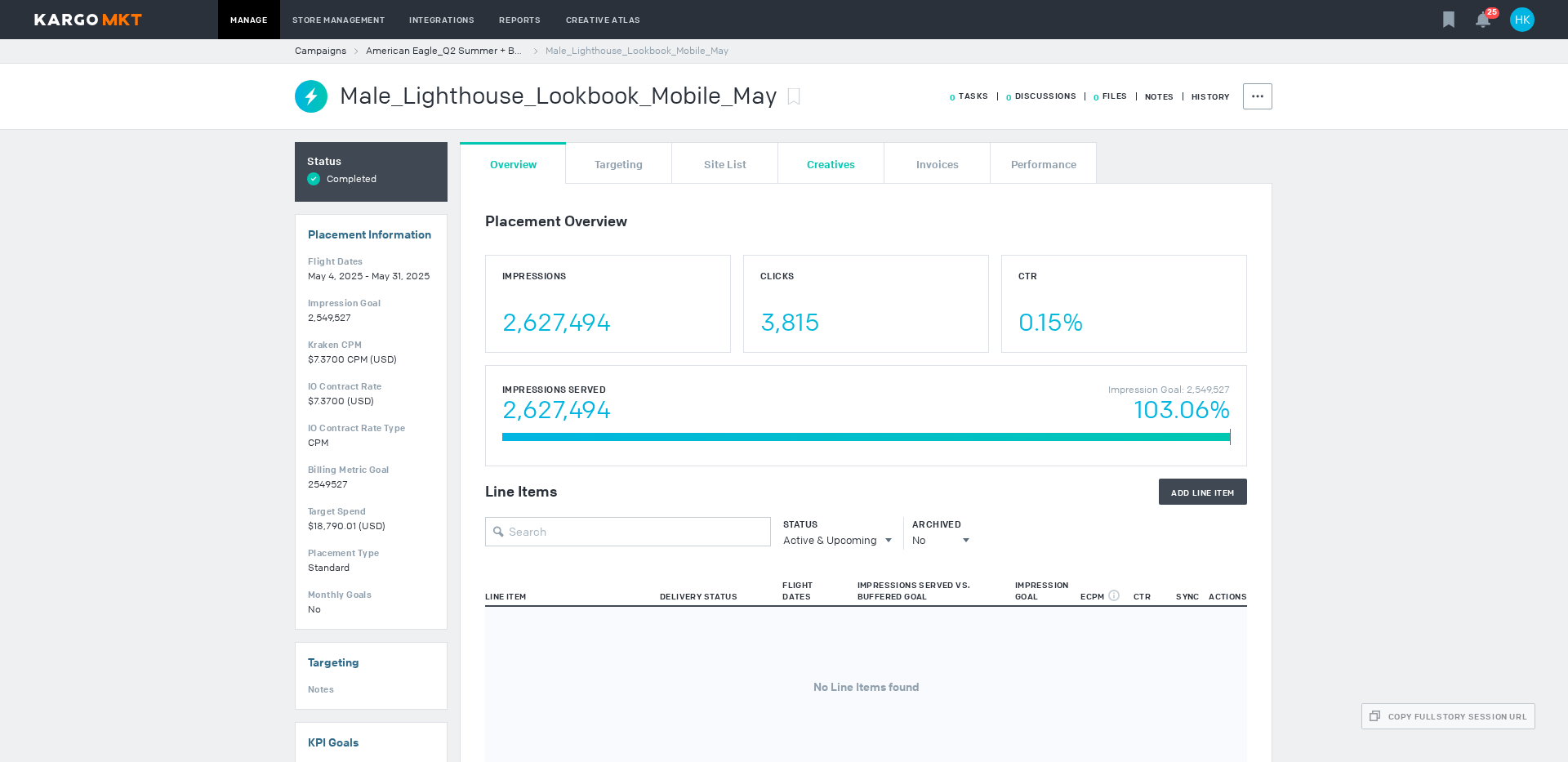 click on "Creatives" at bounding box center [831, 163] 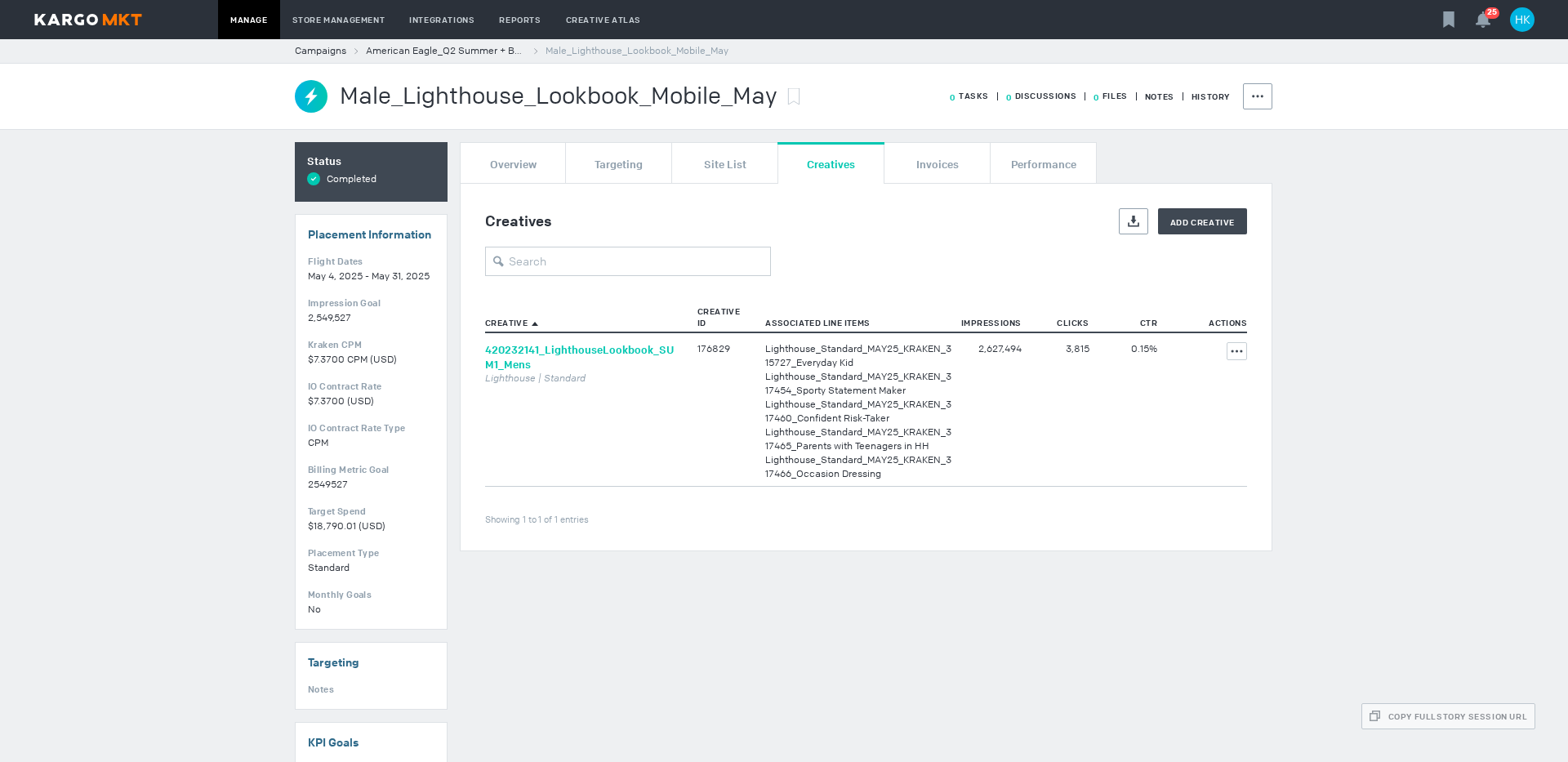 click on "420232141_LighthouseLookbook_SUM1_Mens" at bounding box center (579, 357) 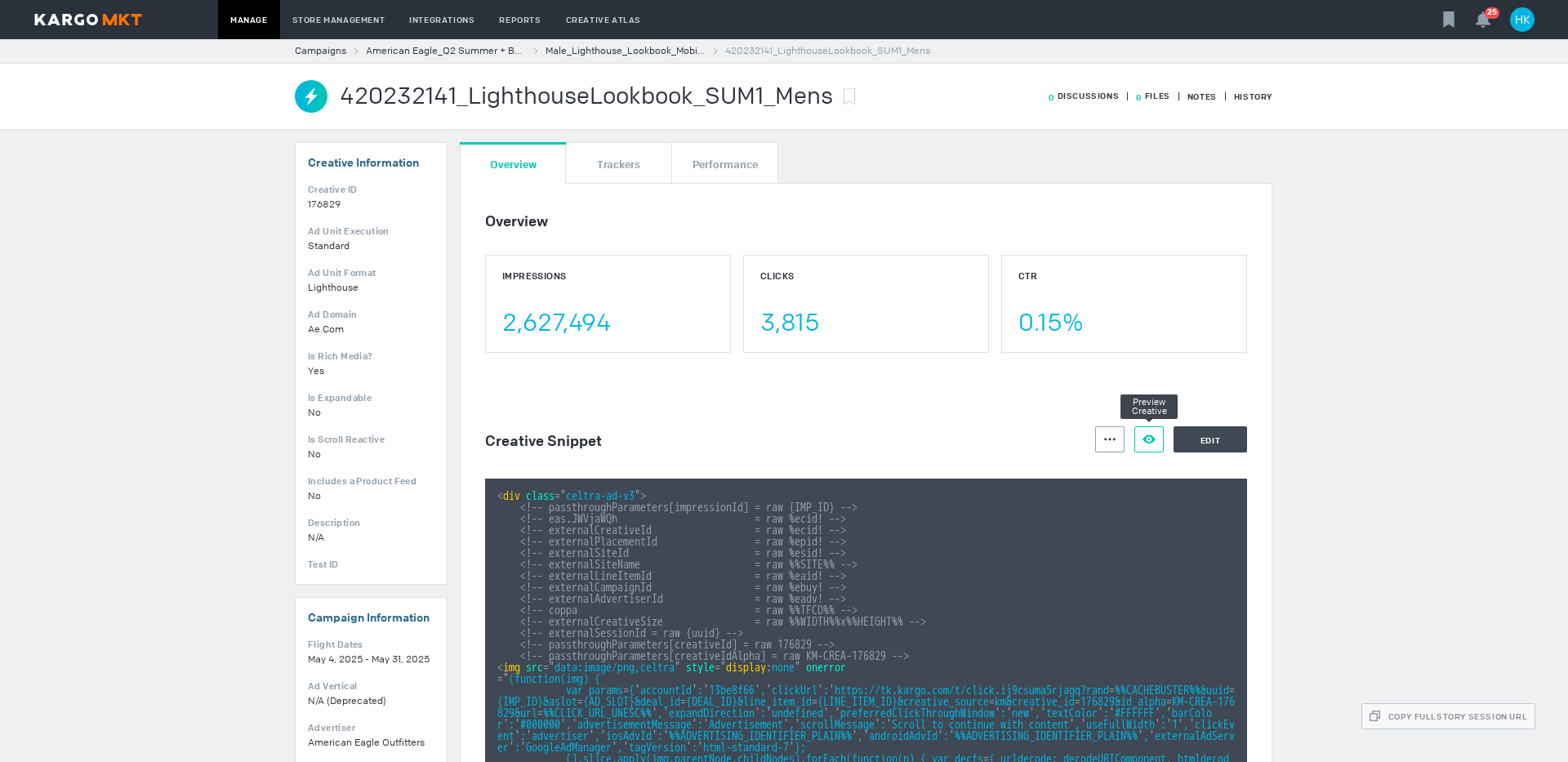 click at bounding box center [1110, 439] 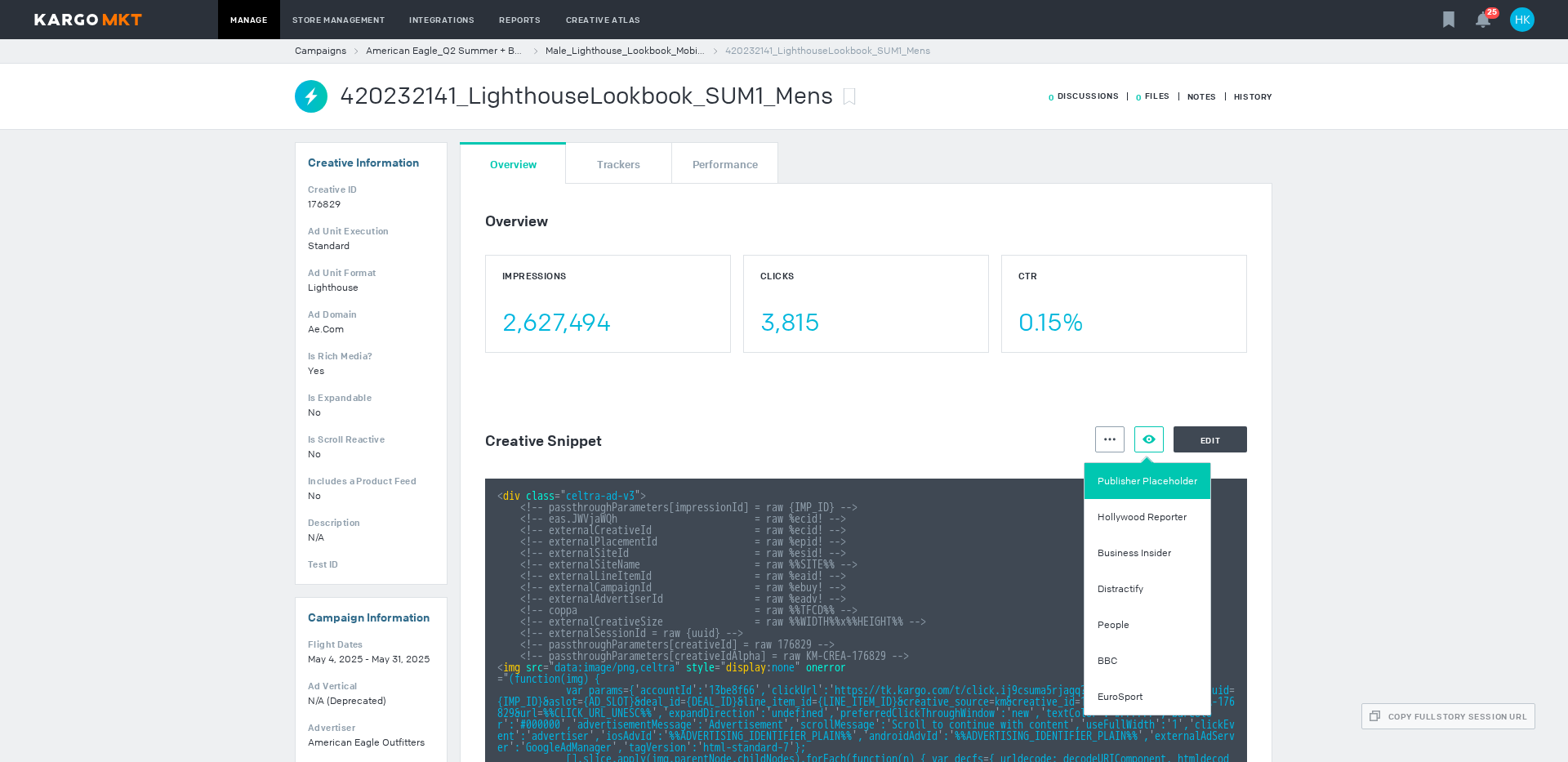 click on "Publisher Placeholder" at bounding box center (1147, 481) 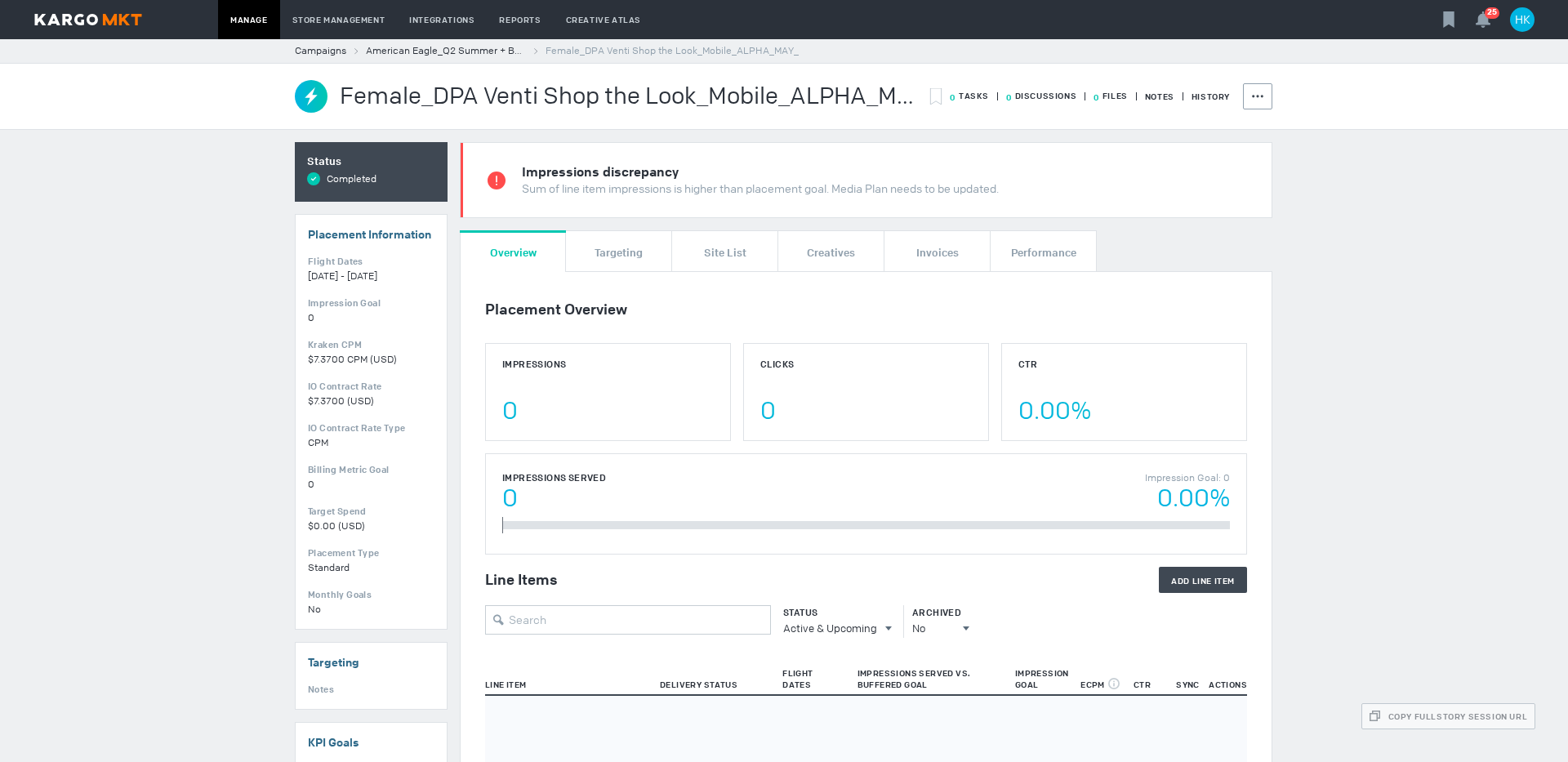 scroll, scrollTop: 0, scrollLeft: 0, axis: both 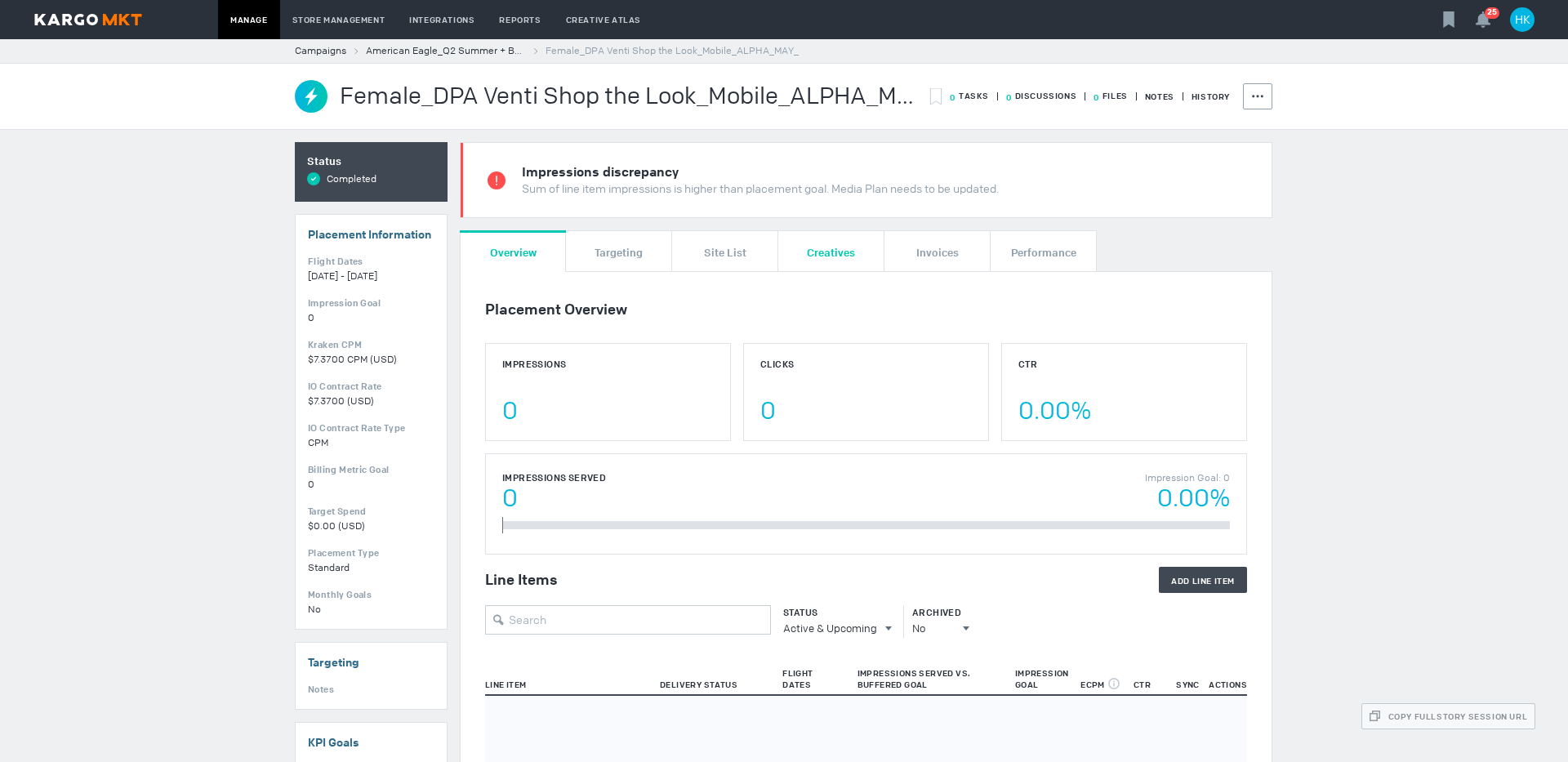 click on "Creatives" at bounding box center [831, 252] 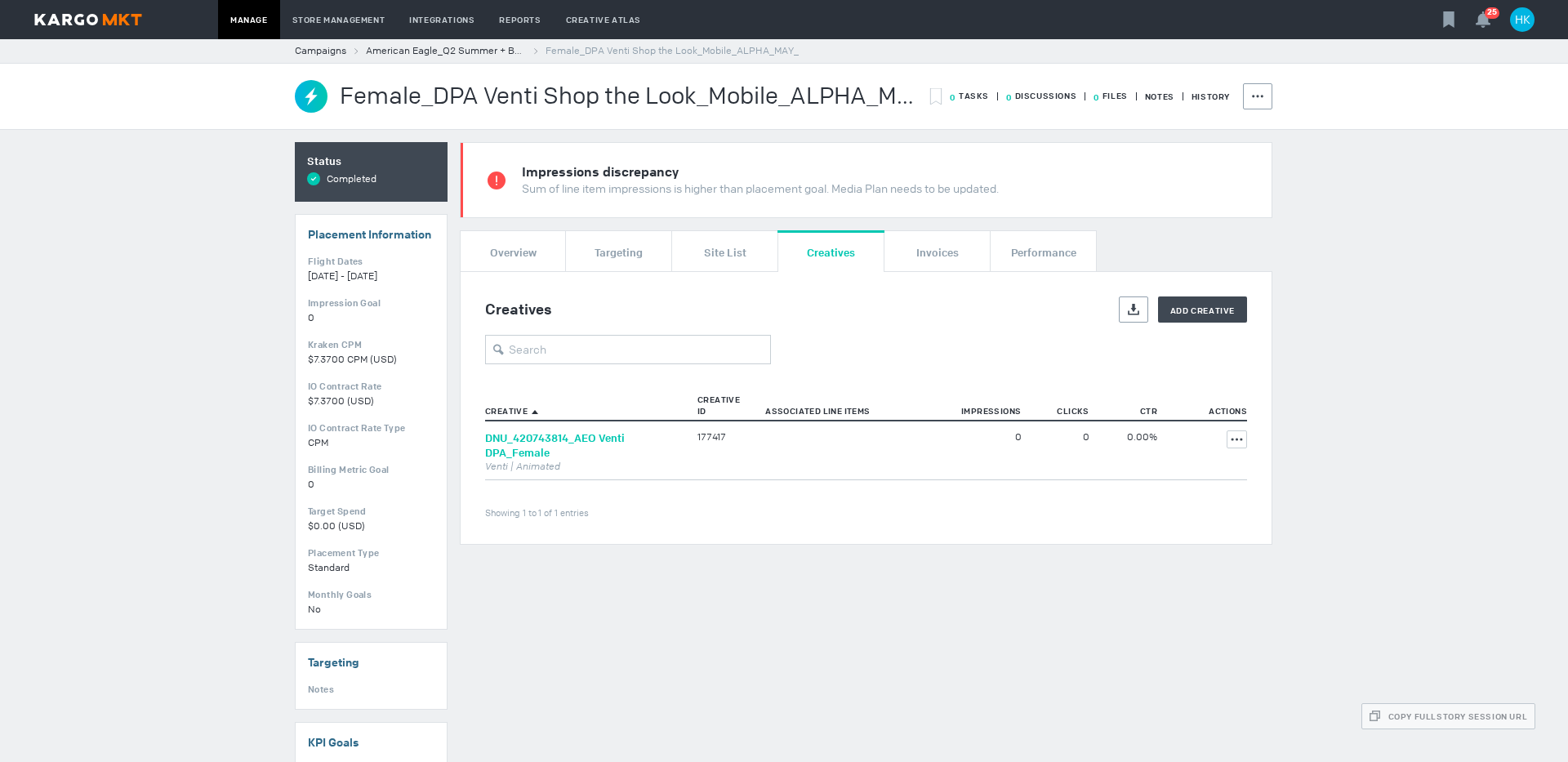 click on "DNU_420743814_AEO Venti DPA_Female" at bounding box center (555, 445) 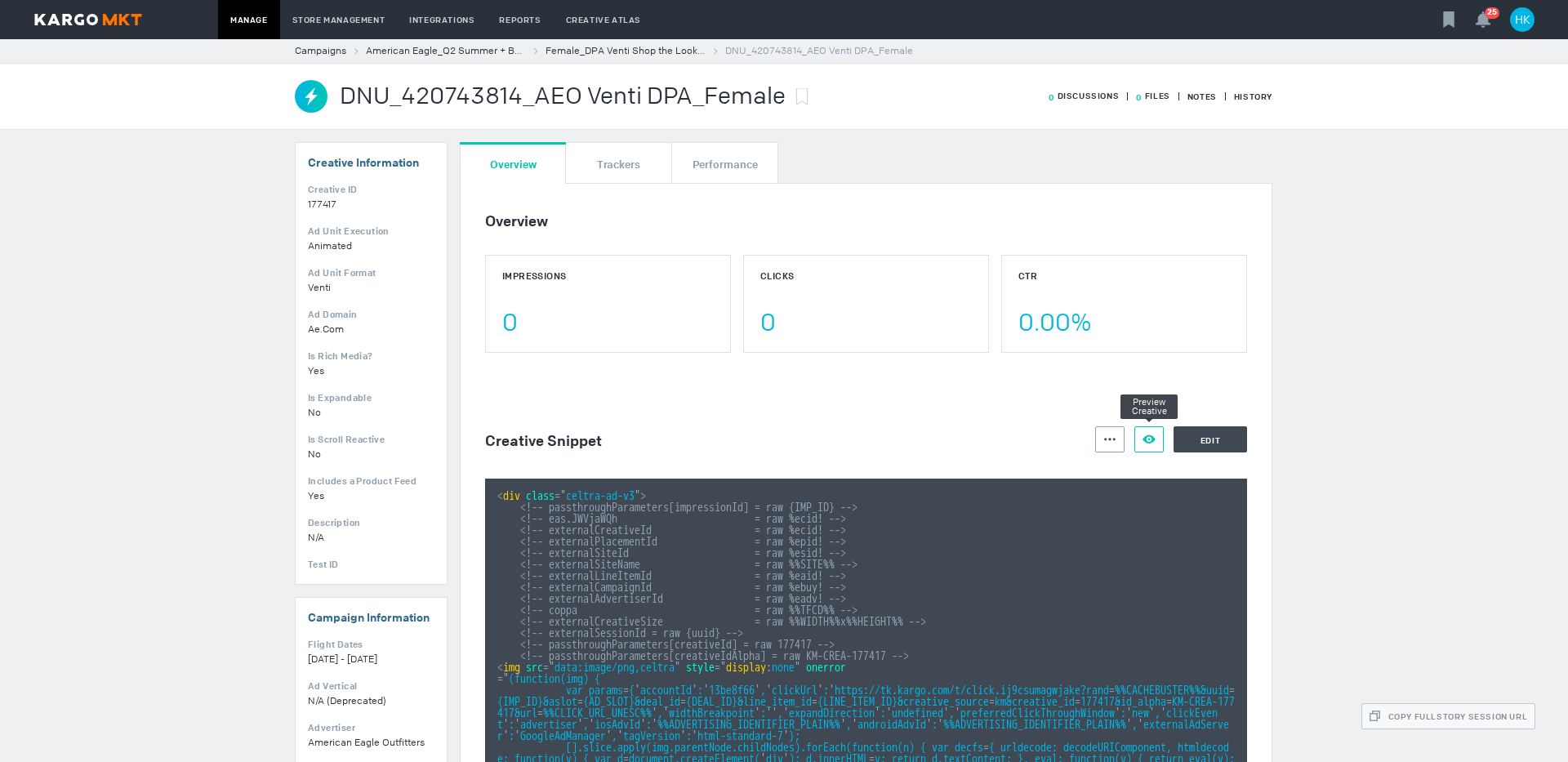 click on "Preview Creative" at bounding box center [1149, 439] 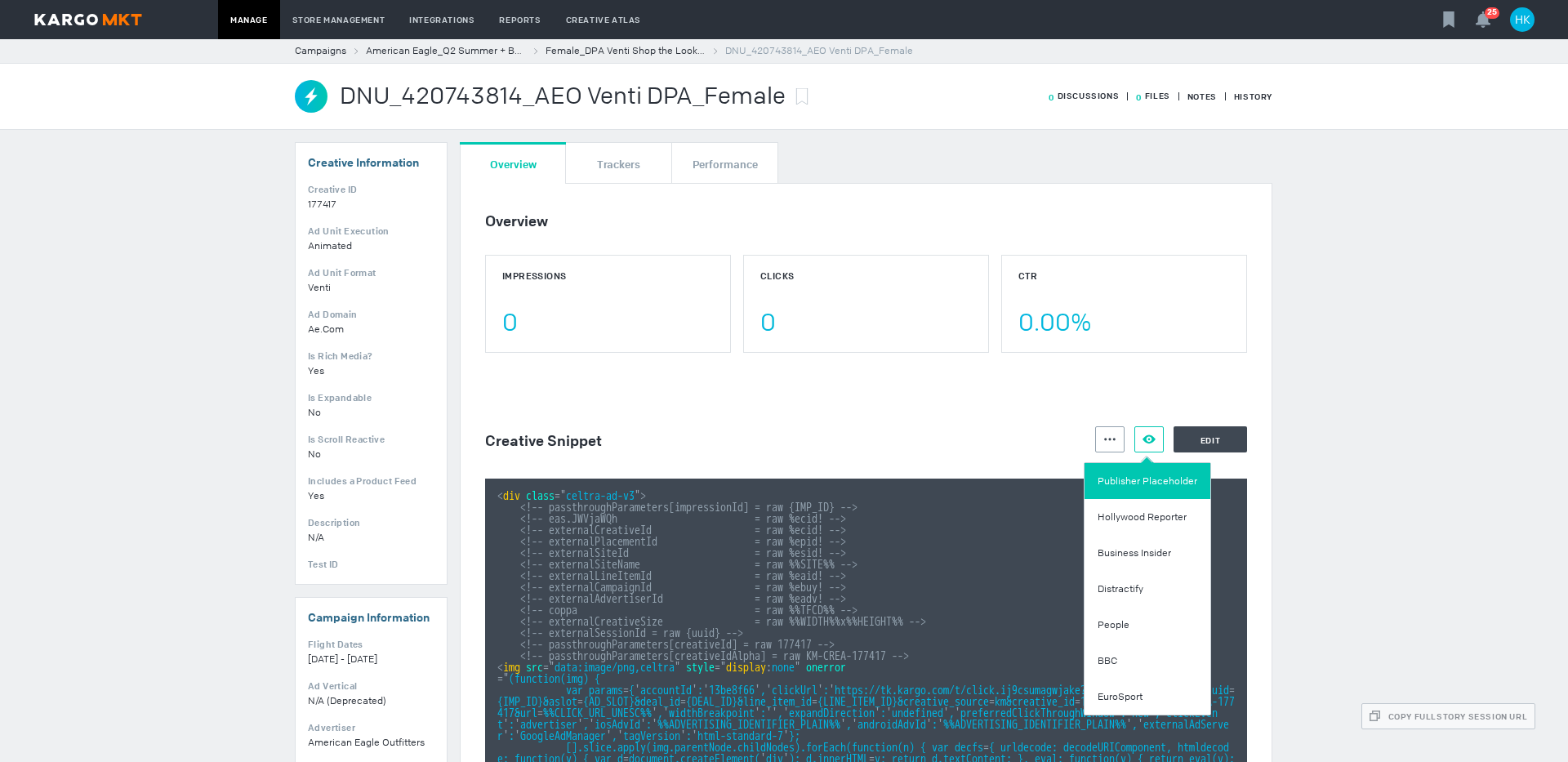 click on "Publisher Placeholder" at bounding box center [1147, 481] 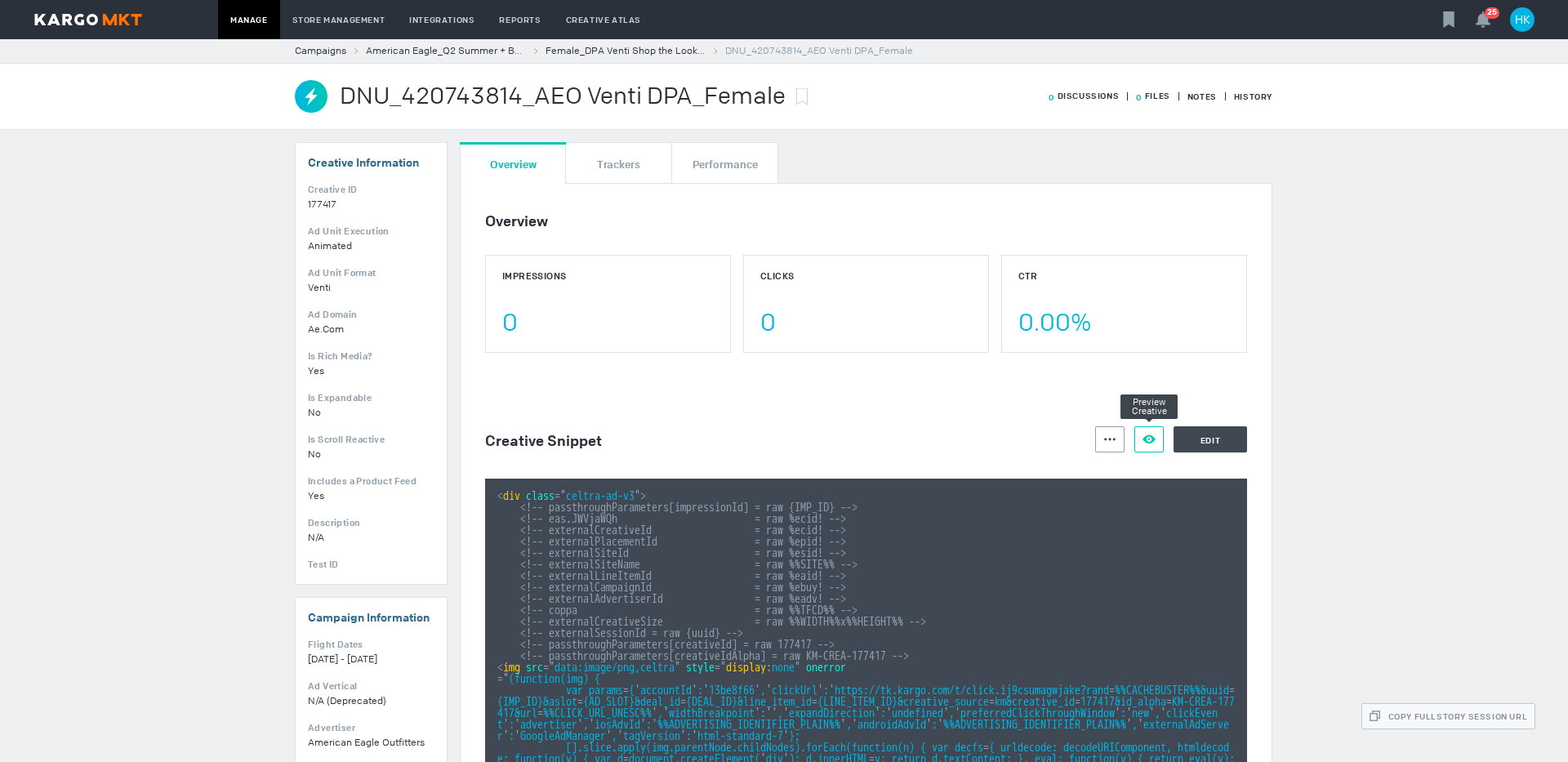 click on "Preview Creative" at bounding box center (1149, 439) 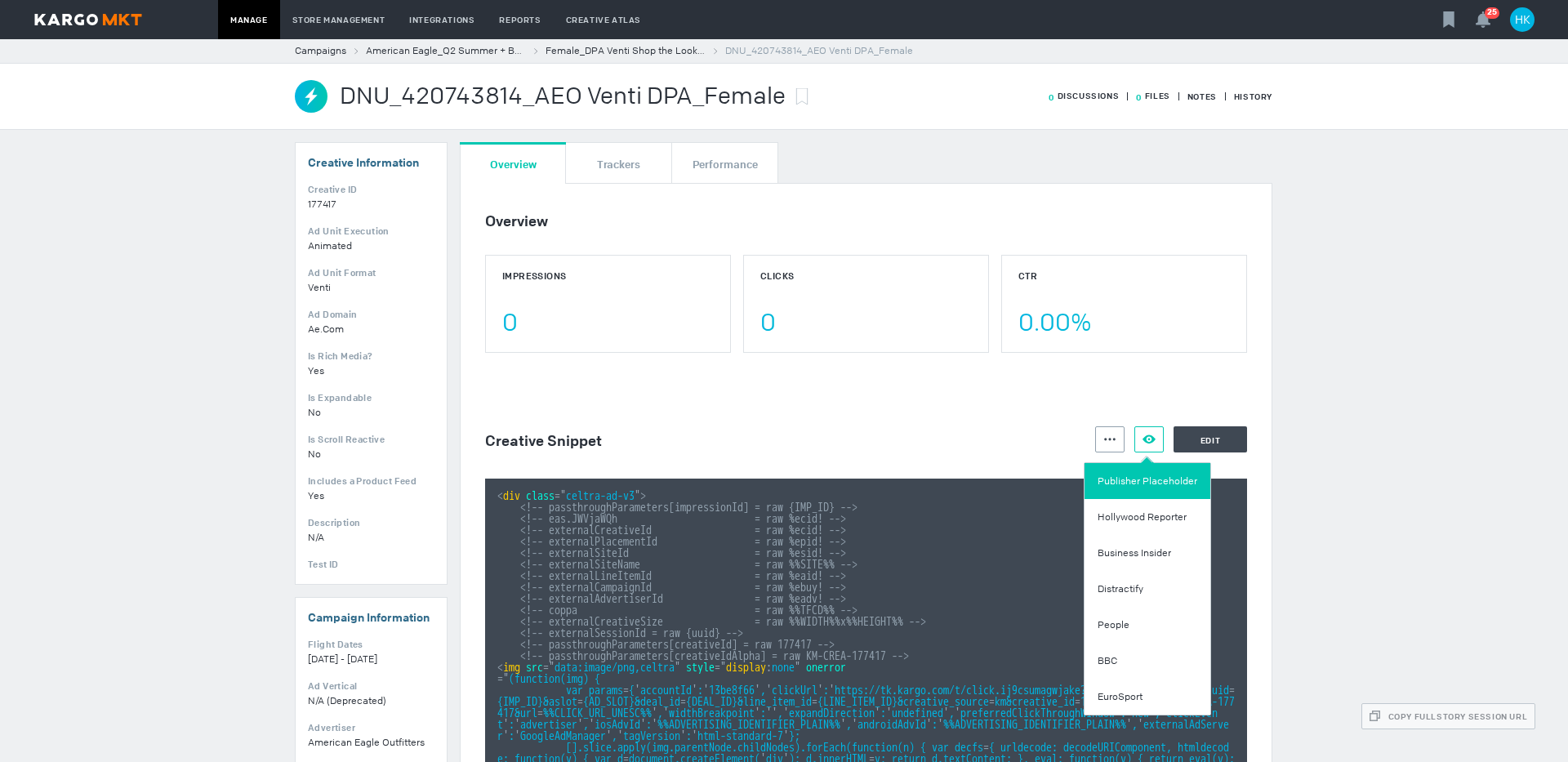 click on "Publisher Placeholder" at bounding box center (1147, 481) 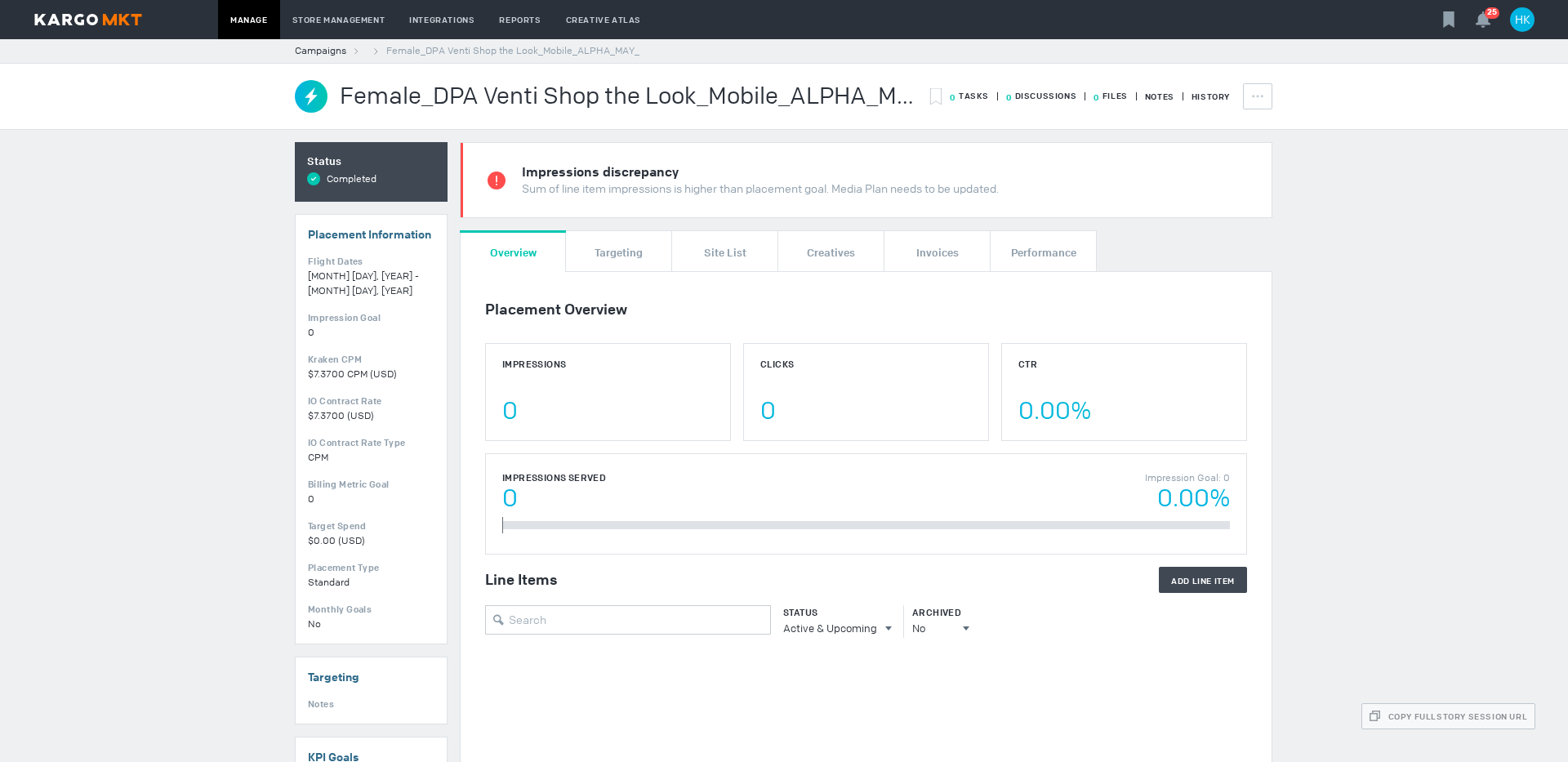 scroll, scrollTop: 0, scrollLeft: 0, axis: both 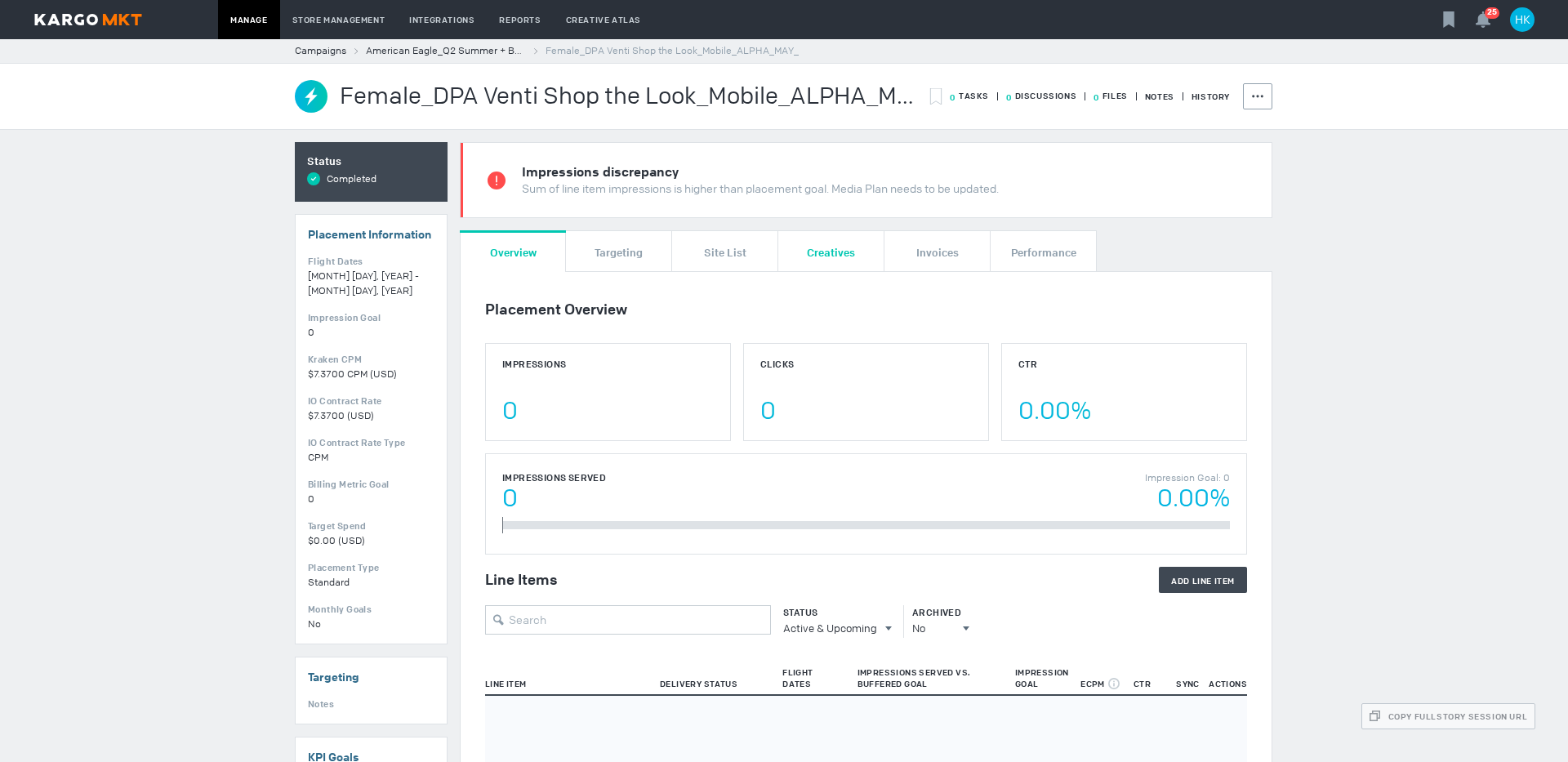 click on "Creatives" at bounding box center [831, 251] 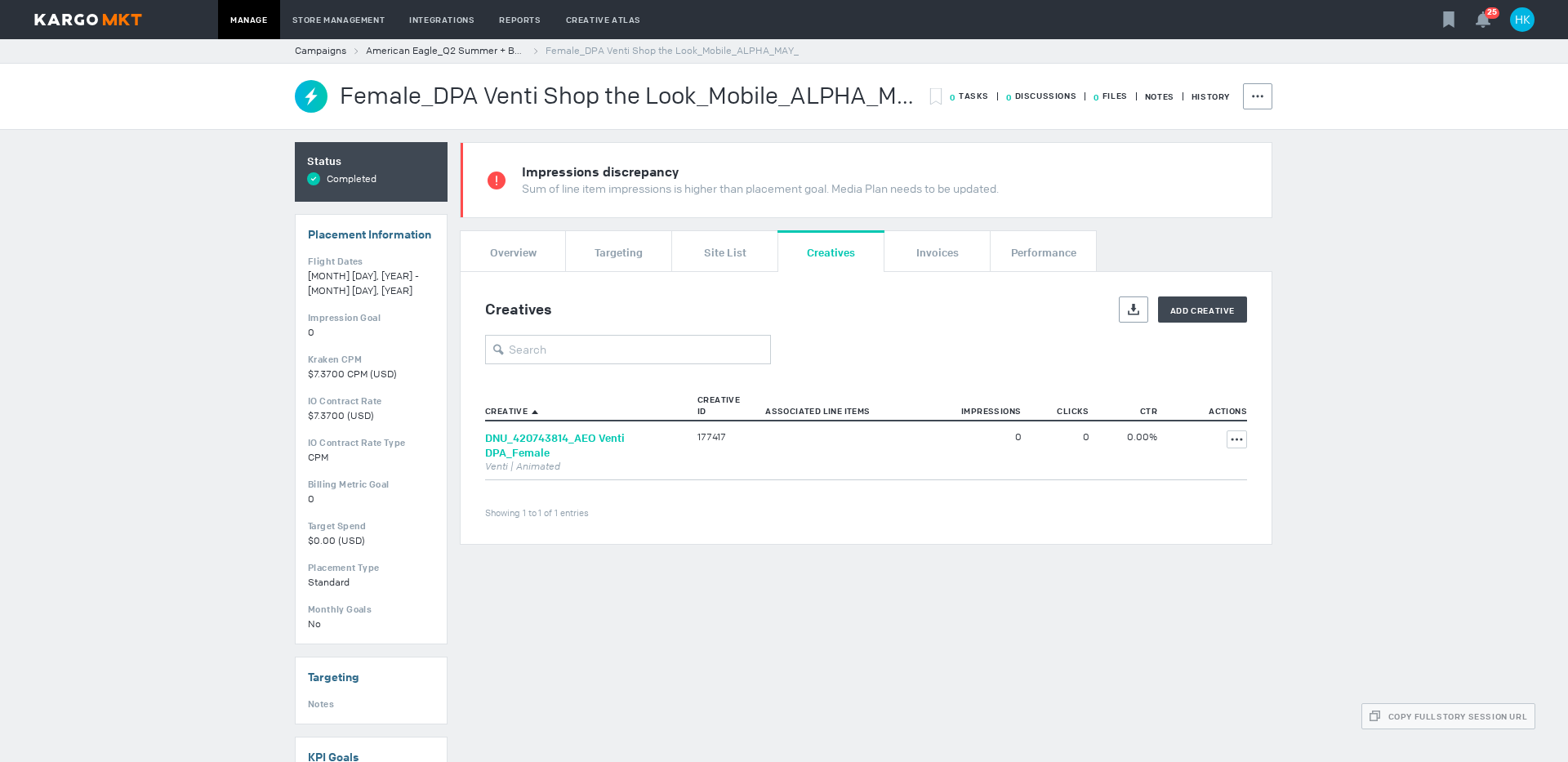 click on "DNU_420743814_AEO Venti DPA_Female" at bounding box center [555, 445] 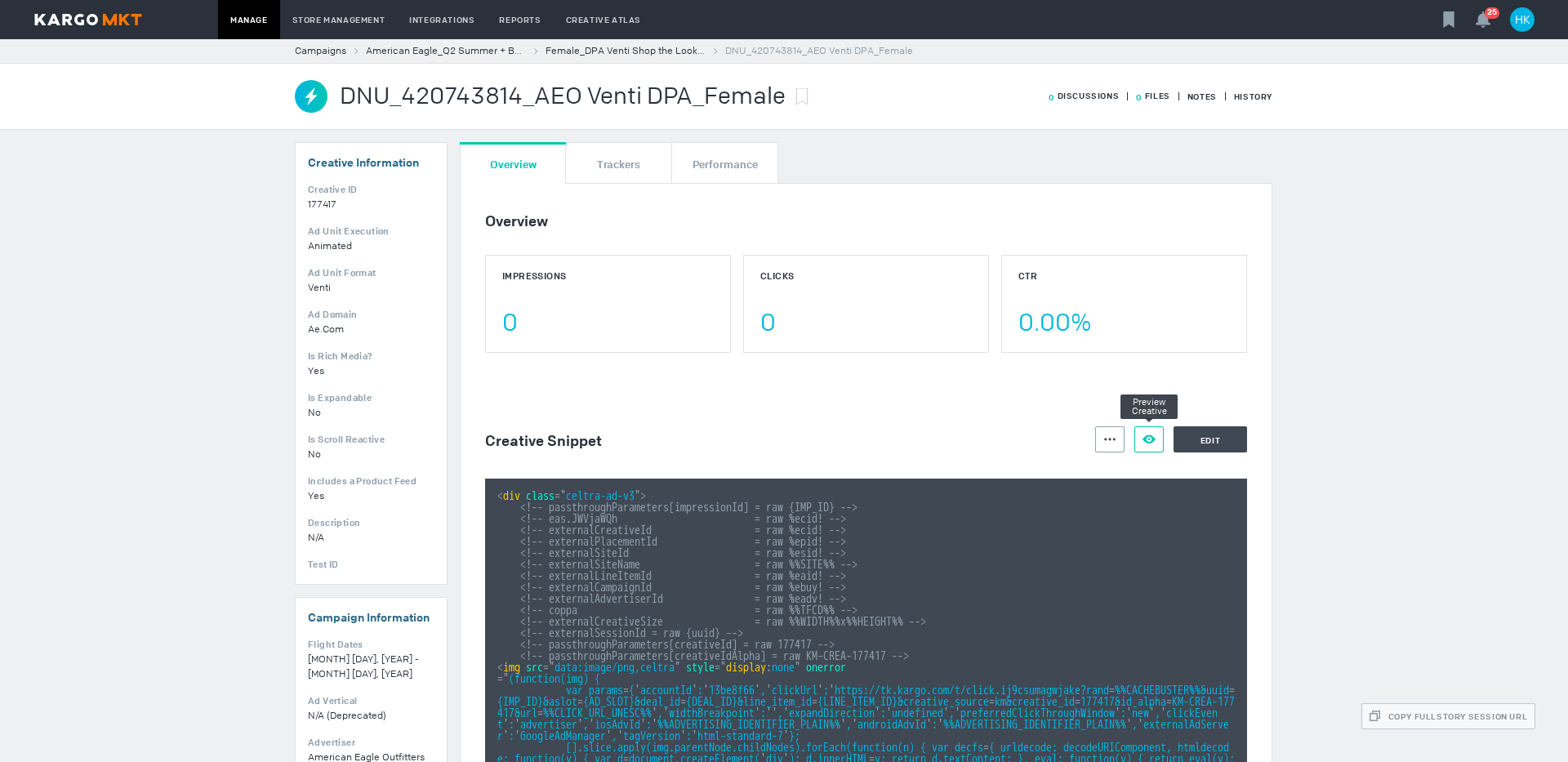 click at bounding box center (1110, 439) 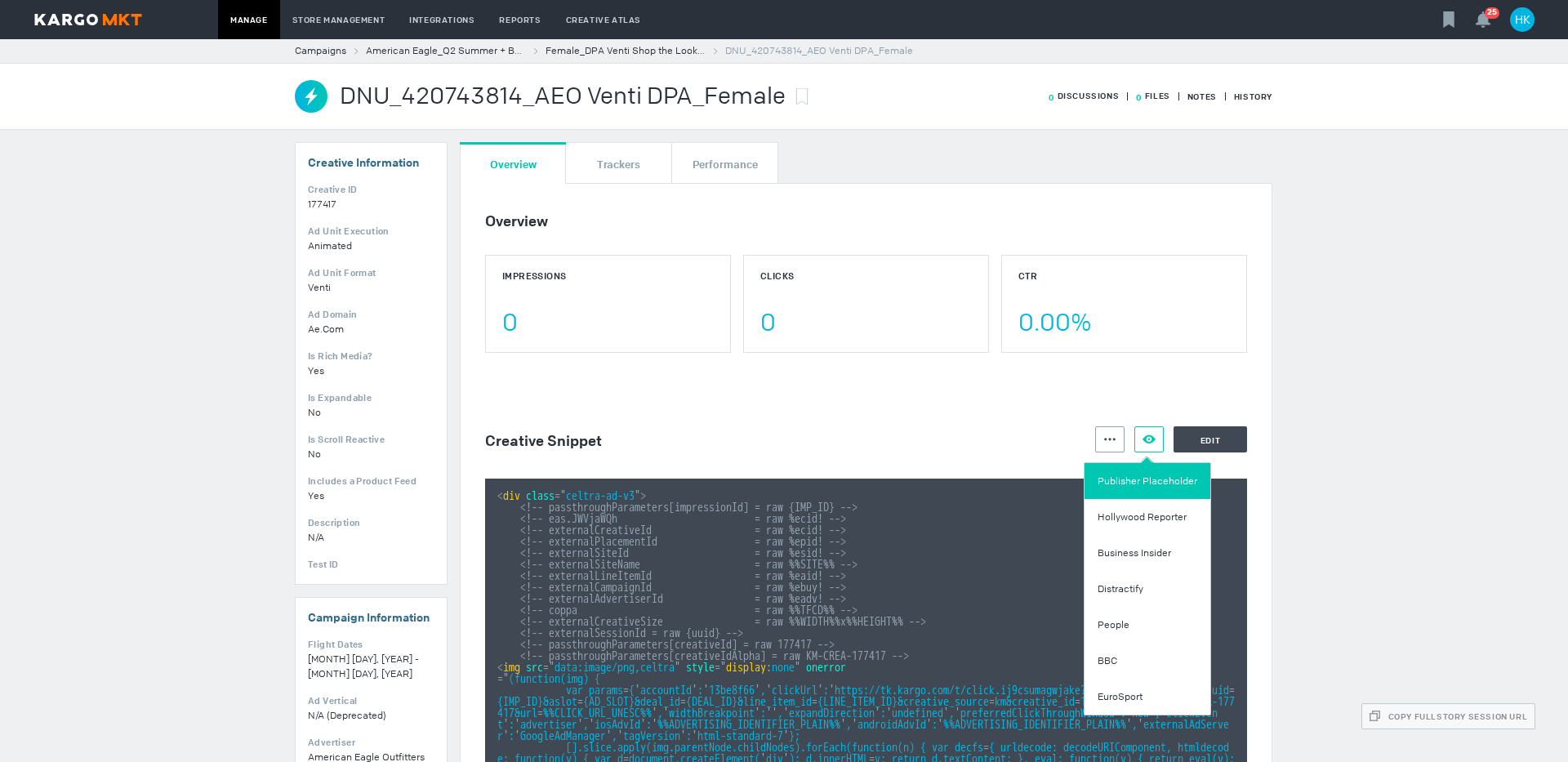click on "Publisher Placeholder" at bounding box center [1147, 481] 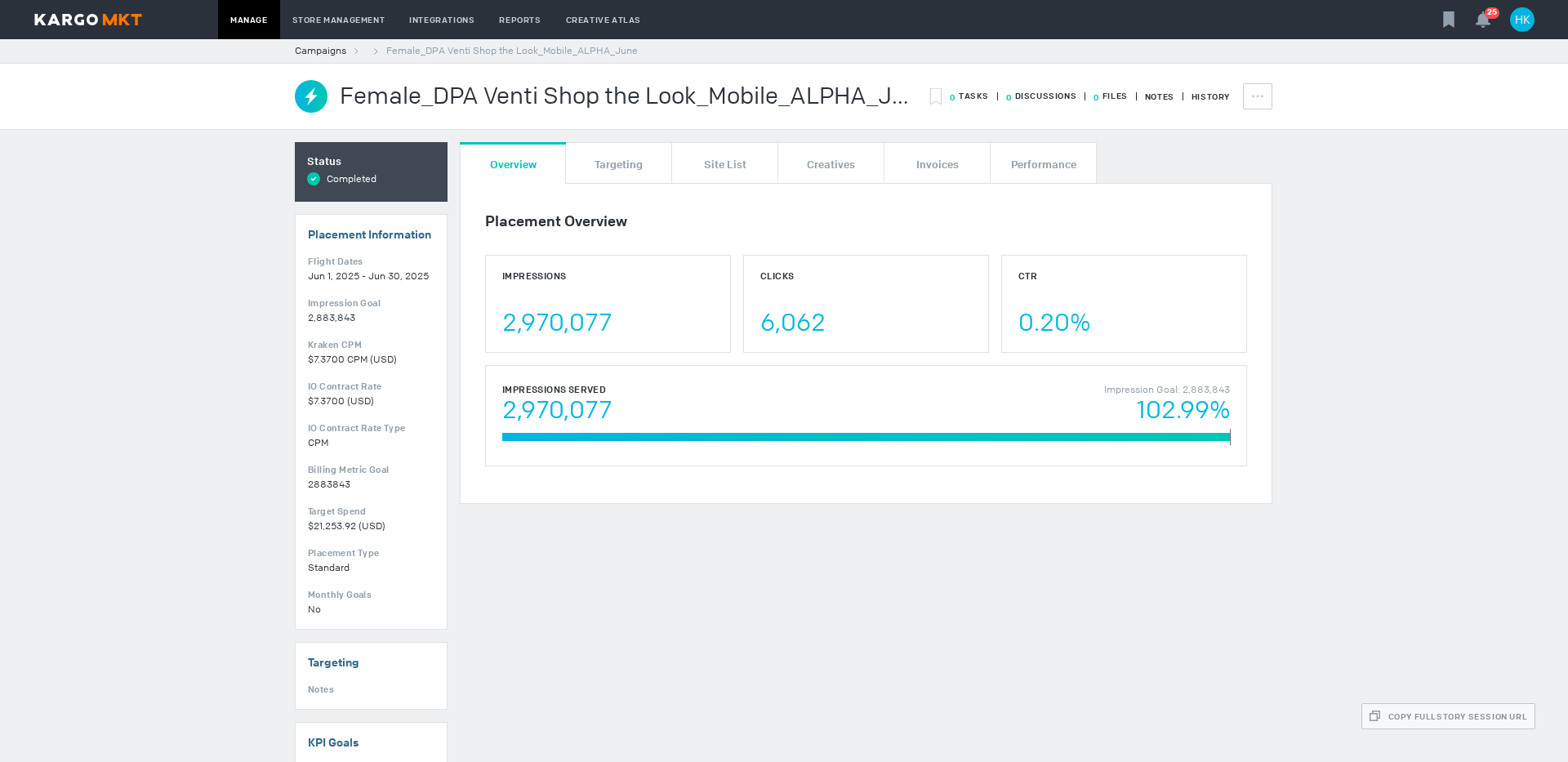 scroll, scrollTop: 0, scrollLeft: 0, axis: both 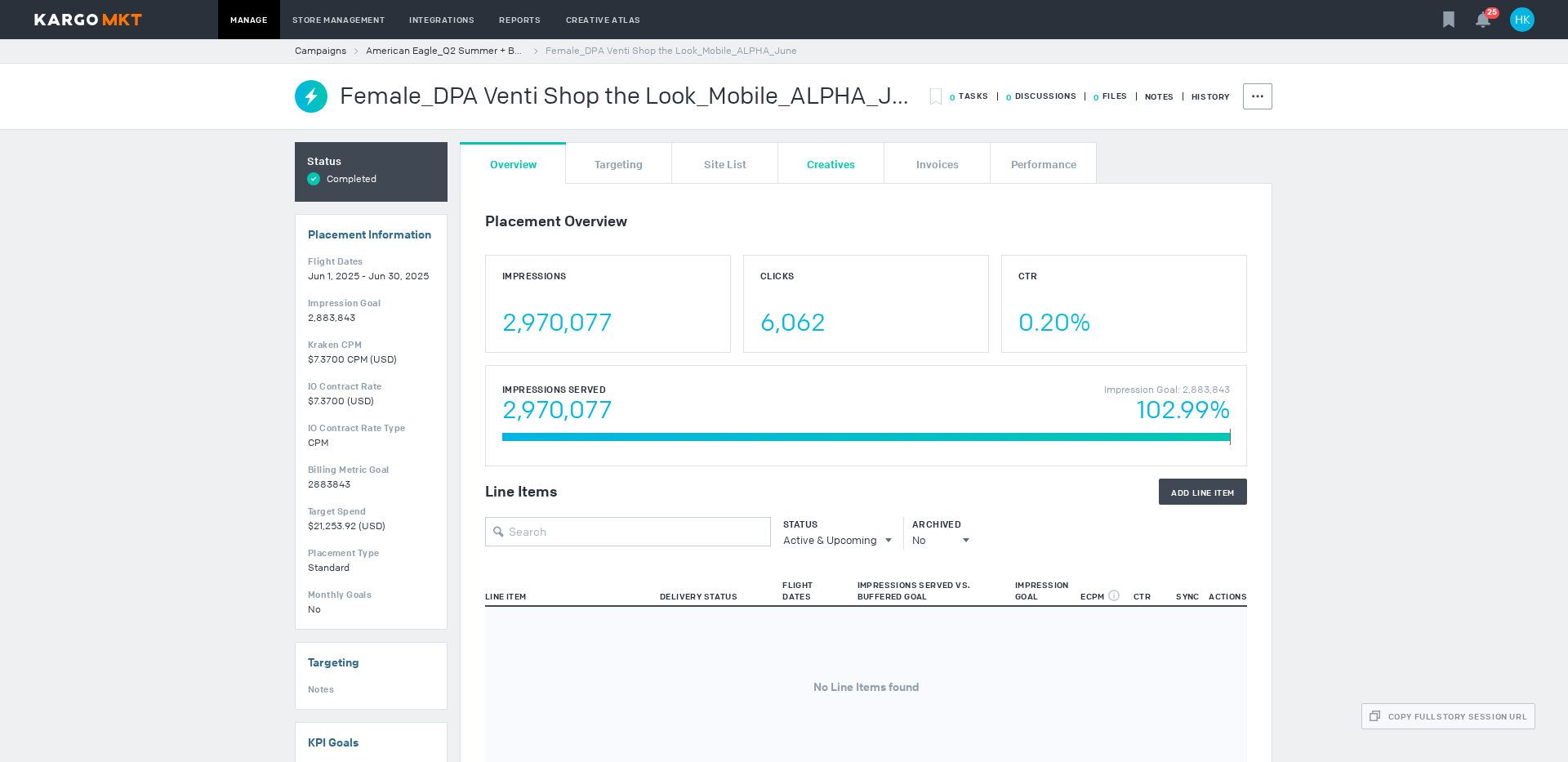click on "Creatives" at bounding box center (831, 163) 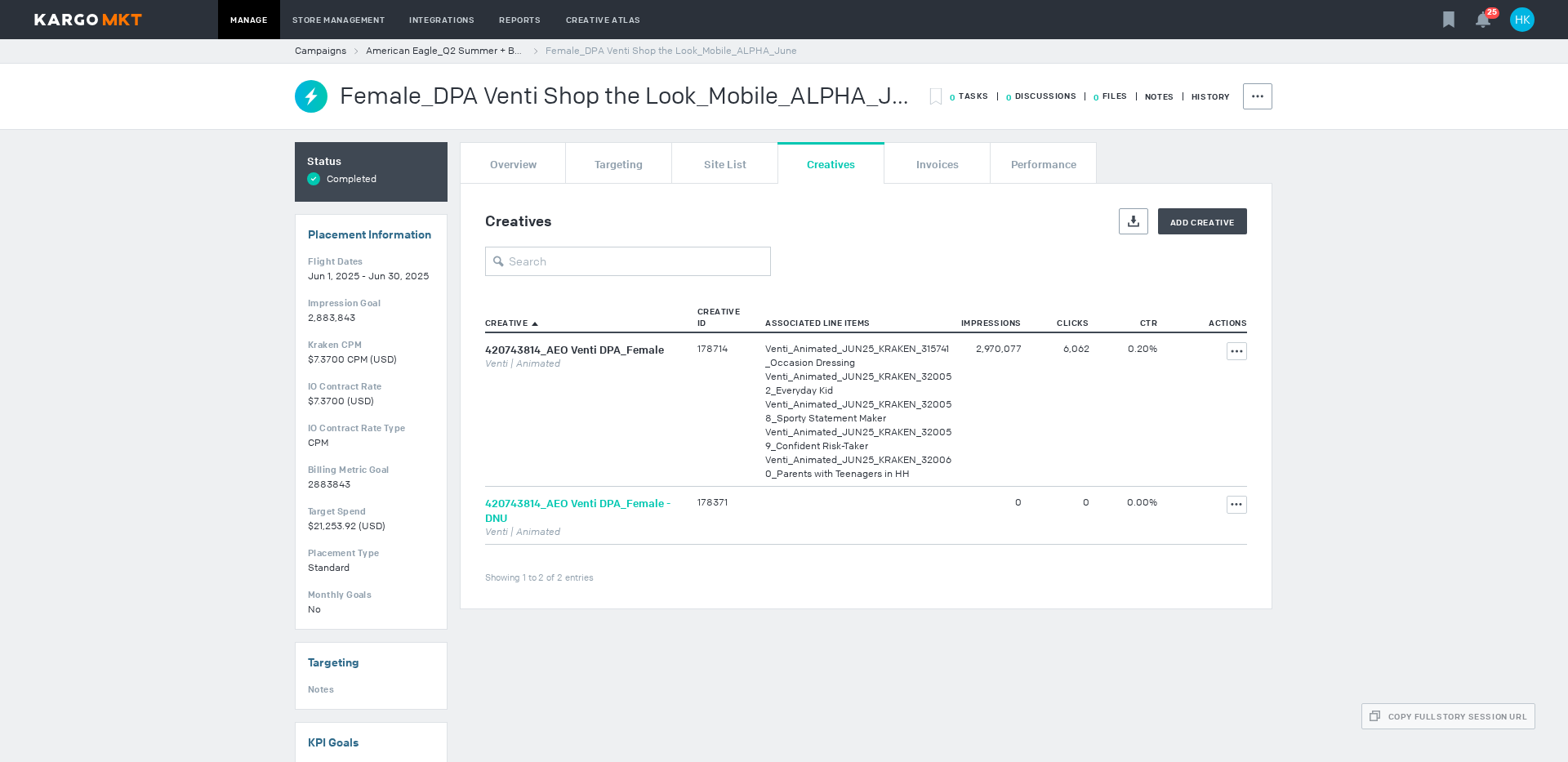 click on "420743814_AEO Venti DPA_Female - DNU" at bounding box center [577, 510] 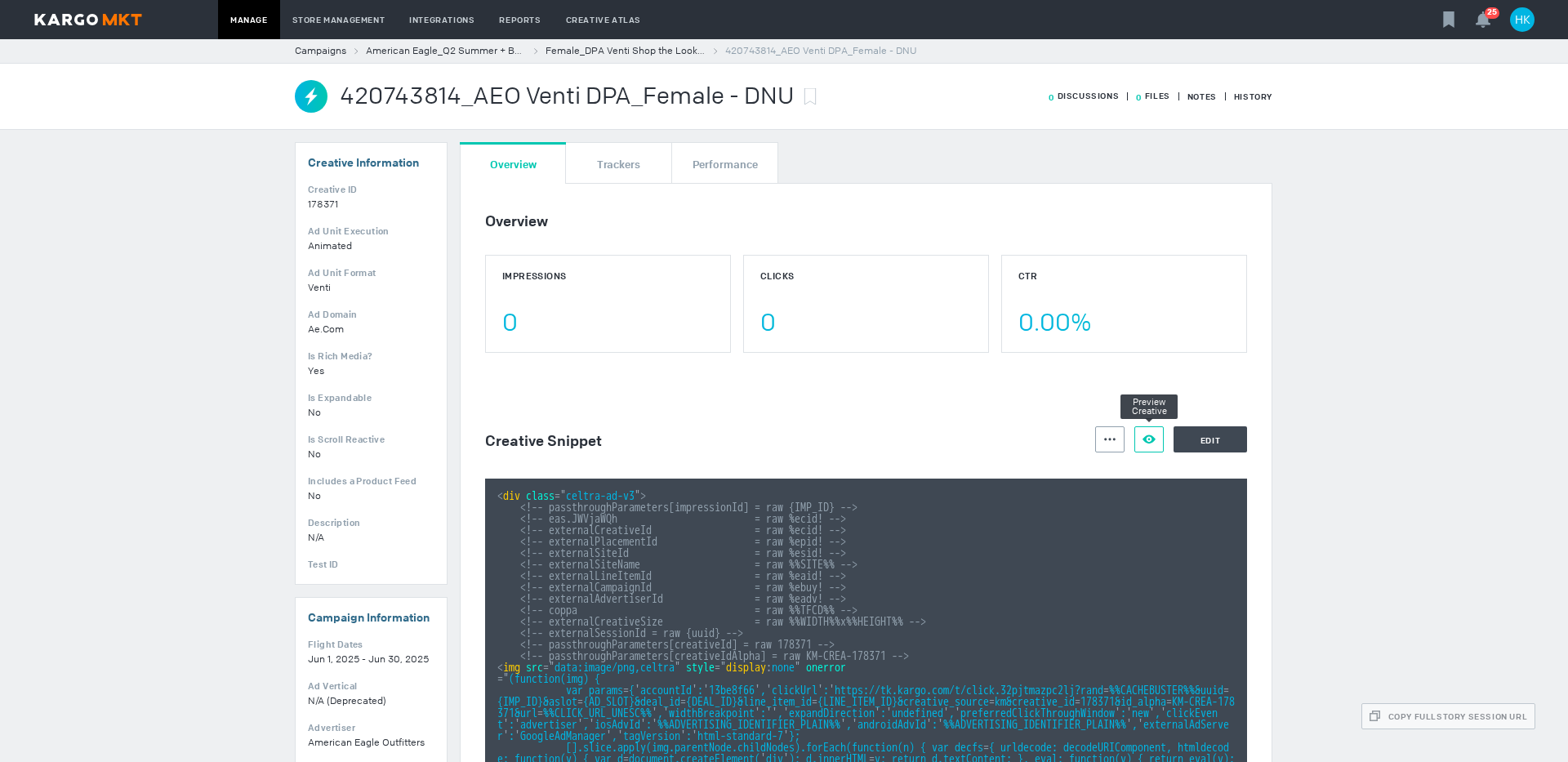 click on "Preview Creative" at bounding box center [1149, 439] 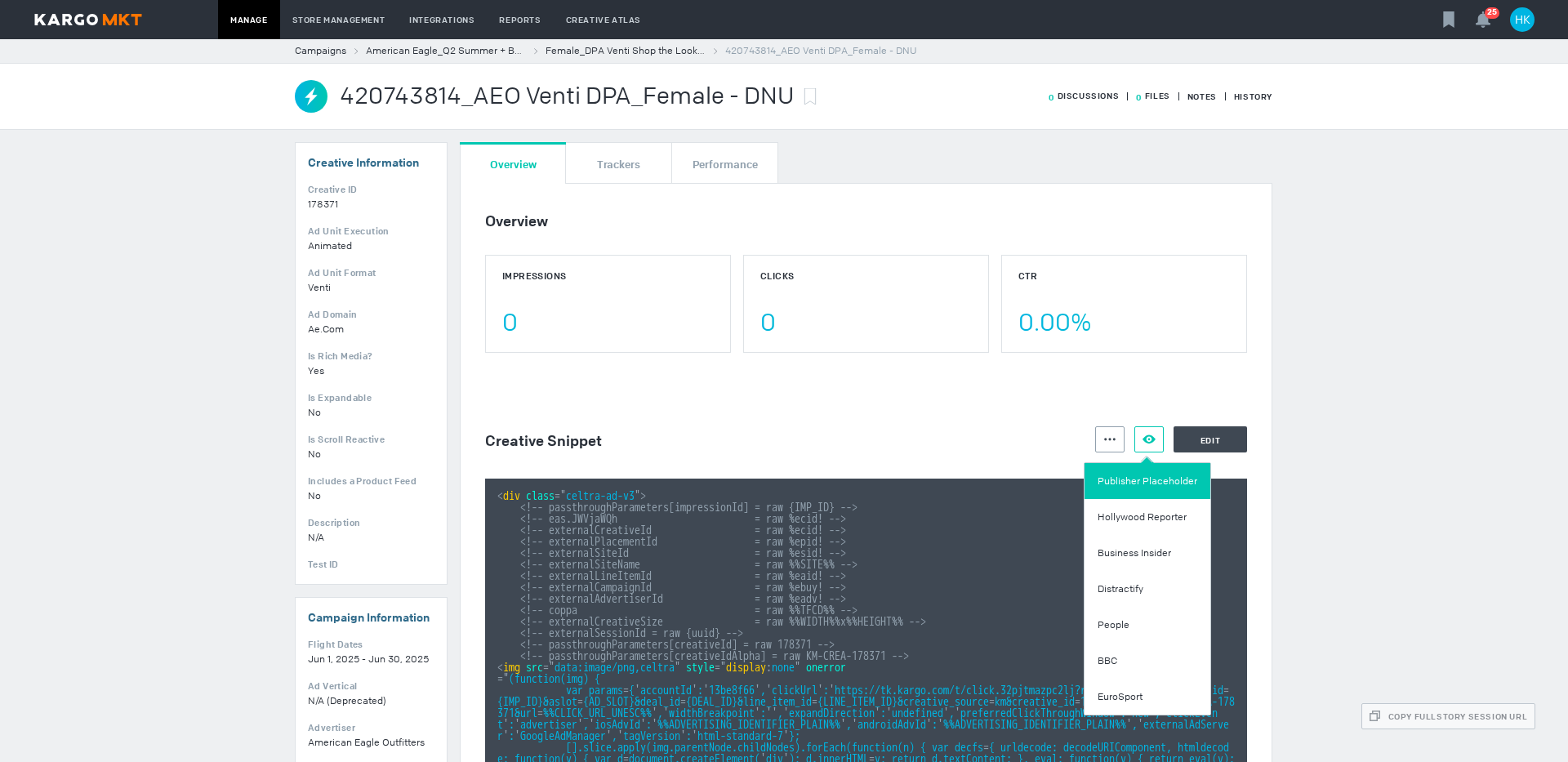 click on "Publisher Placeholder" at bounding box center [1147, 481] 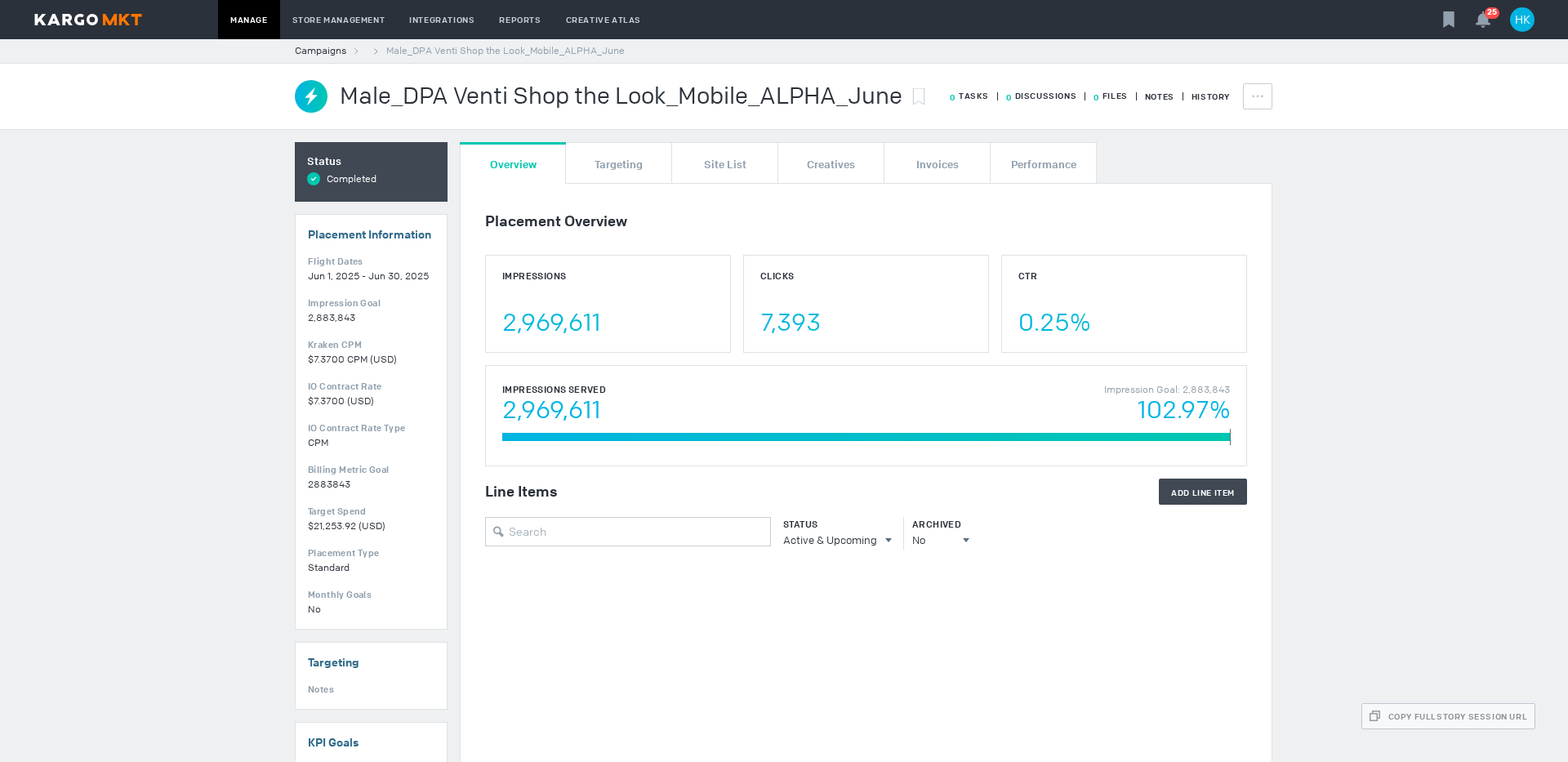 scroll, scrollTop: 0, scrollLeft: 0, axis: both 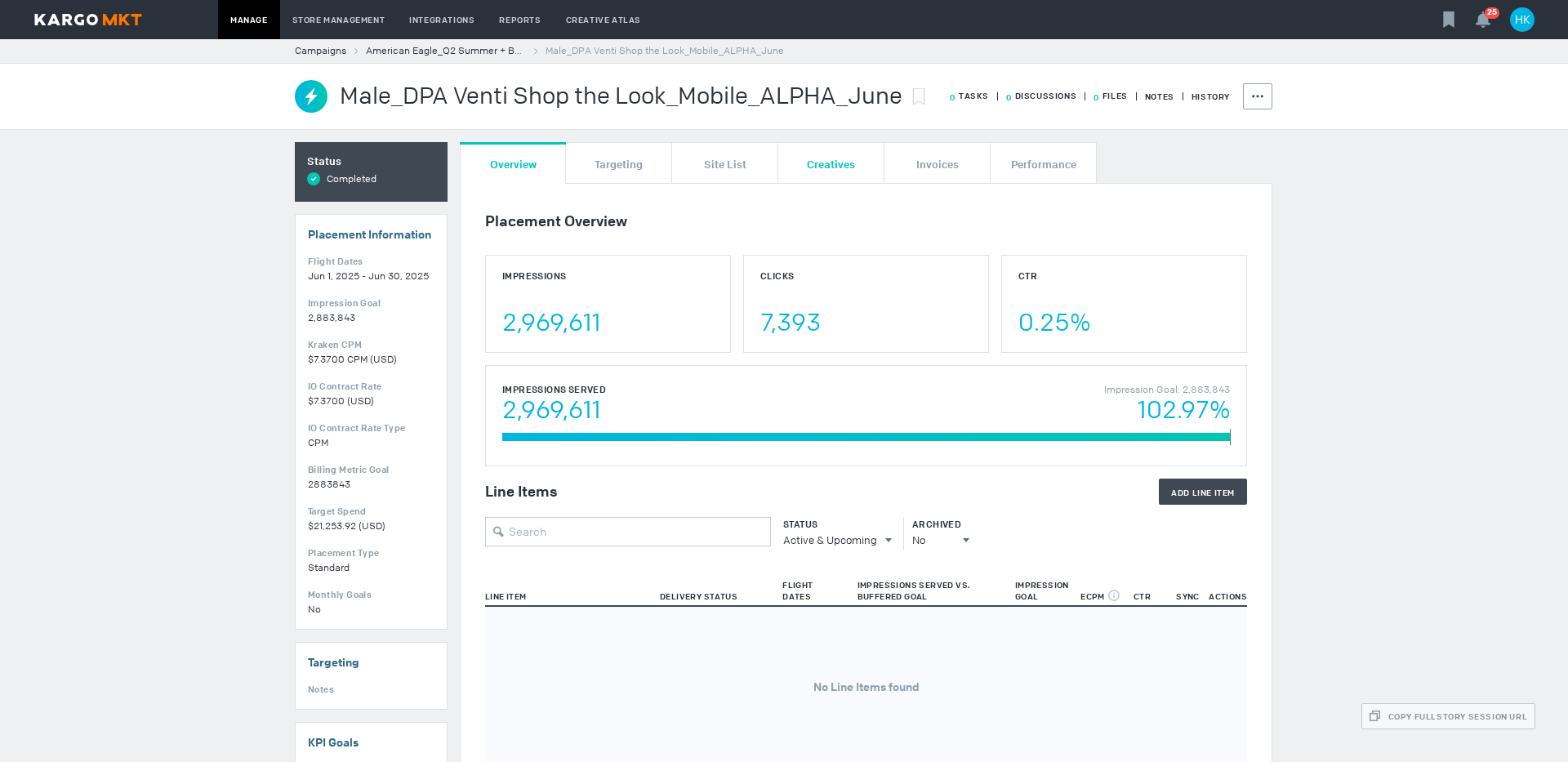 click on "Creatives" at bounding box center [831, 163] 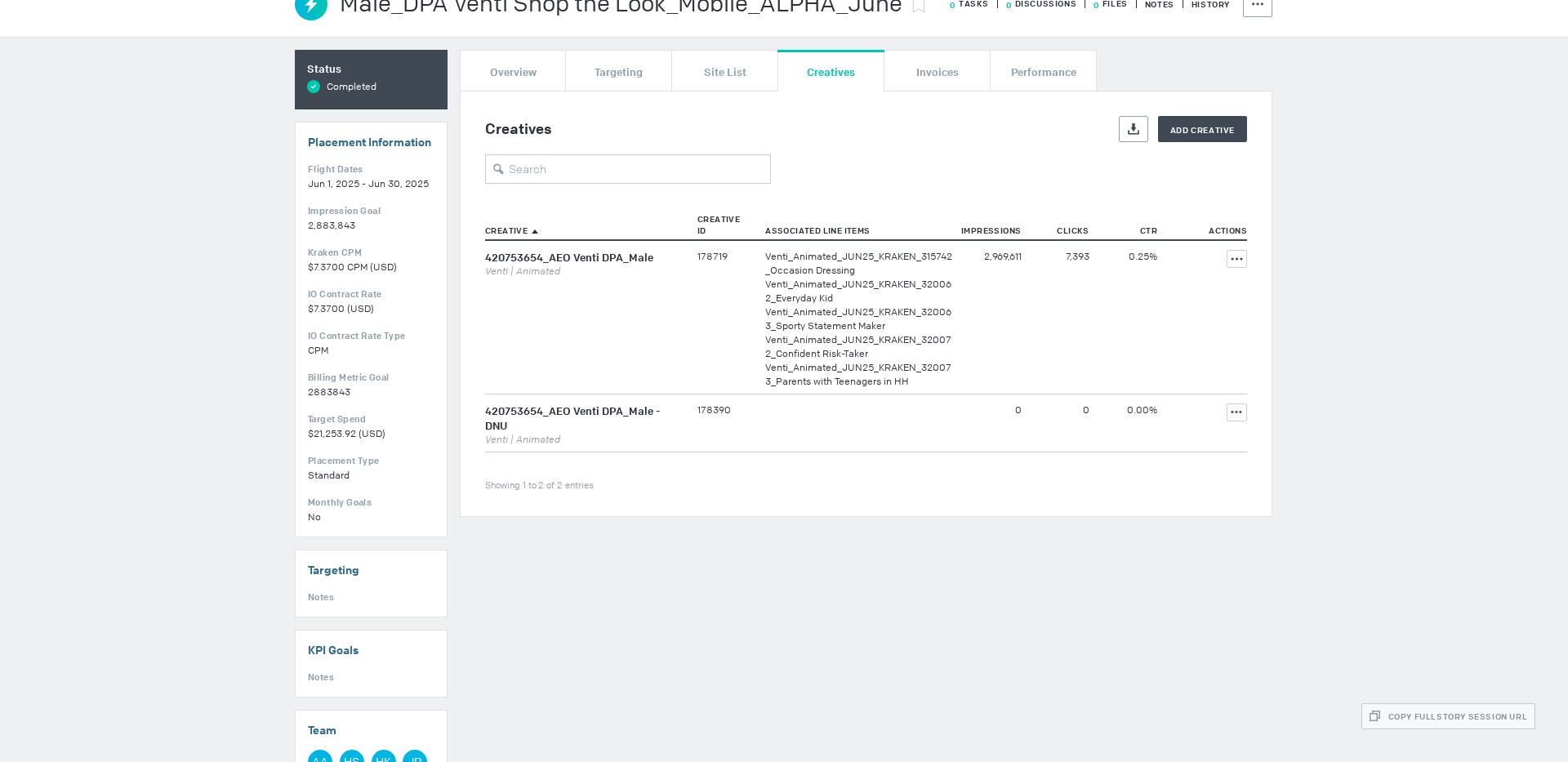 scroll, scrollTop: 102, scrollLeft: 0, axis: vertical 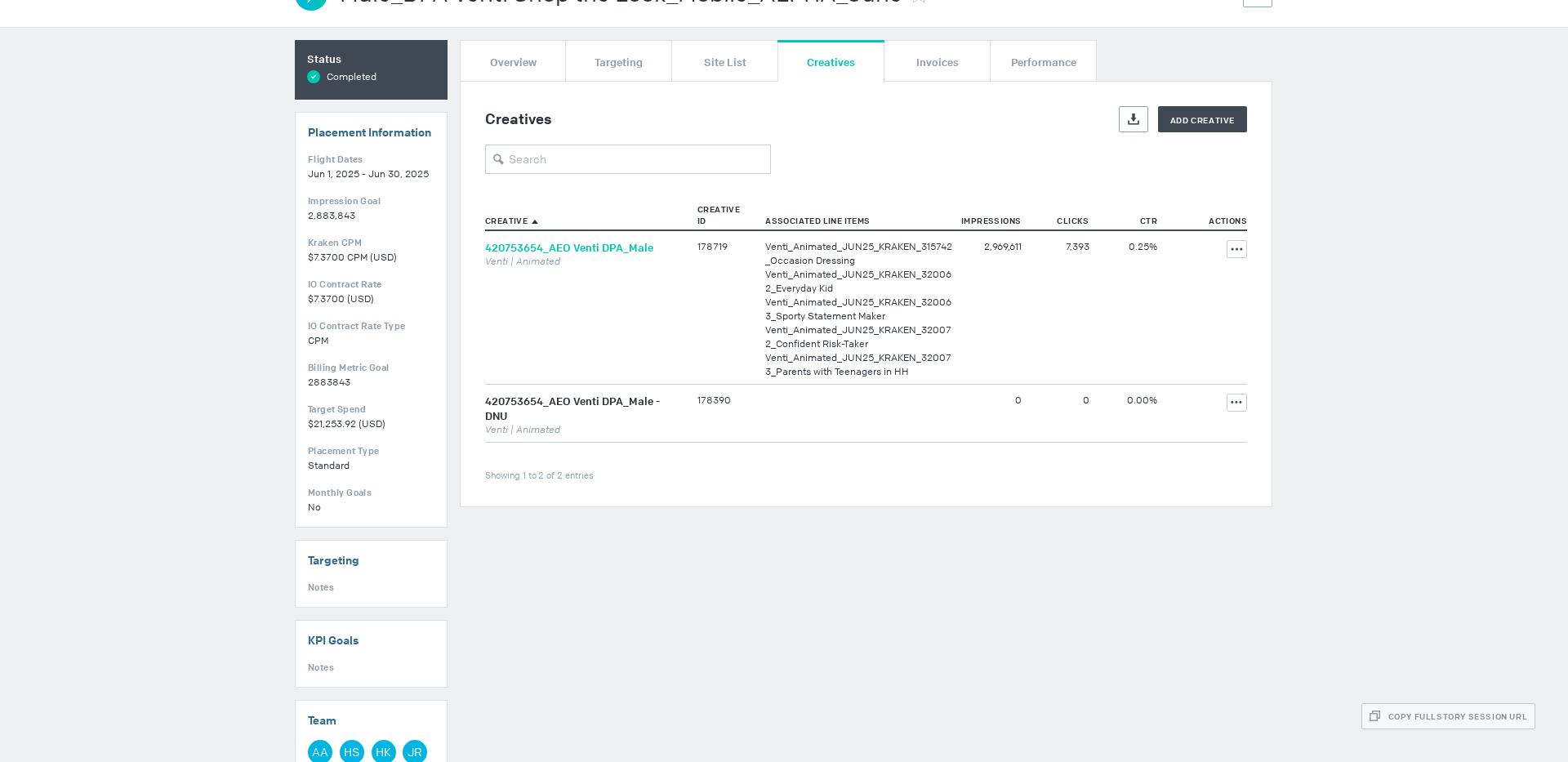 click on "420753654_AEO Venti DPA_Male" at bounding box center [569, 247] 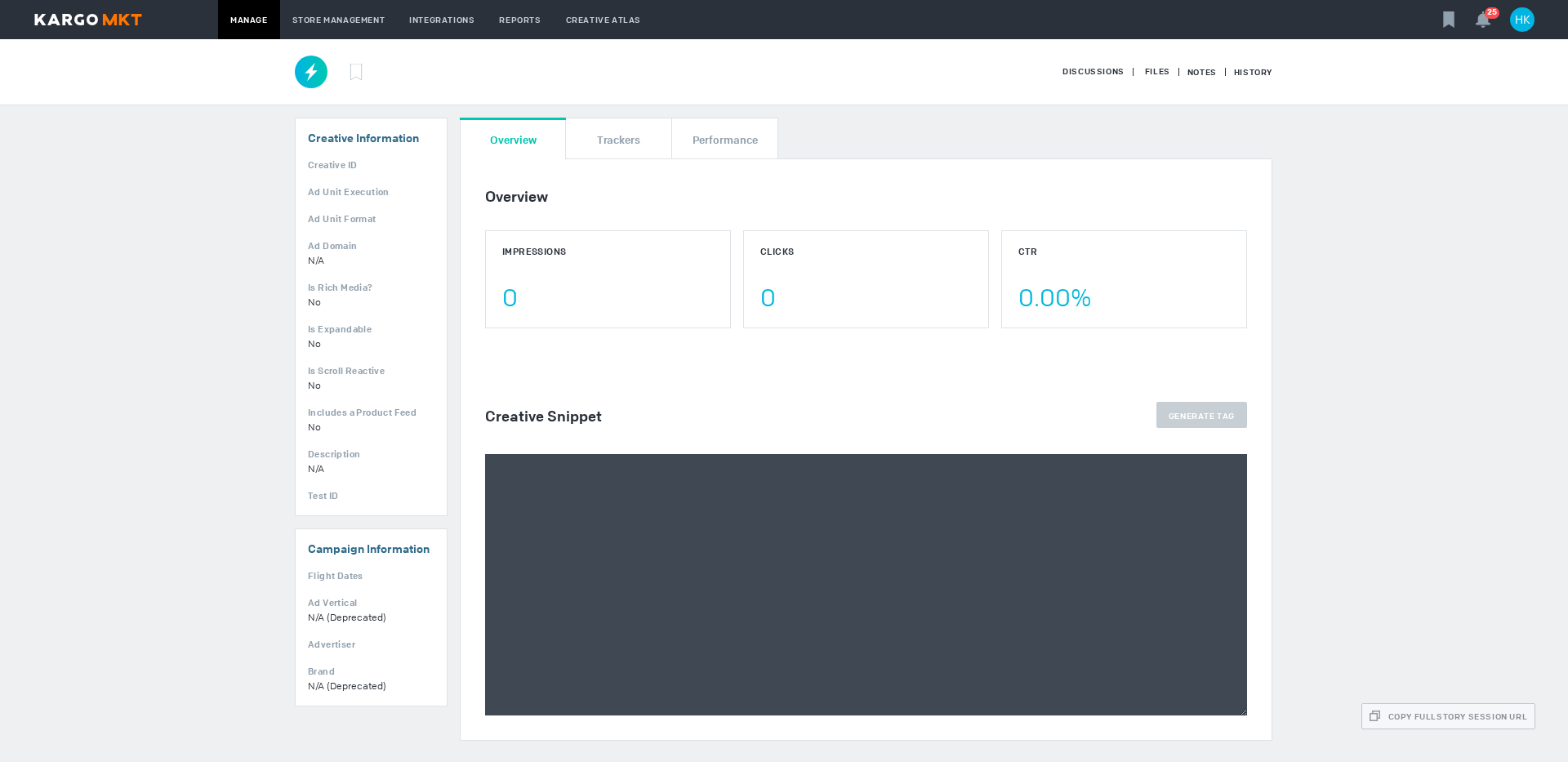 scroll, scrollTop: 0, scrollLeft: 0, axis: both 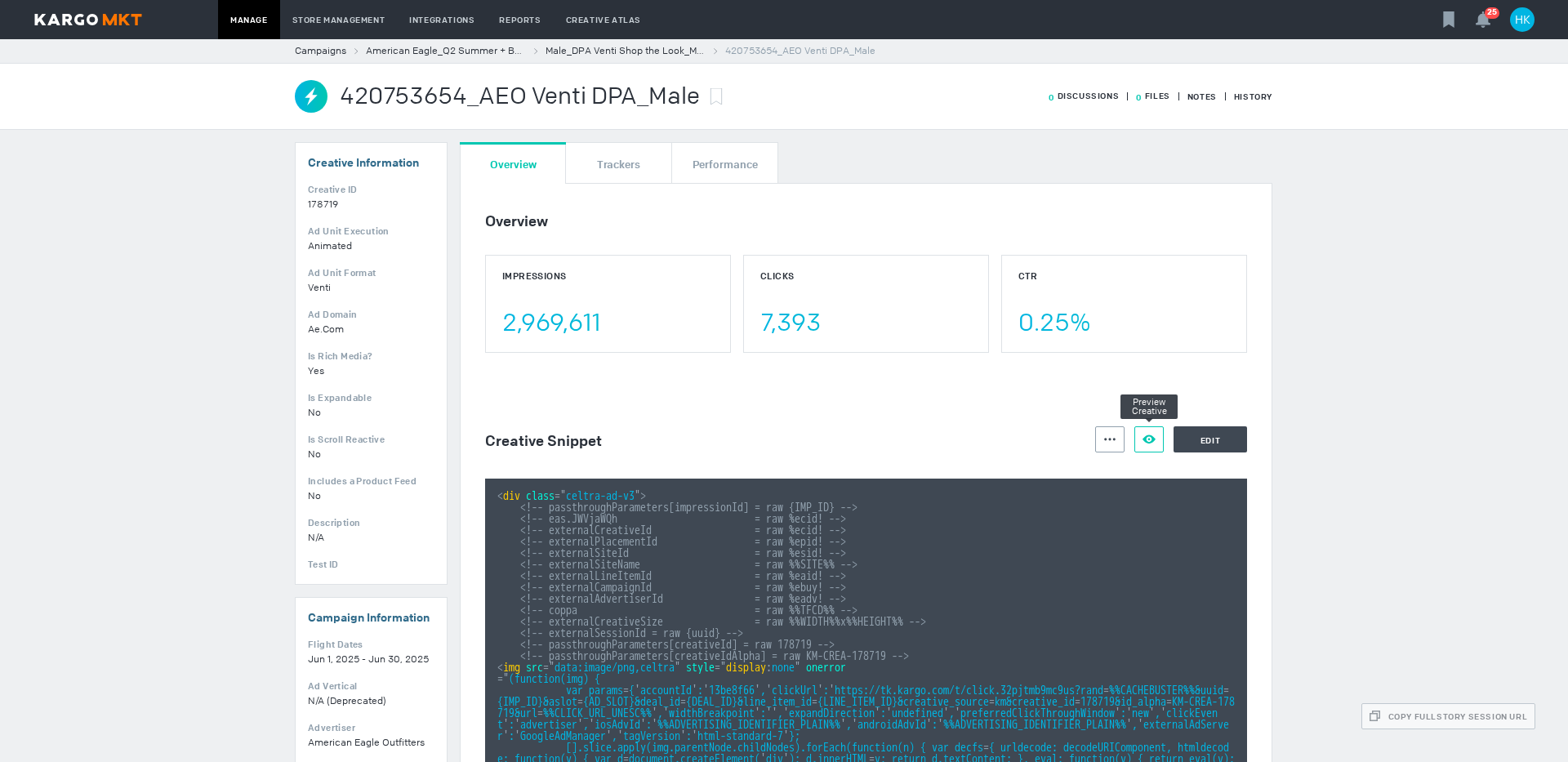 click on "Preview Creative" at bounding box center [1149, 439] 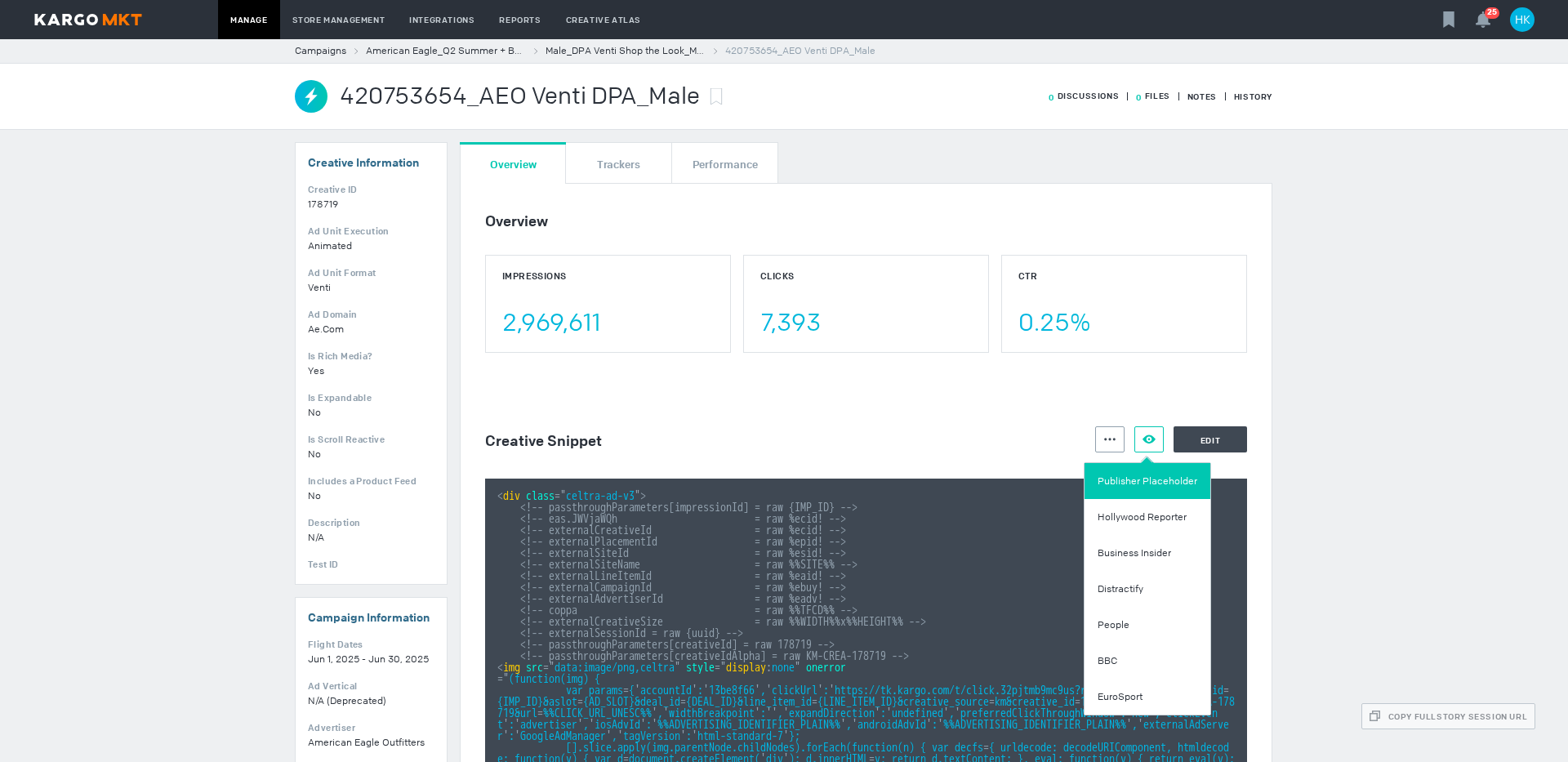 click on "Publisher Placeholder" at bounding box center (1147, 481) 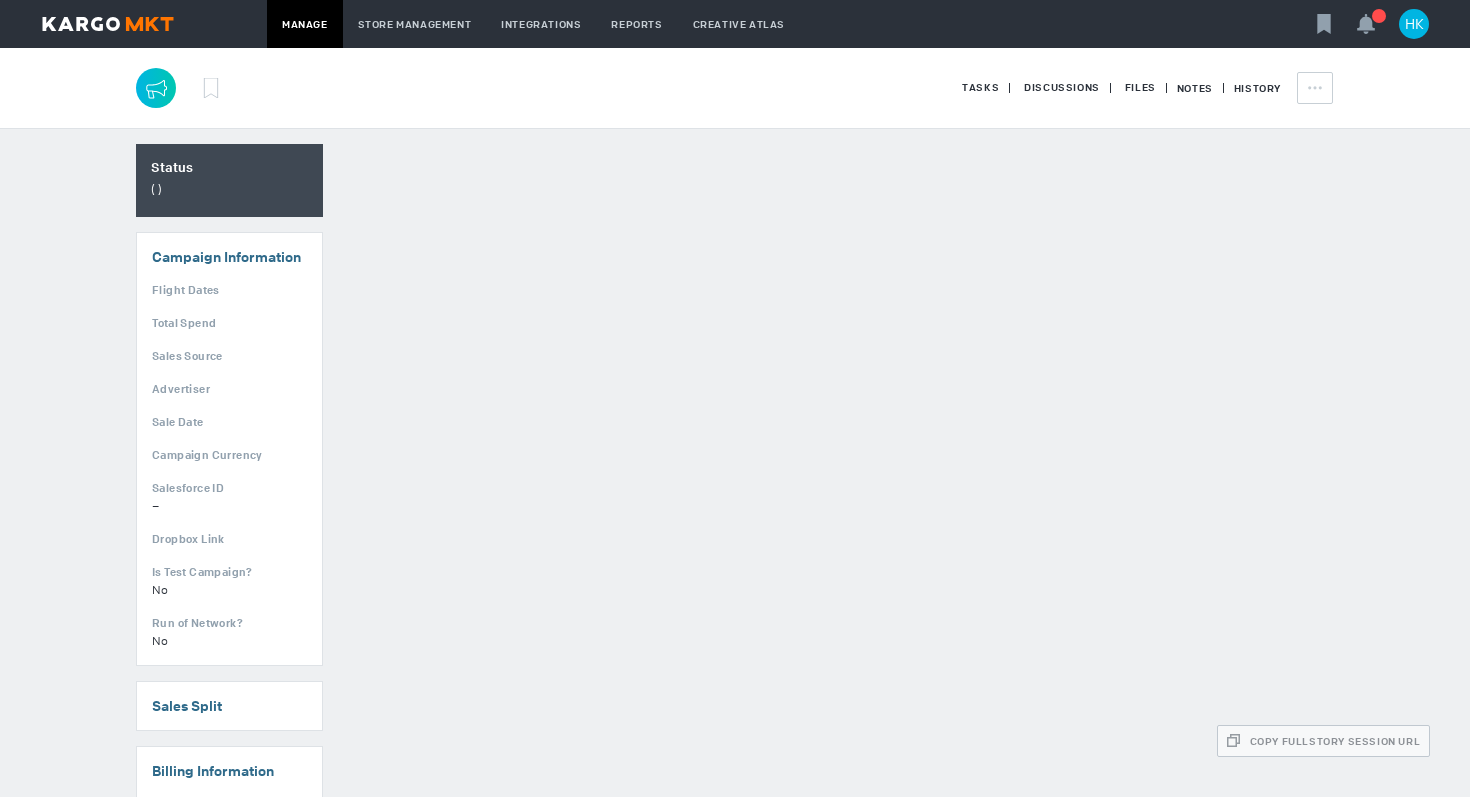 scroll, scrollTop: 0, scrollLeft: 0, axis: both 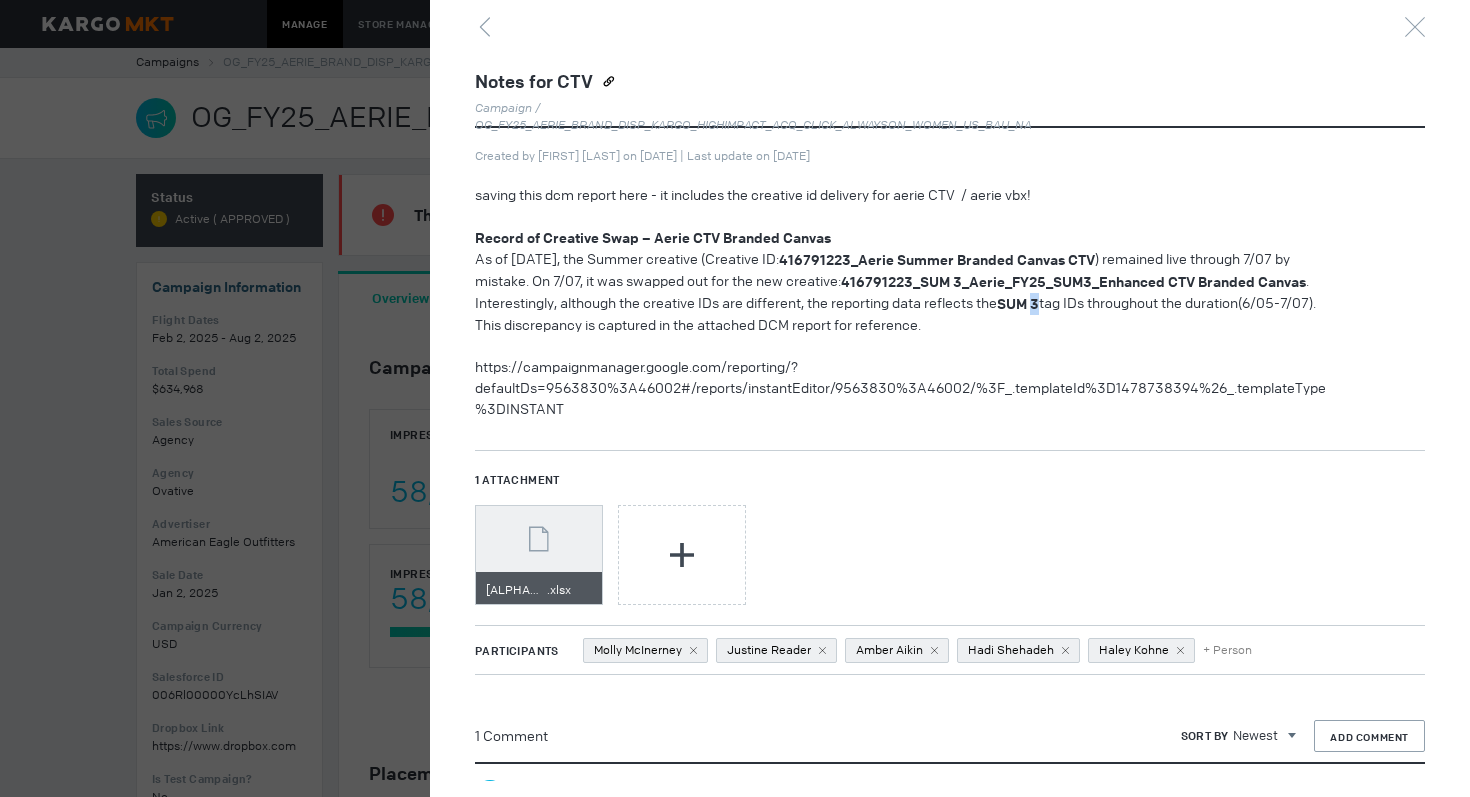 drag, startPoint x: 1038, startPoint y: 305, endPoint x: 1048, endPoint y: 304, distance: 10.049875 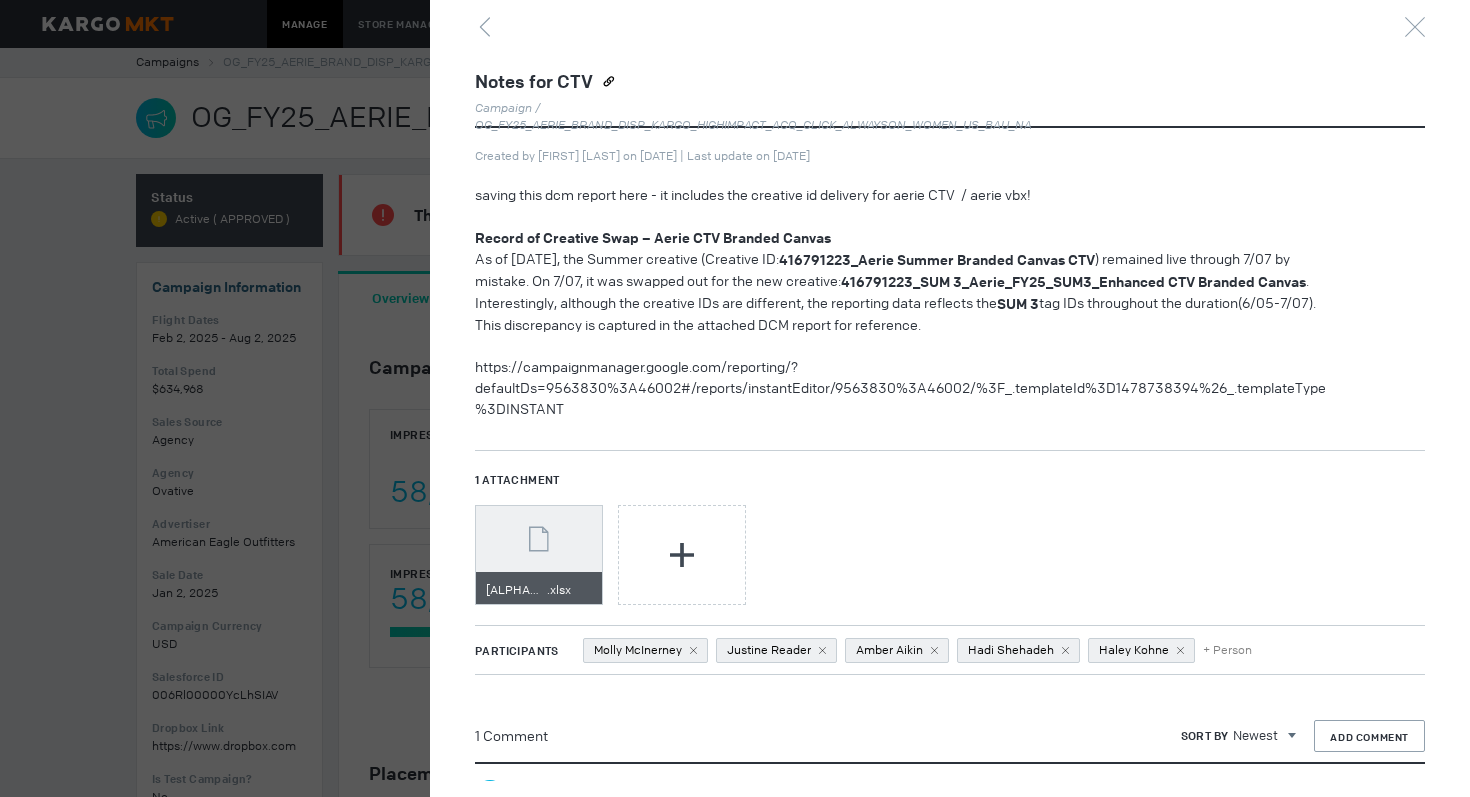 click on "Interestingly, although the creative IDs are different, the reporting data reflects the  SUM 3  tag IDs throughout the duration(6/05-7/07). This discrepancy is captured in the attached DCM report for reference." at bounding box center (902, 314) 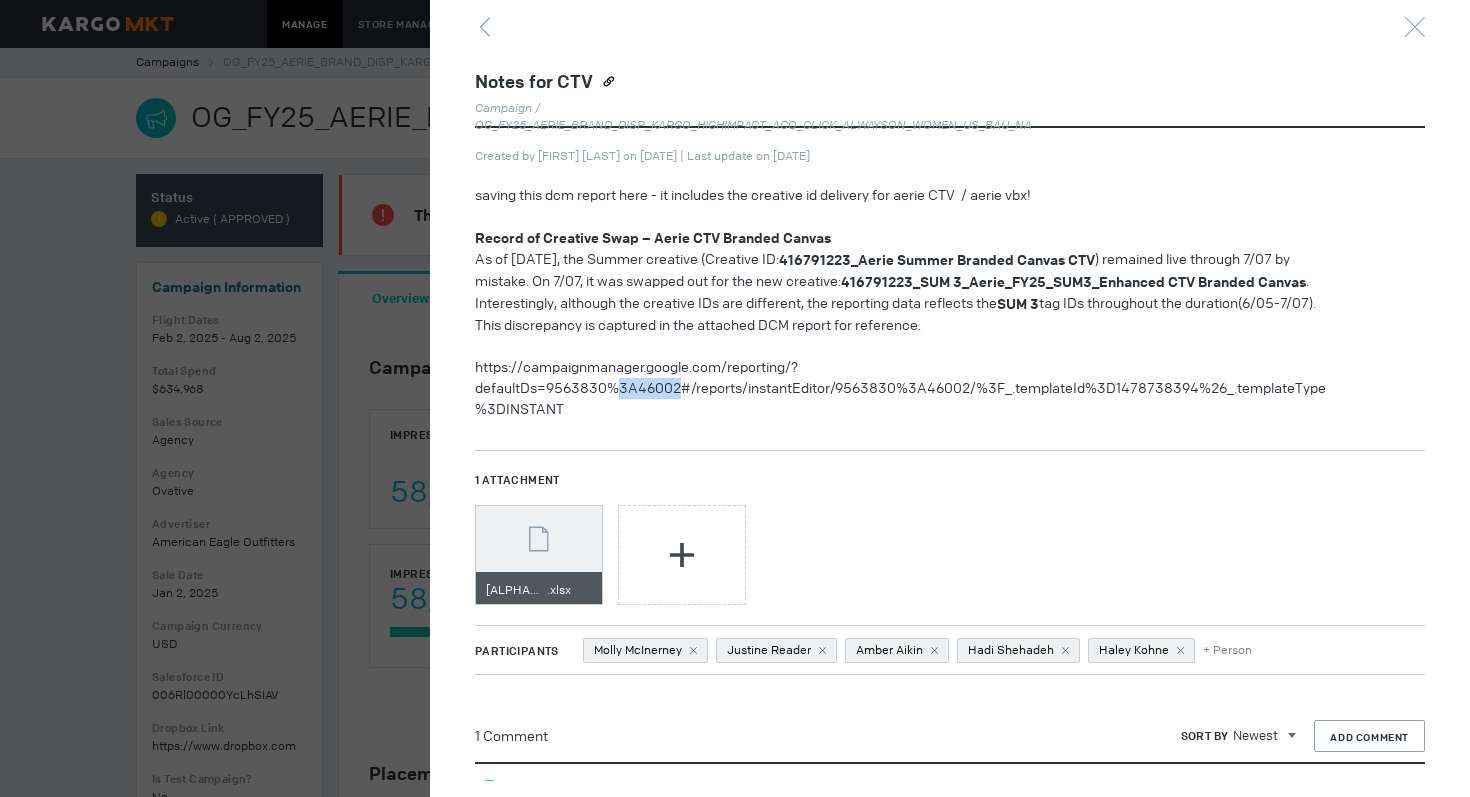 click on "https://campaignmanager.google.com/reporting/?defaultDs=9563830%3A46002#/reports/instantEditor/9563830%3A46002/%3F_.templateId%3D1478738394%26_.templateType%3DINSTANT" at bounding box center [902, 388] 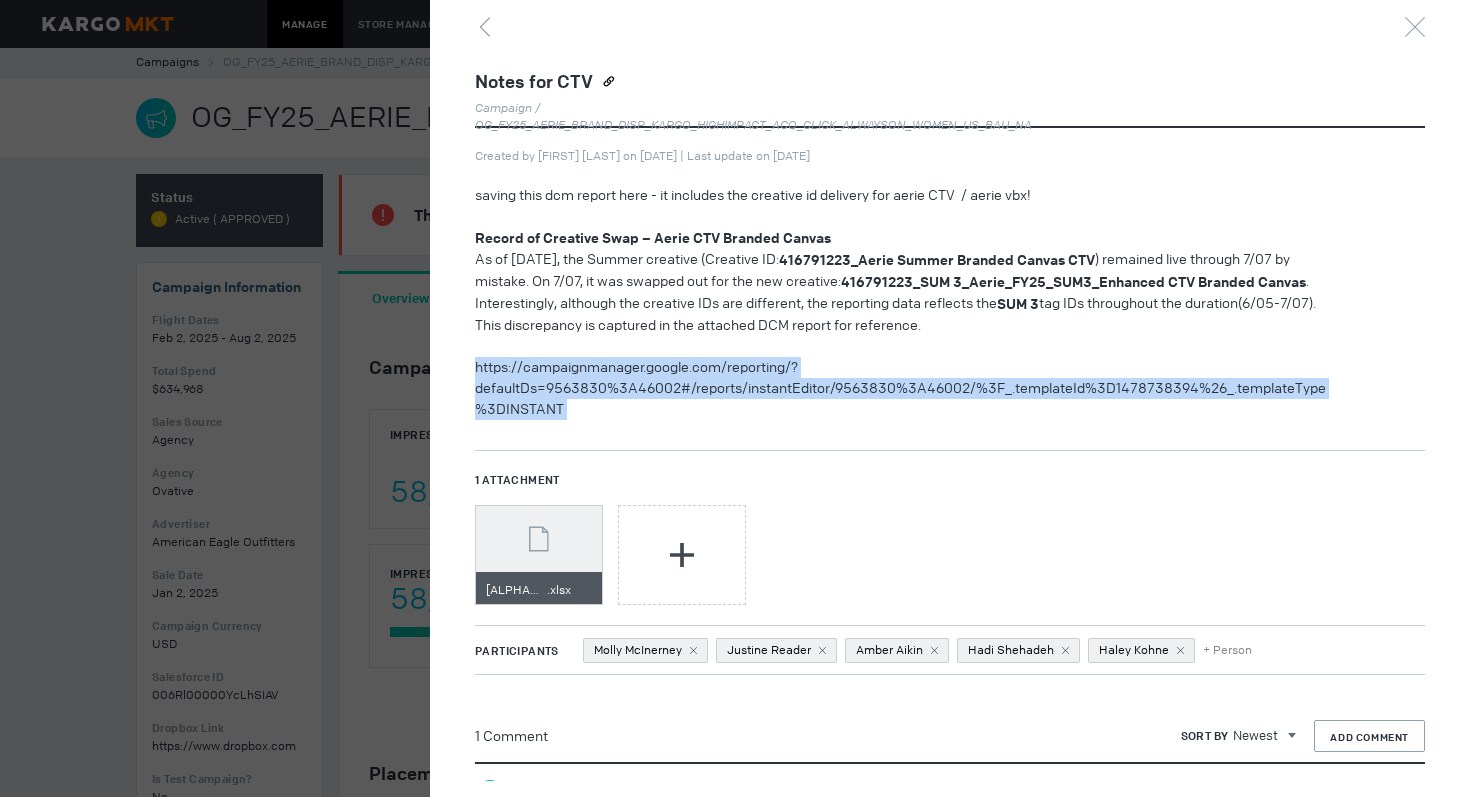 click on "https://campaignmanager.google.com/reporting/?defaultDs=9563830%3A46002#/reports/instantEditor/9563830%3A46002/%3F_.templateId%3D1478738394%26_.templateType%3DINSTANT" at bounding box center (902, 388) 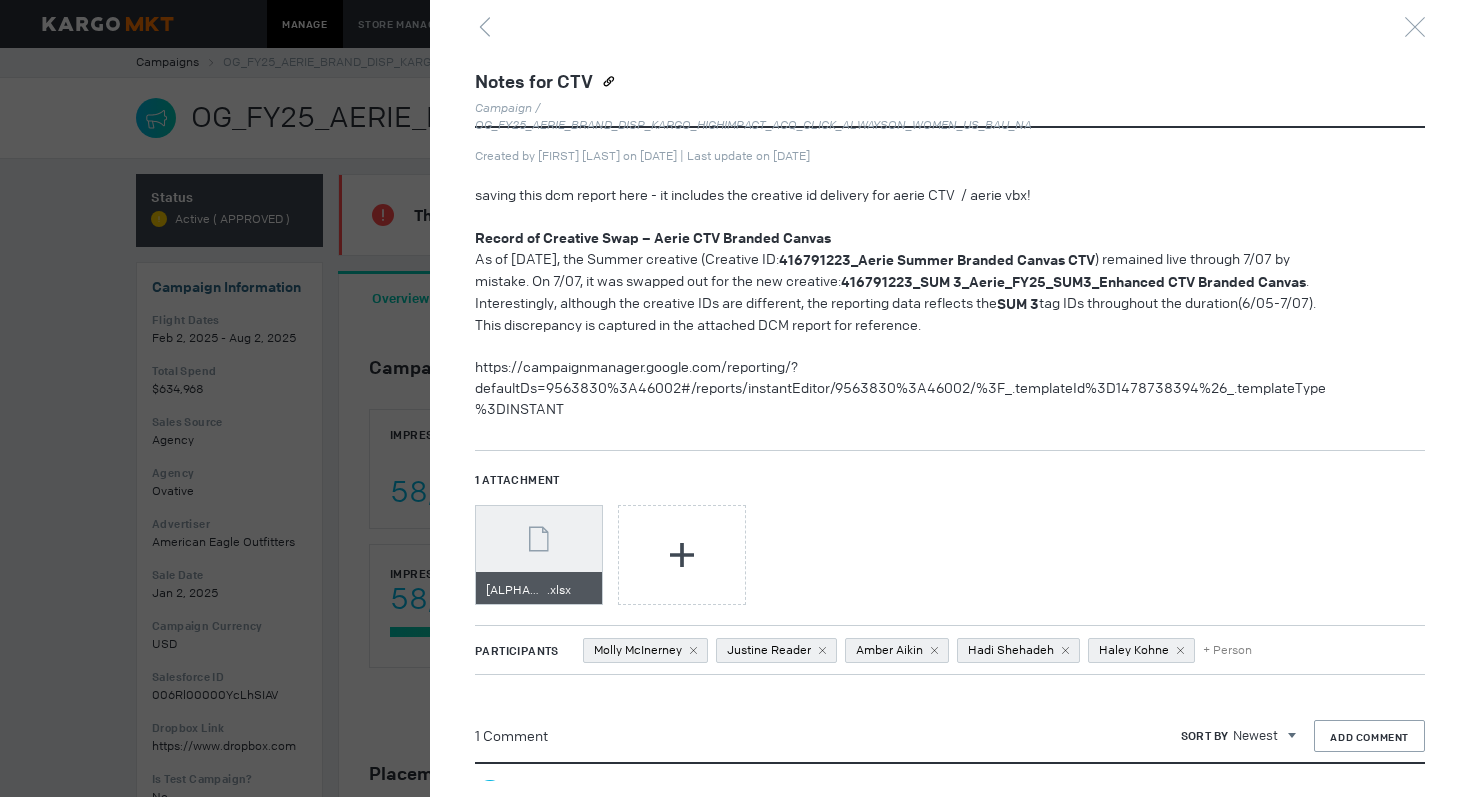 click on "Interestingly, although the creative IDs are different, the reporting data reflects the  SUM 3  tag IDs throughout the duration(6/05-7/07). This discrepancy is captured in the attached DCM report for reference." at bounding box center (902, 314) 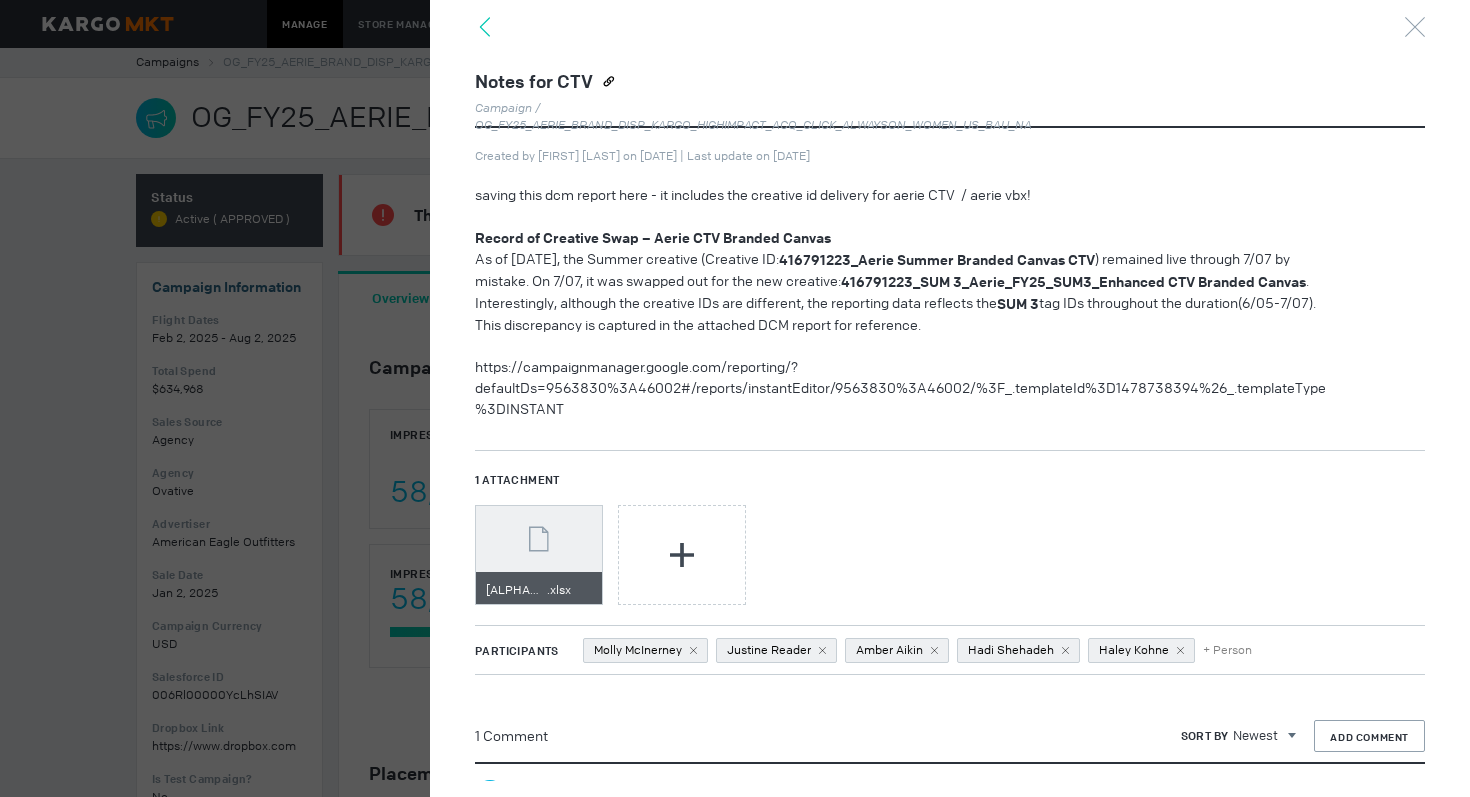 click at bounding box center [485, 27] 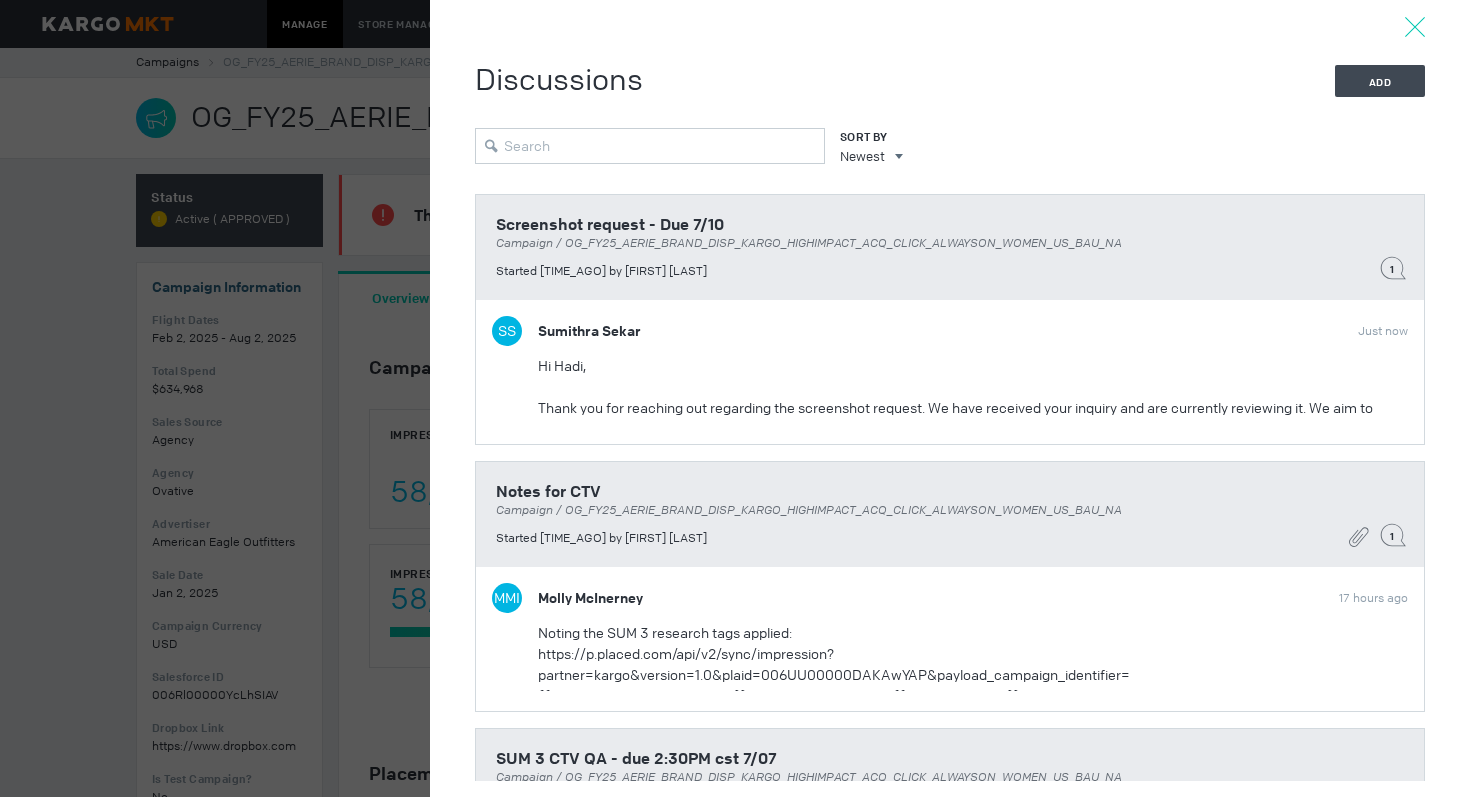 click at bounding box center (1415, 27) 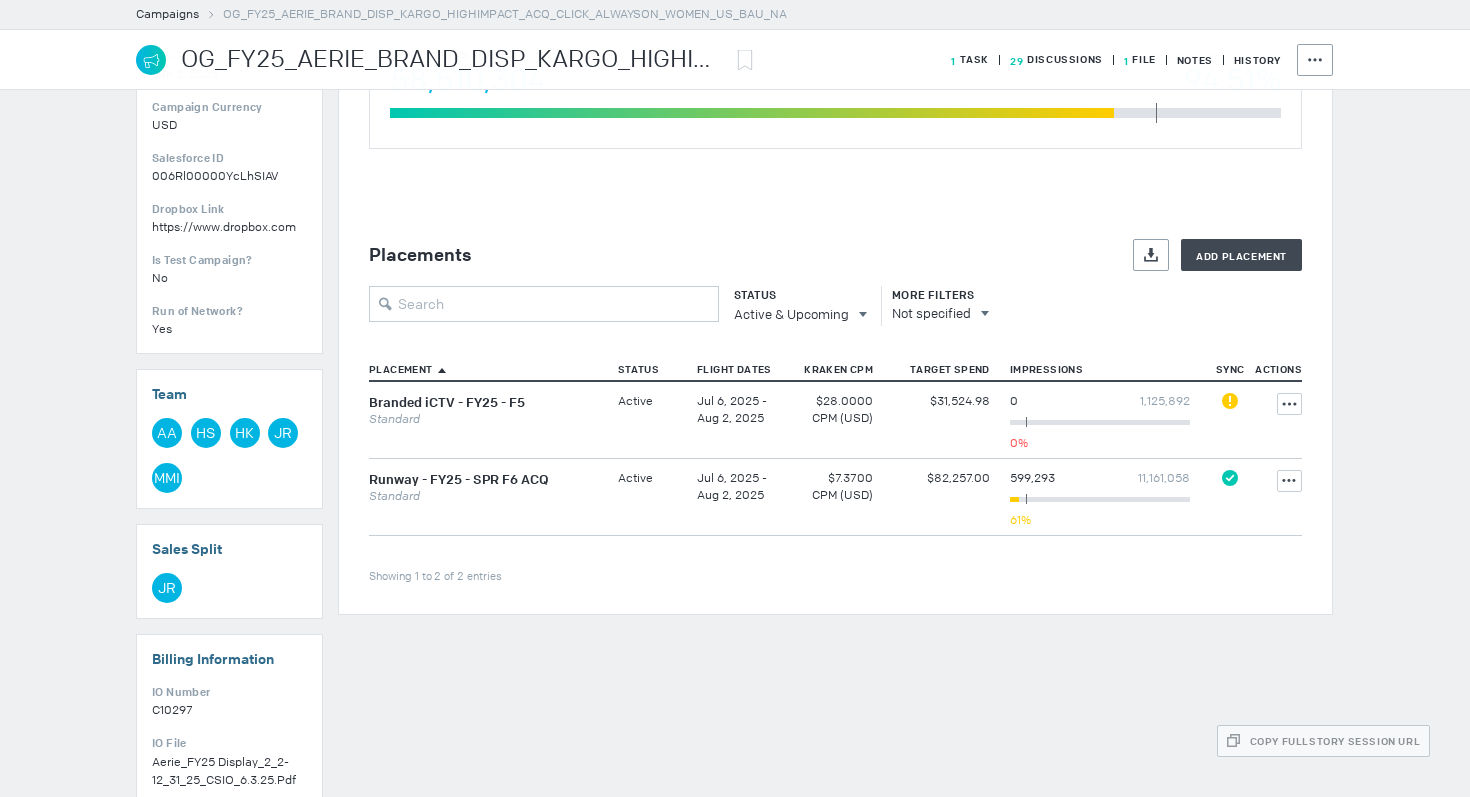 scroll, scrollTop: 541, scrollLeft: 0, axis: vertical 